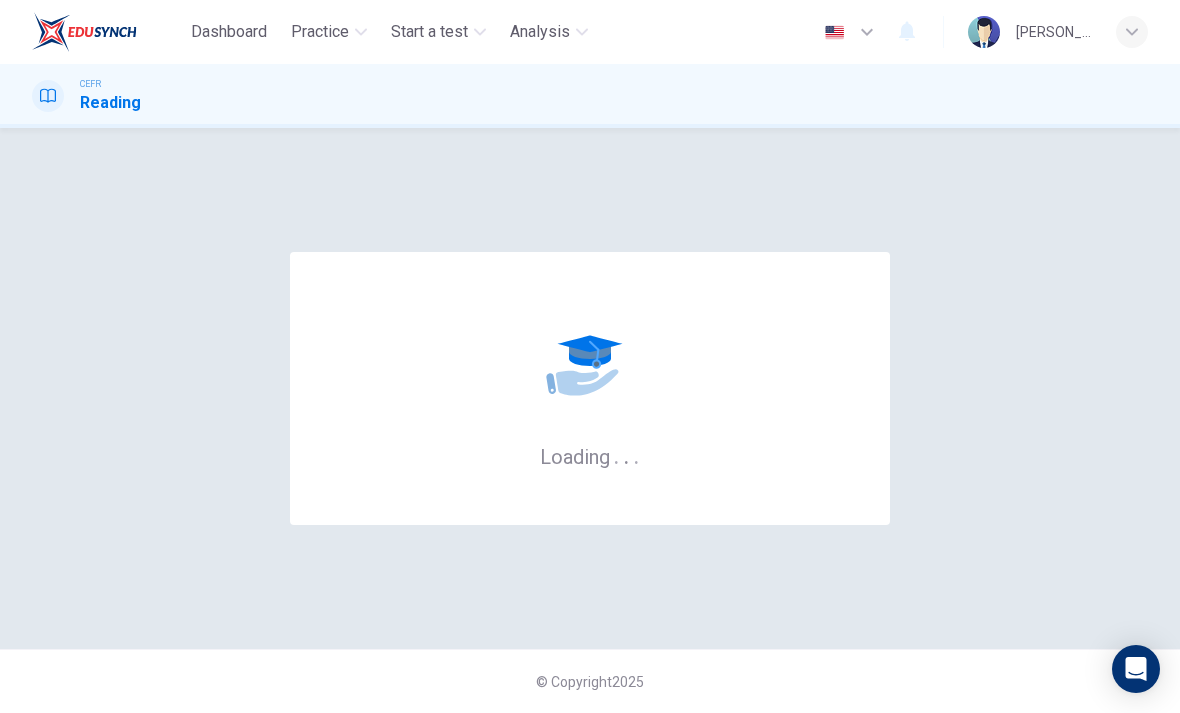 scroll, scrollTop: 0, scrollLeft: 0, axis: both 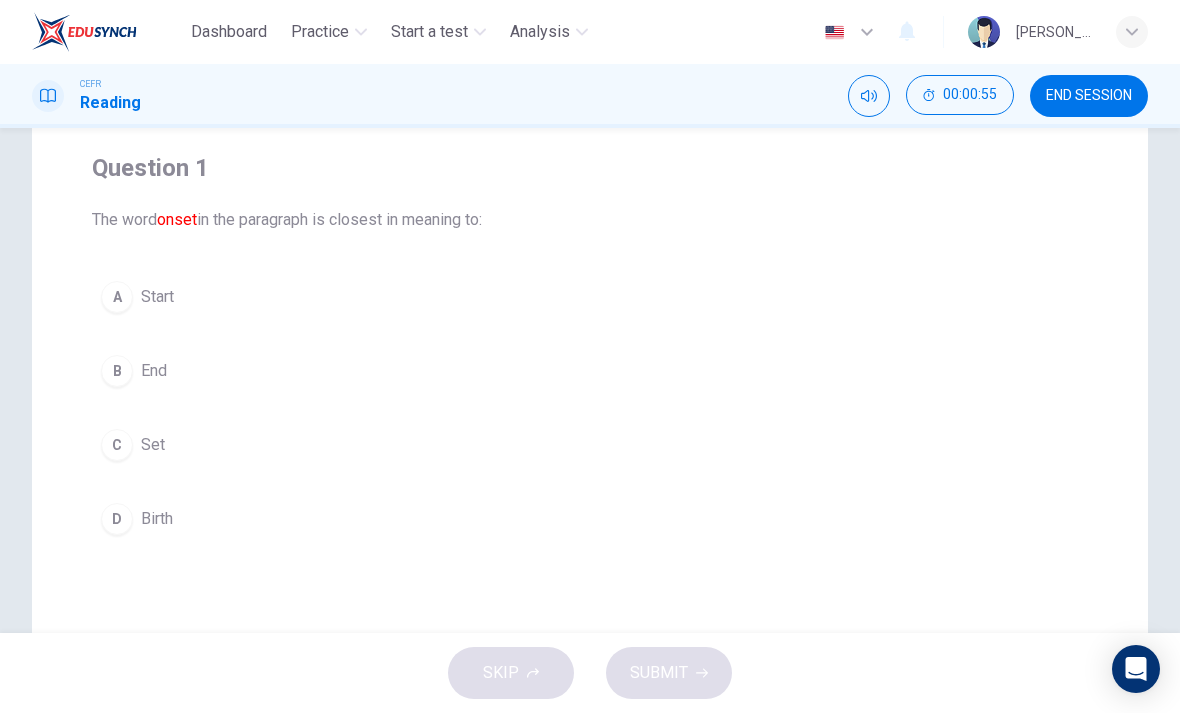 click on "A" at bounding box center (117, 297) 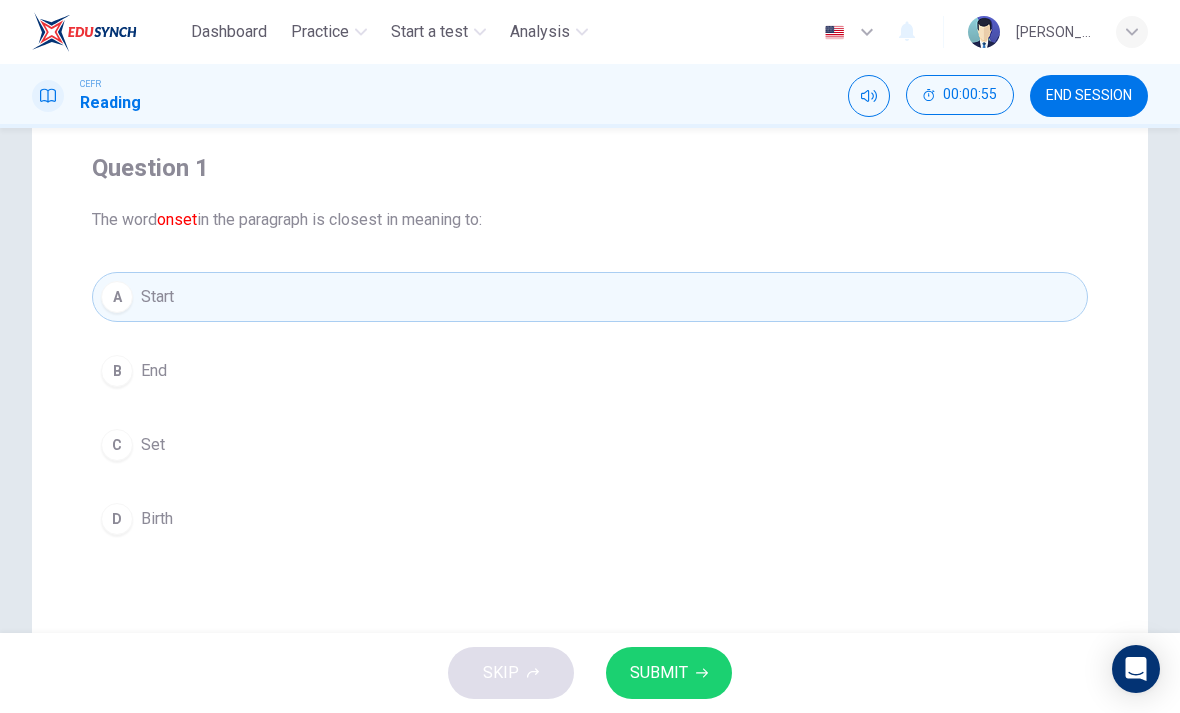 click 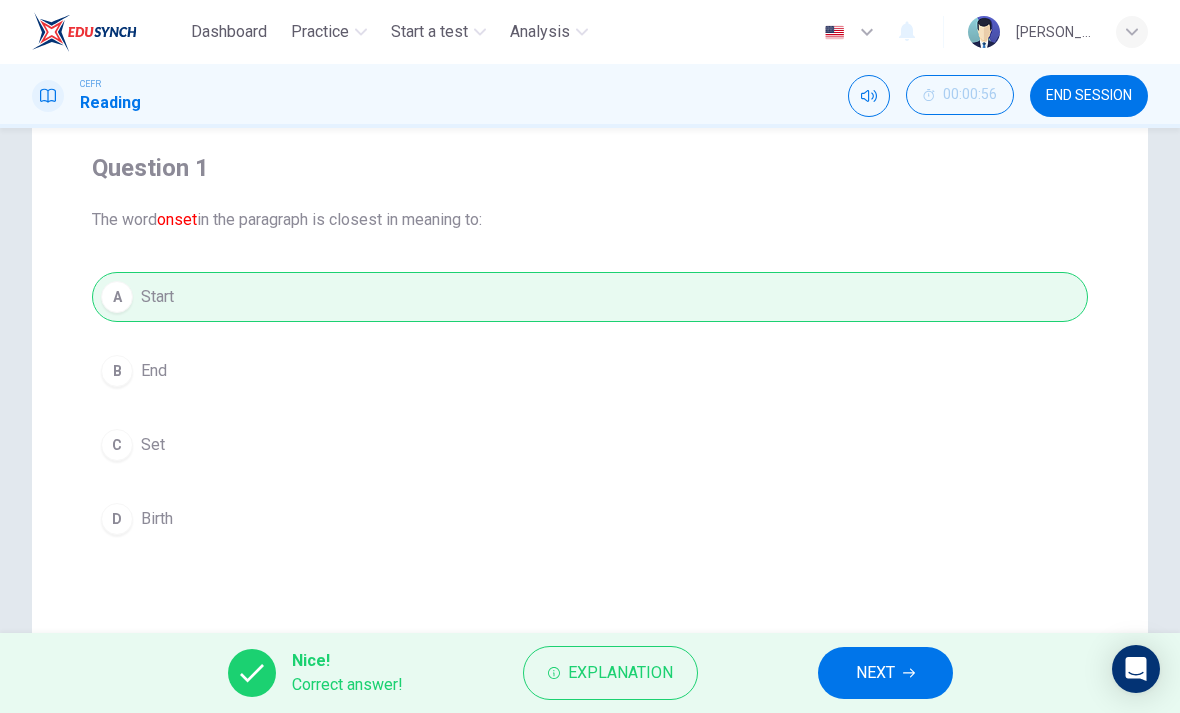 click on "NEXT" at bounding box center (885, 673) 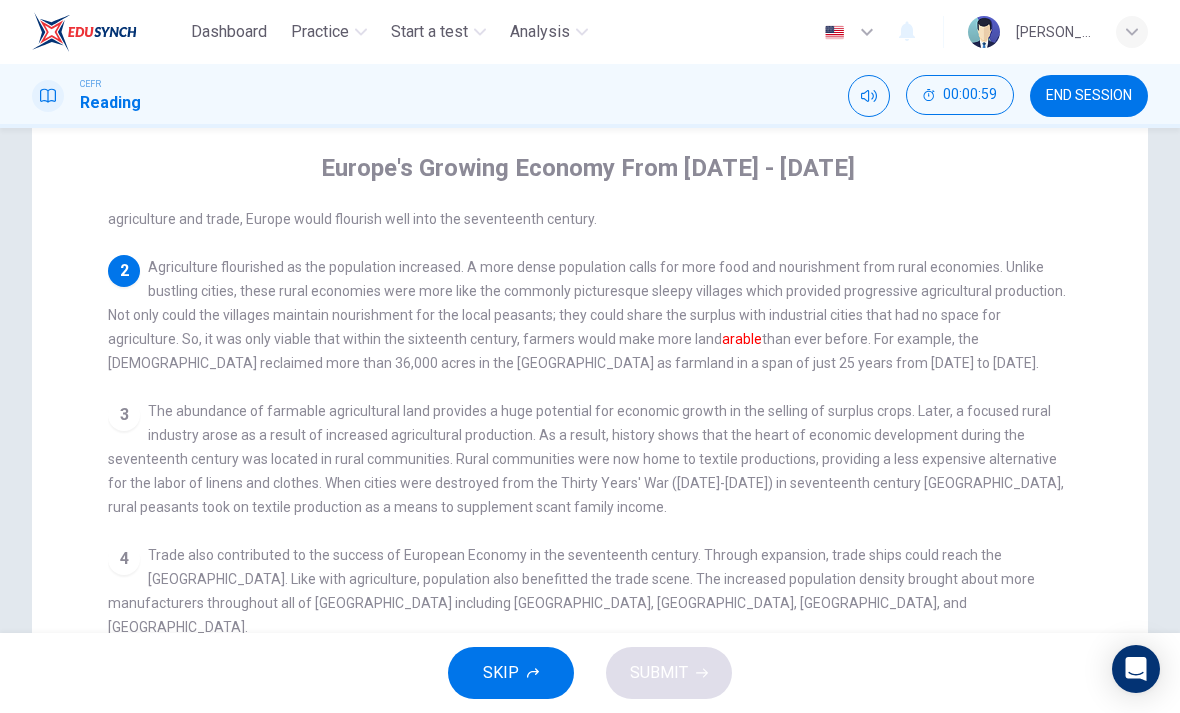 scroll, scrollTop: 48, scrollLeft: 0, axis: vertical 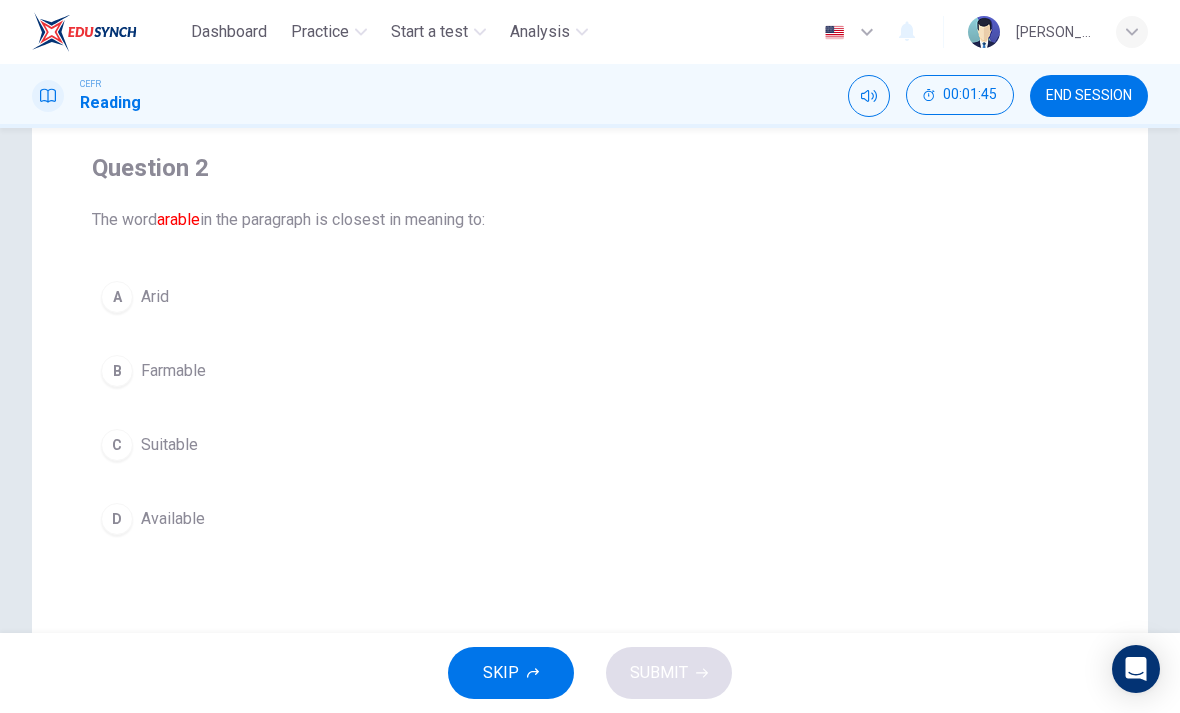 click on "D" at bounding box center (117, 519) 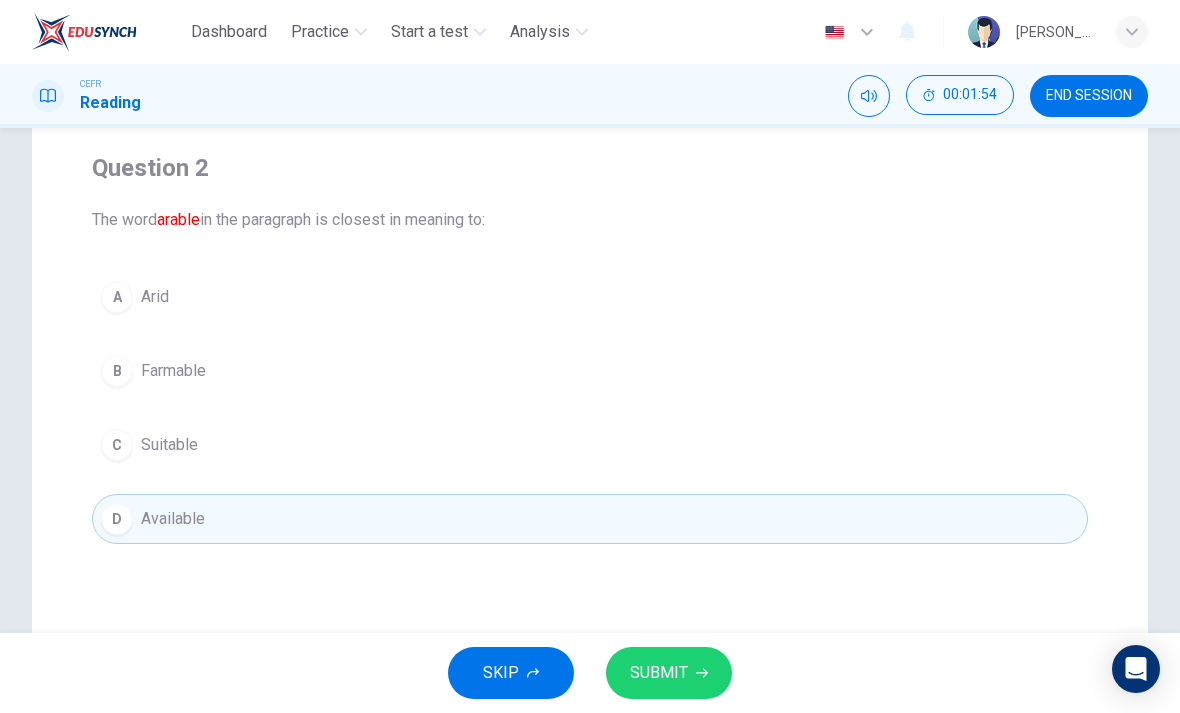 click on "SUBMIT" at bounding box center (669, 673) 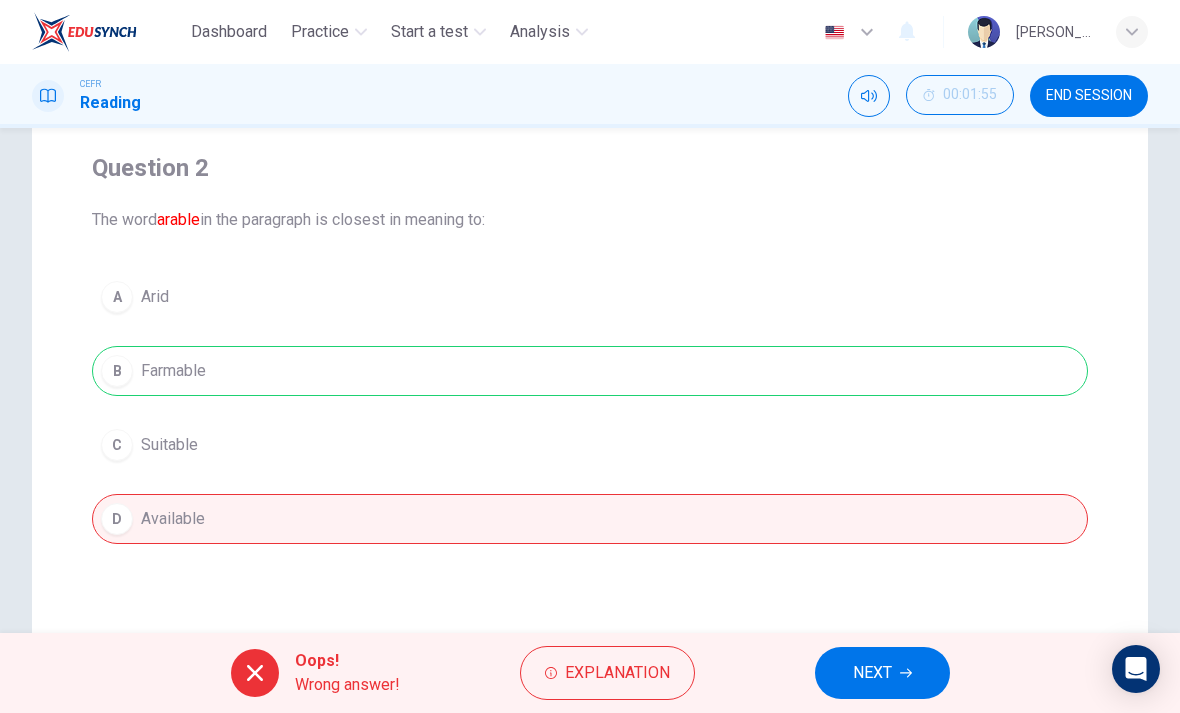 click on "NEXT" at bounding box center [872, 673] 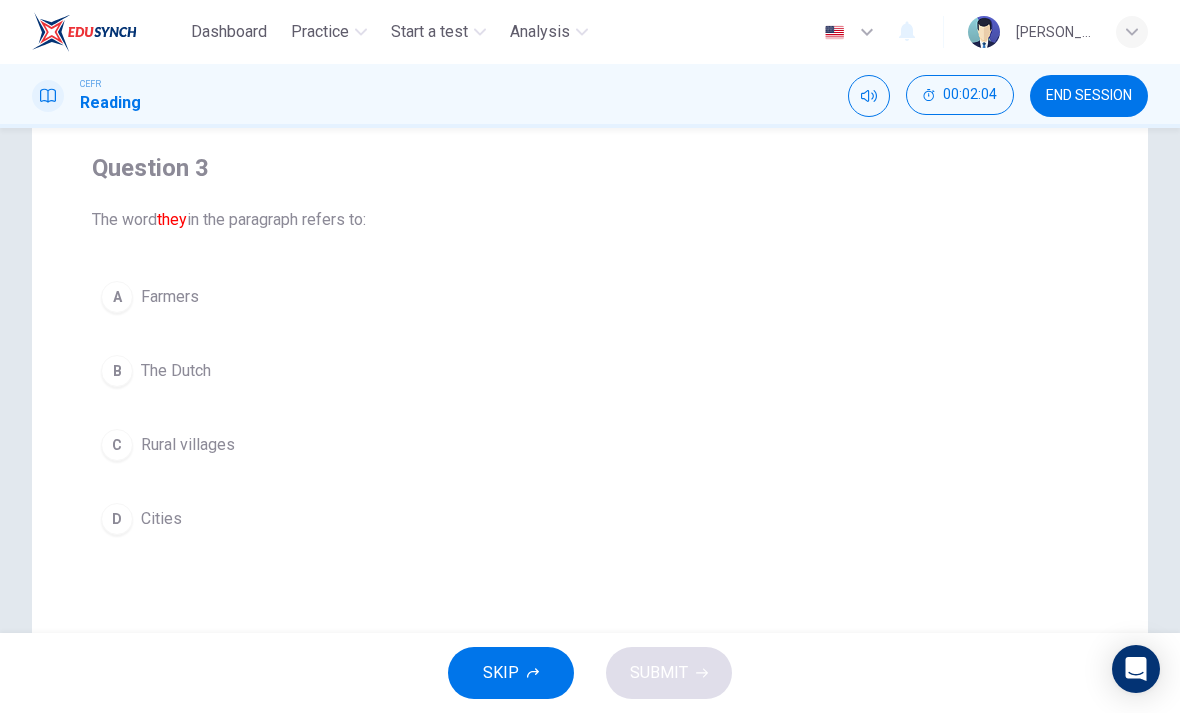 click on "C" at bounding box center (117, 445) 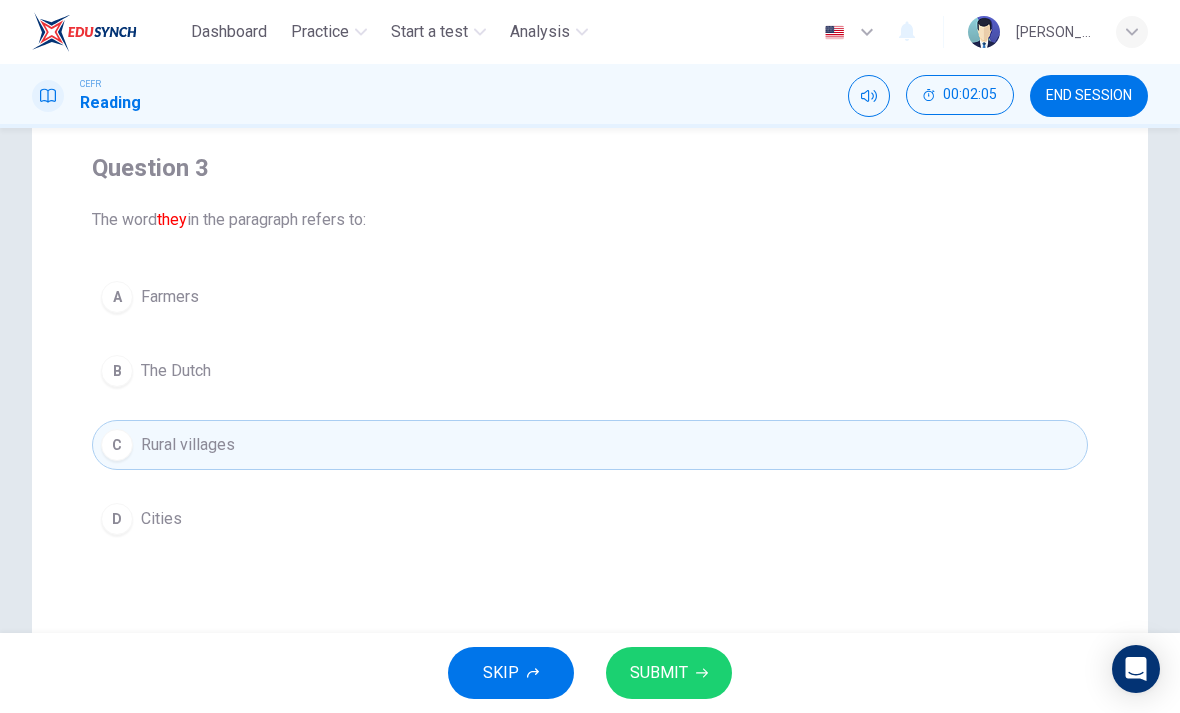 click on "SUBMIT" at bounding box center (669, 673) 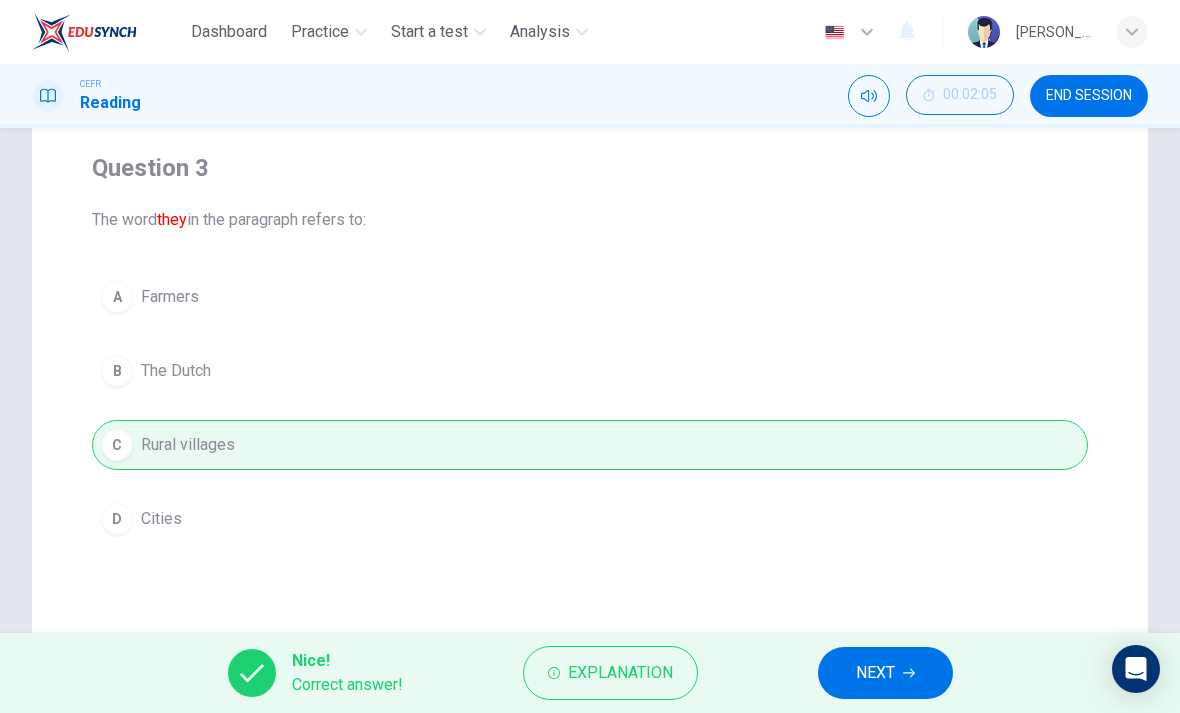 click on "NEXT" at bounding box center [875, 673] 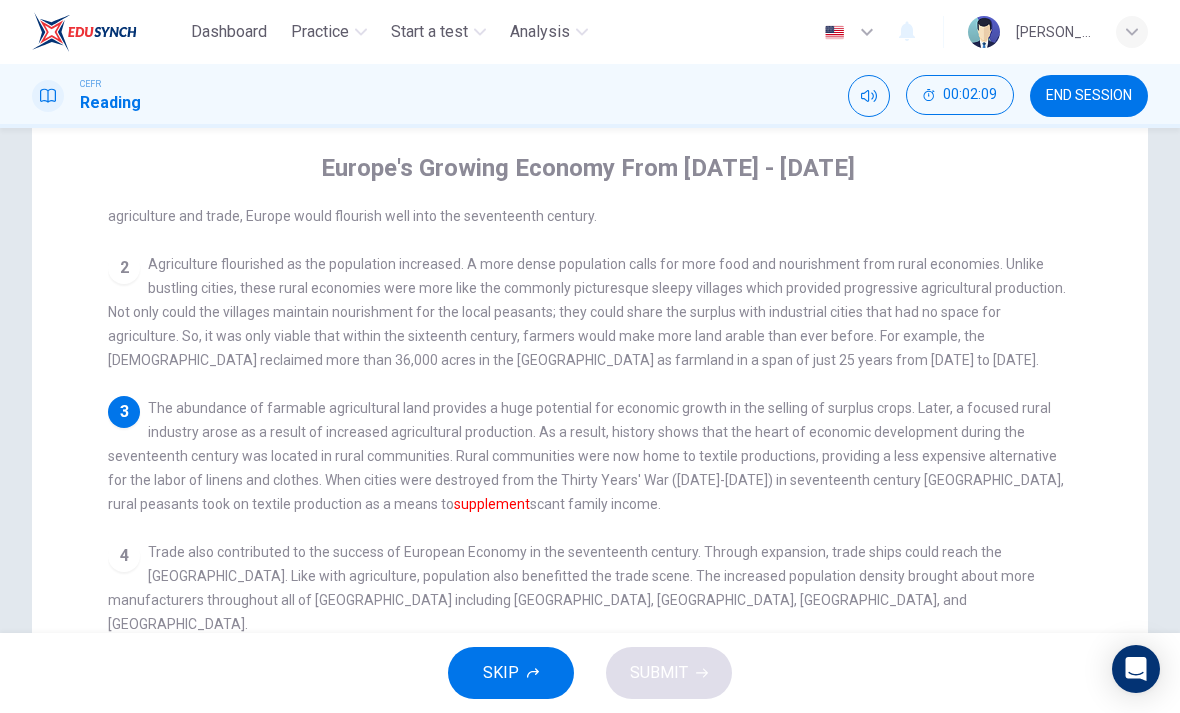 scroll, scrollTop: 53, scrollLeft: 0, axis: vertical 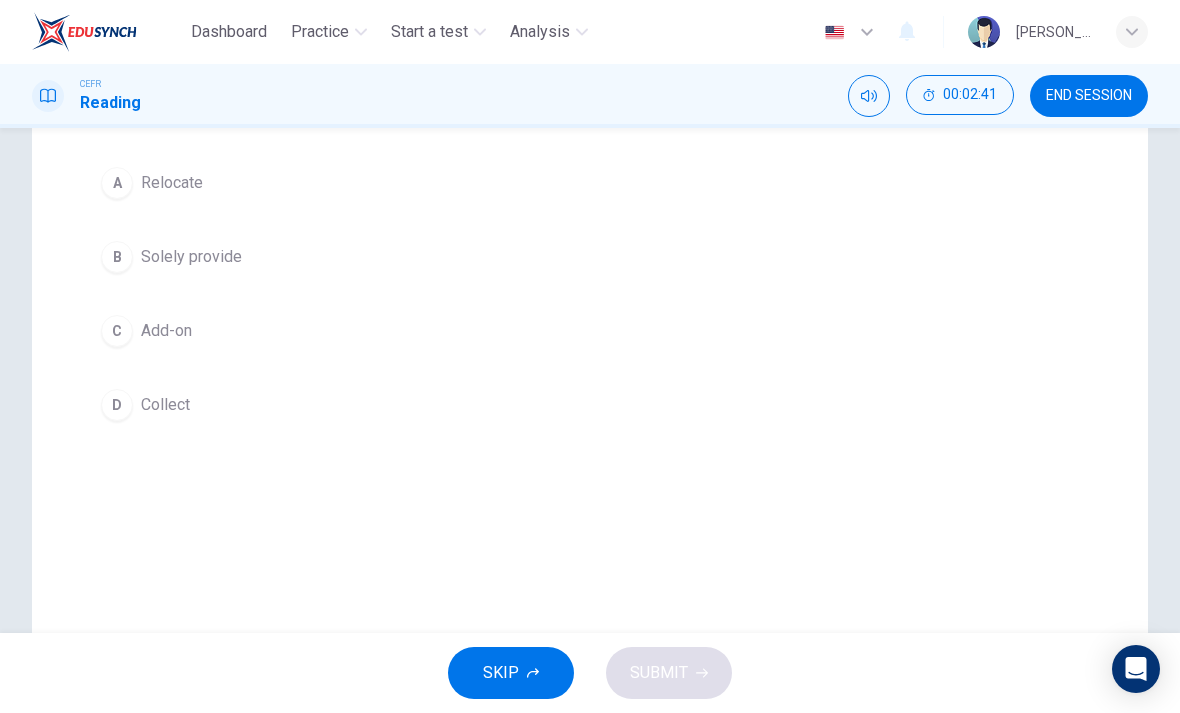click on "B" at bounding box center [117, 257] 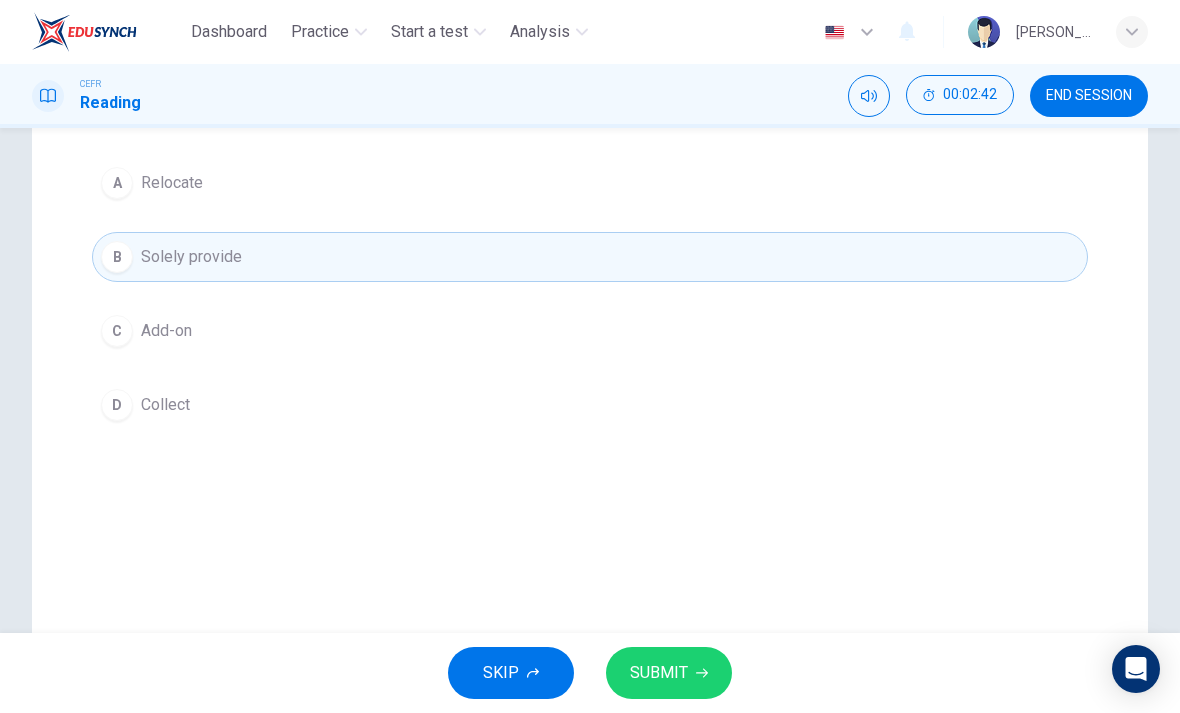 click on "SUBMIT" at bounding box center (659, 673) 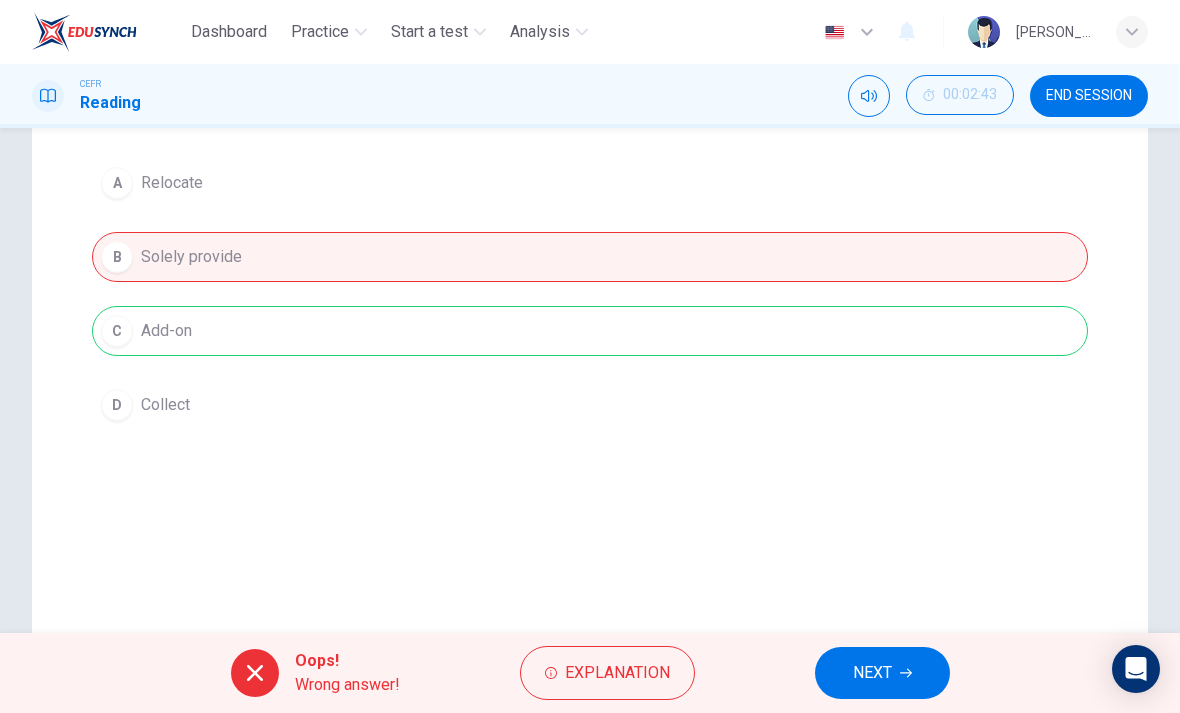 click on "NEXT" at bounding box center (872, 673) 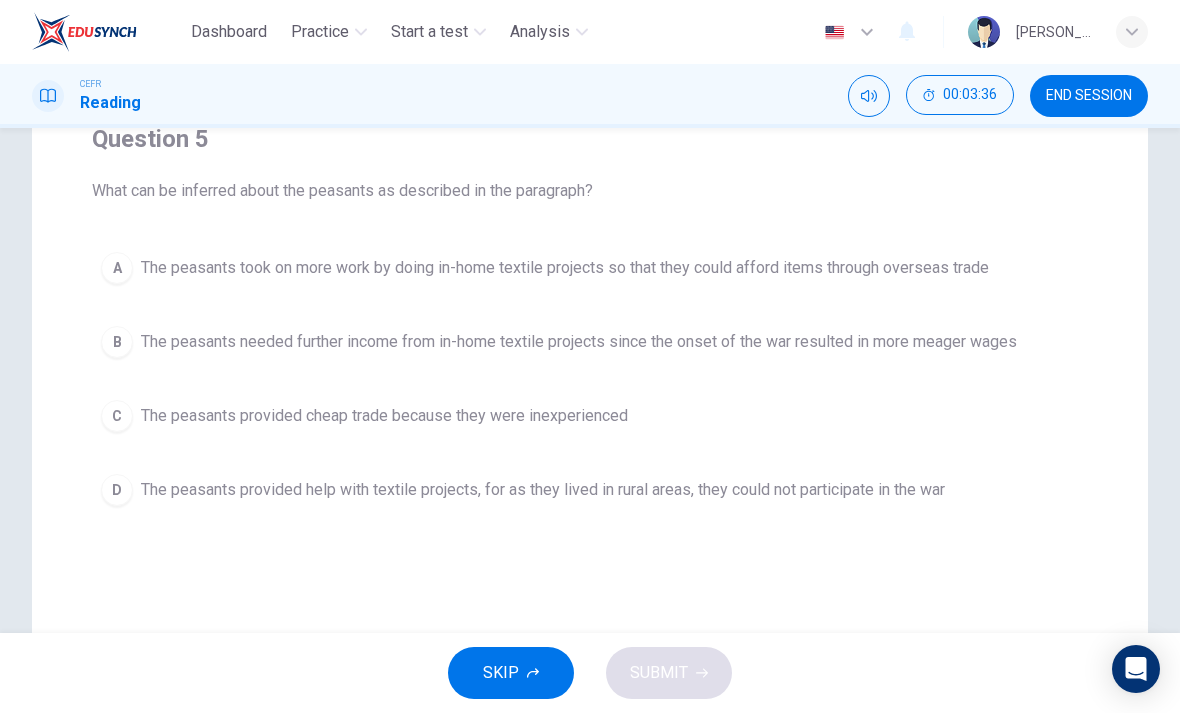 scroll, scrollTop: 173, scrollLeft: 0, axis: vertical 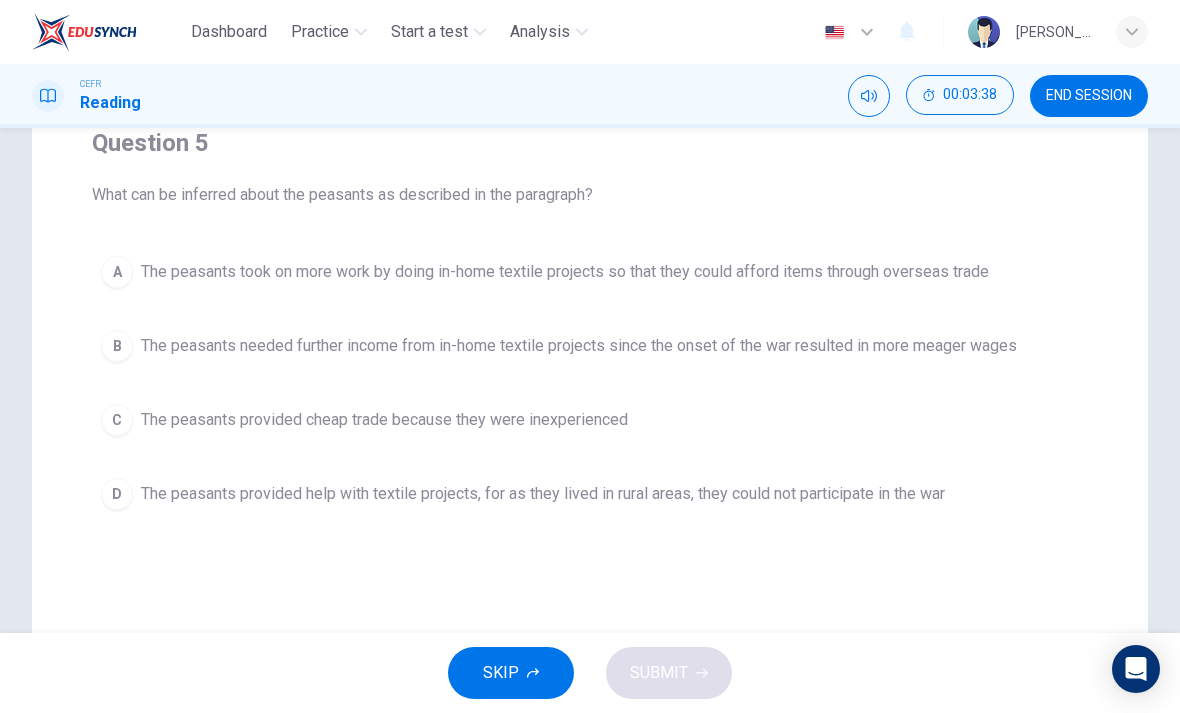 click on "The peasants needed further income from in-home textile projects since the onset of the war resulted in more meager wages" at bounding box center (579, 346) 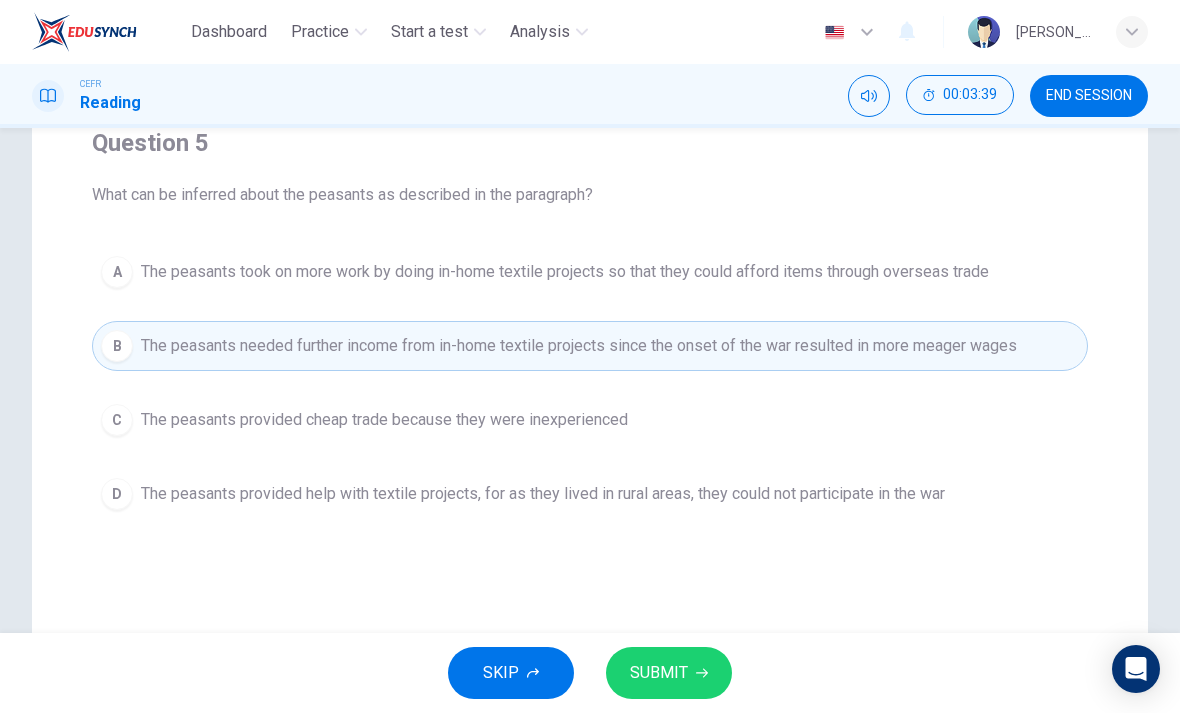 click 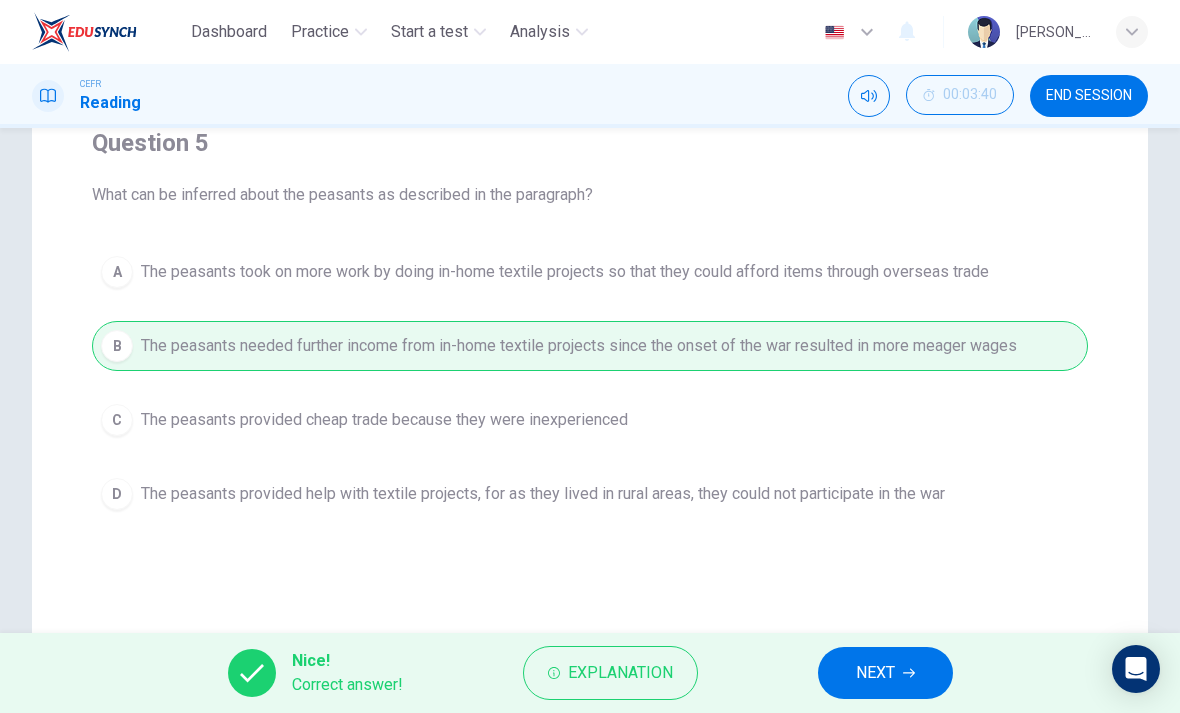 click on "NEXT" at bounding box center [875, 673] 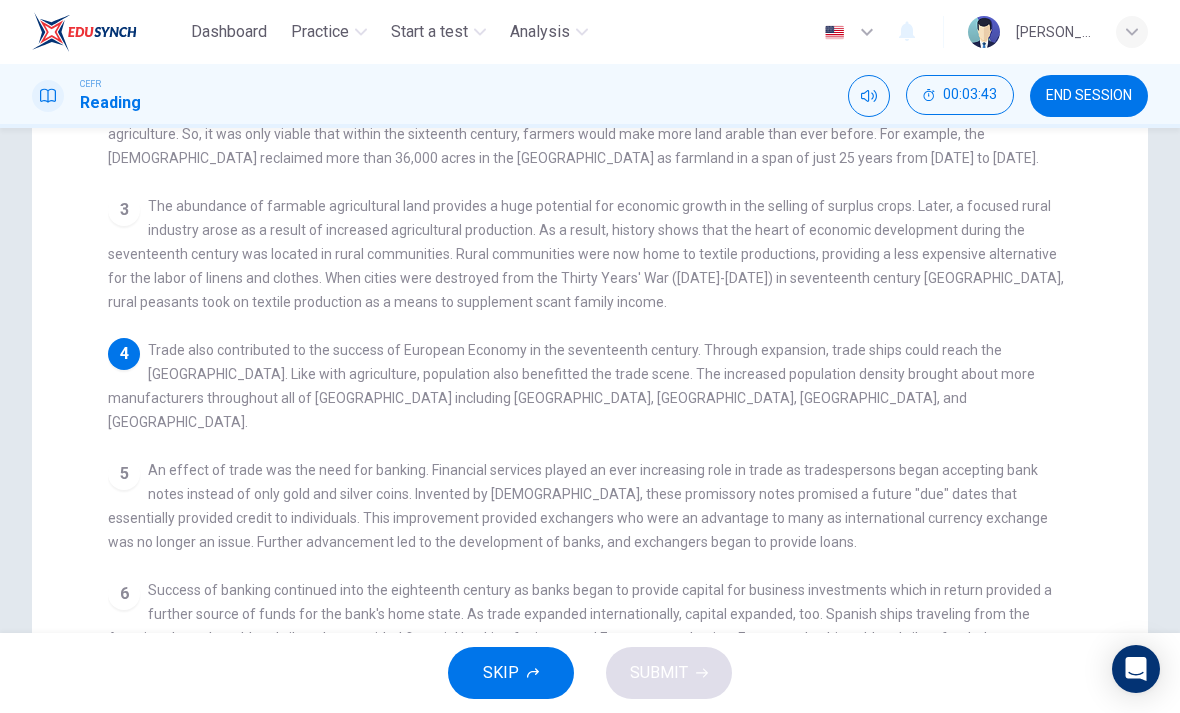 scroll, scrollTop: 356, scrollLeft: 0, axis: vertical 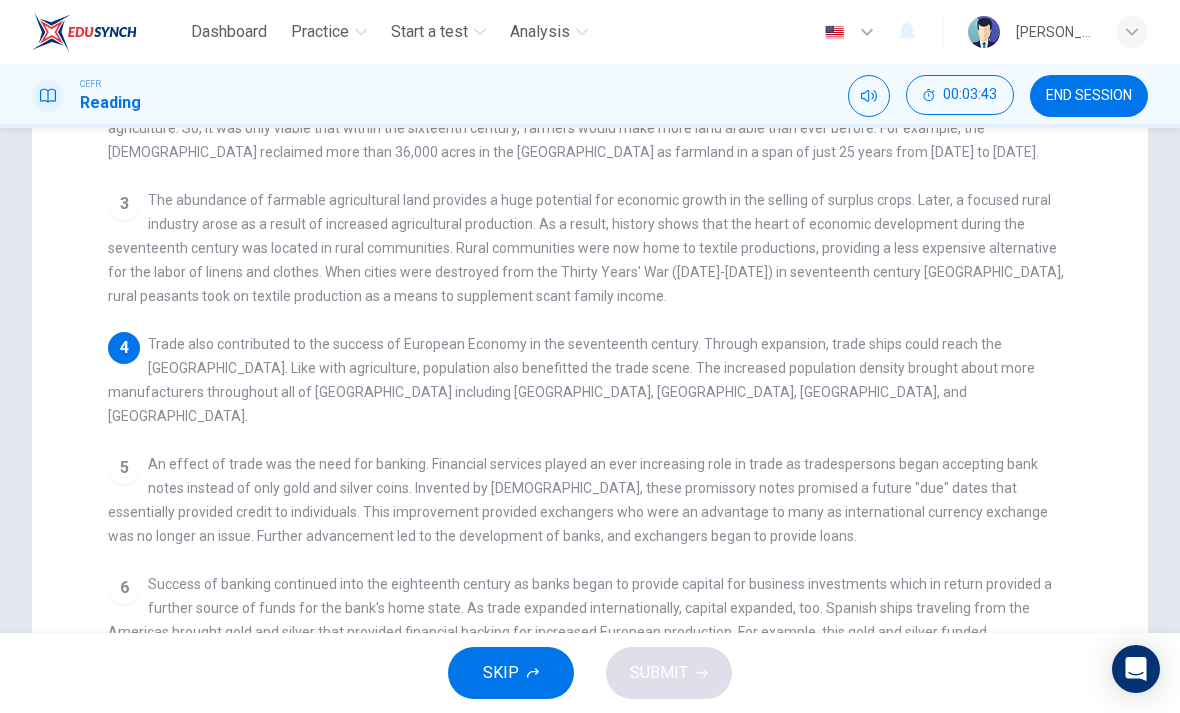 click on "5 An effect of trade was the need for banking. Financial services played an ever increasing role in trade as tradespersons began accepting bank notes instead of only gold and silver coins. Invented by Italians, these promissory notes promised a future "due" dates that essentially provided credit to individuals. This improvement provided exchangers who were an advantage to many as international currency exchange was no longer an issue. Further advancement led to the development of banks, and exchangers began to provide loans." at bounding box center (590, 500) 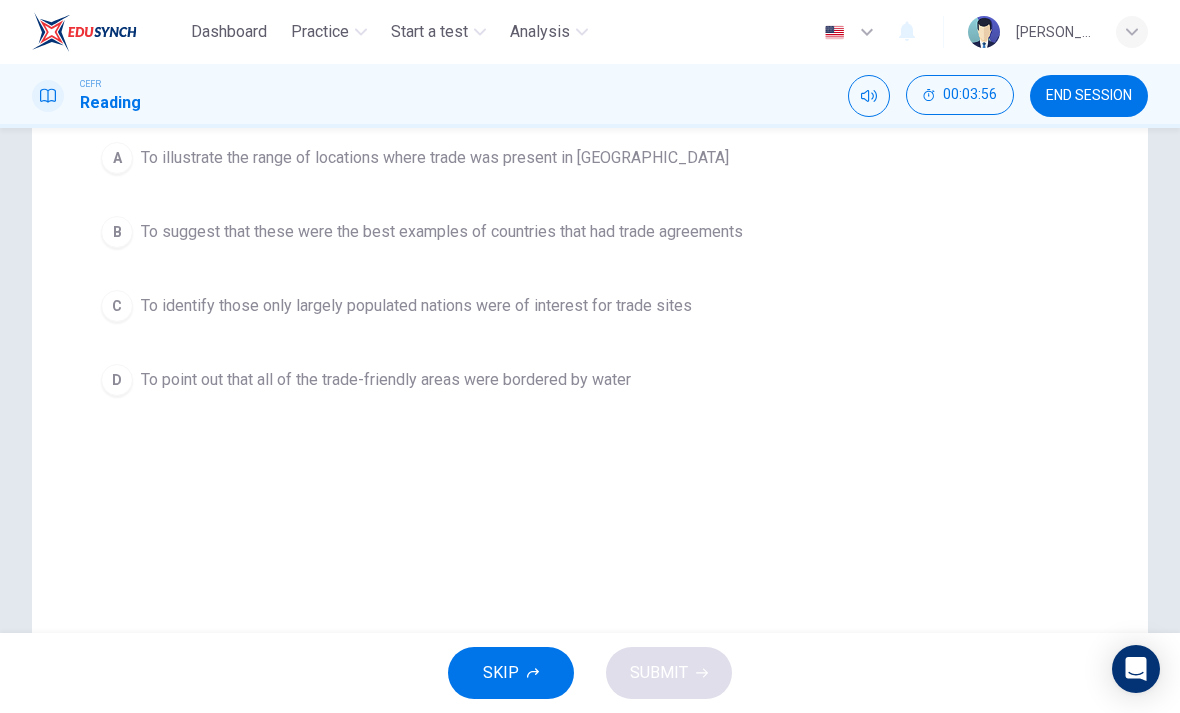 scroll, scrollTop: 275, scrollLeft: 0, axis: vertical 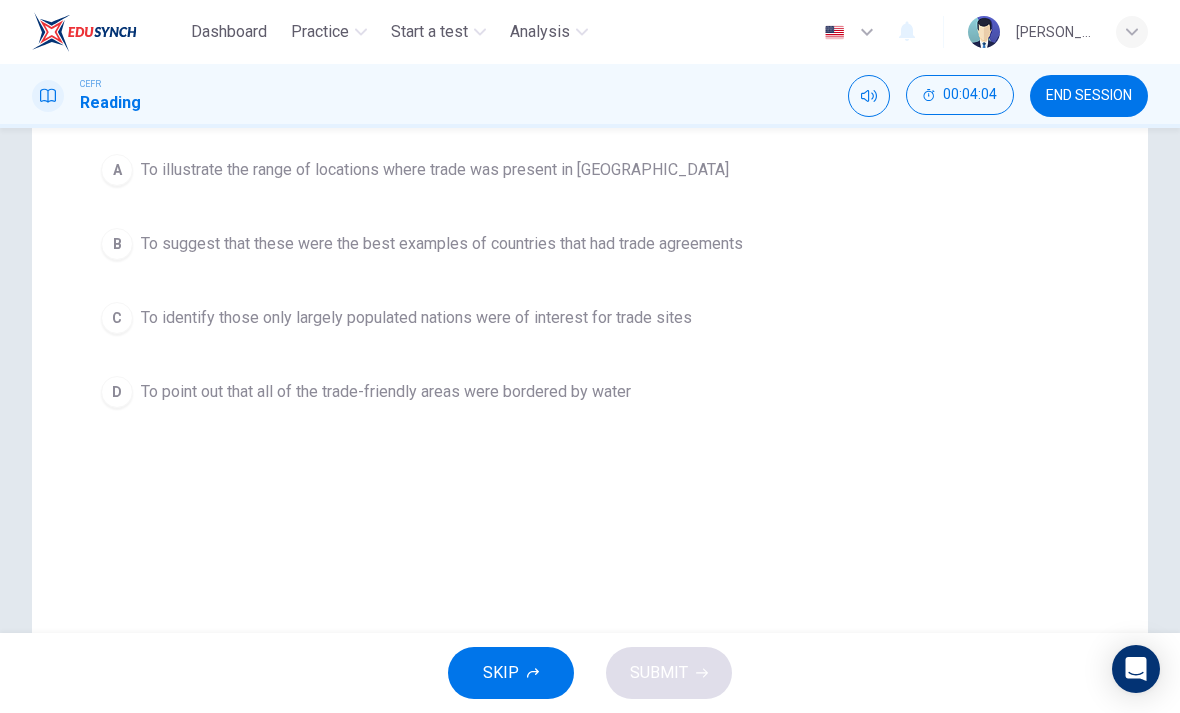 click on "B To suggest that these were the best examples of countries that had trade agreements" at bounding box center (590, 244) 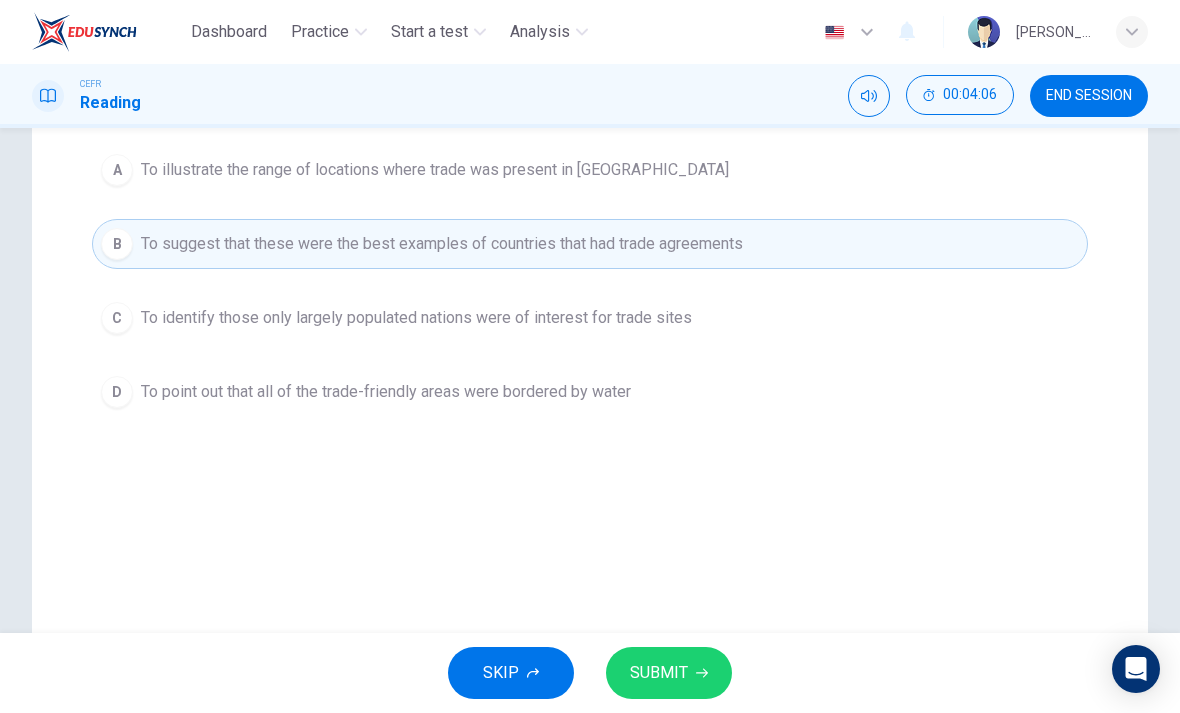 click on "SUBMIT" at bounding box center [669, 673] 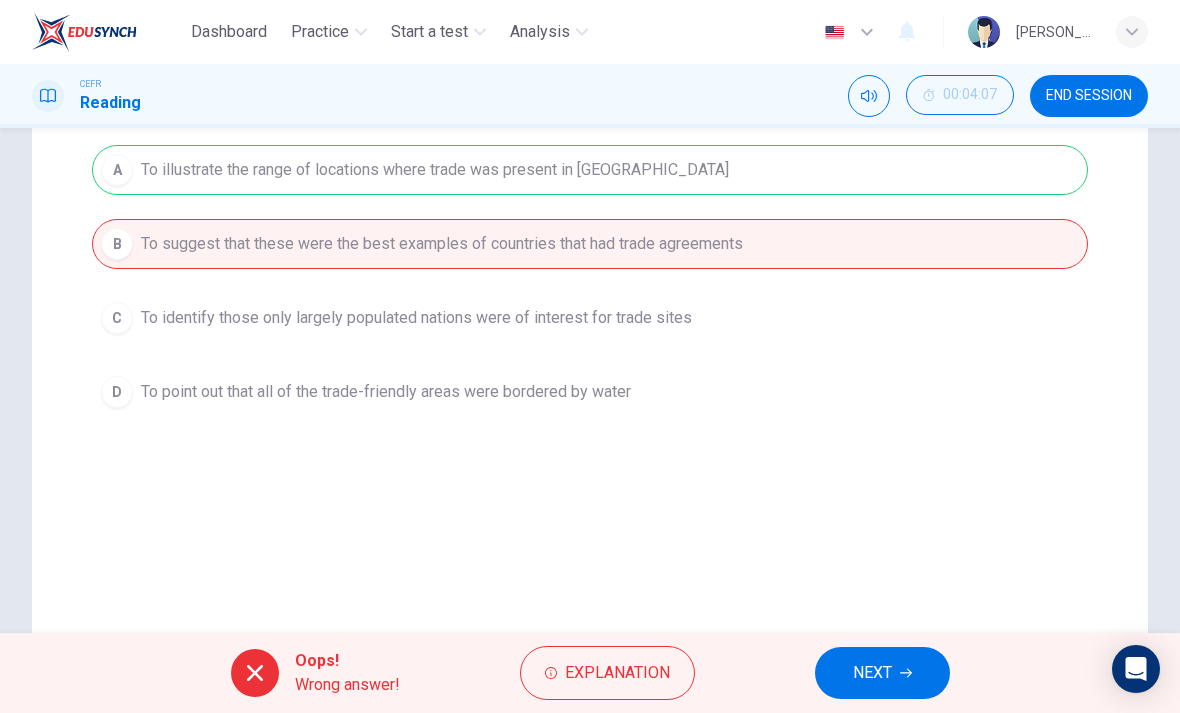 click on "NEXT" at bounding box center (872, 673) 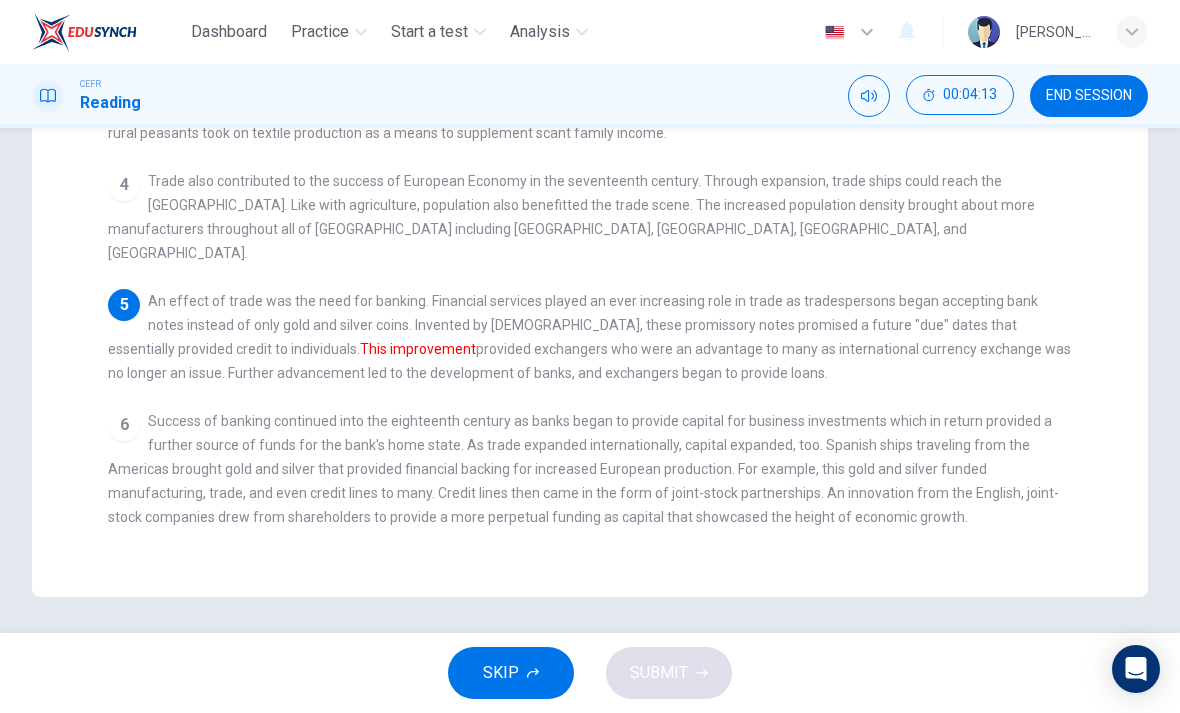 scroll, scrollTop: 523, scrollLeft: 0, axis: vertical 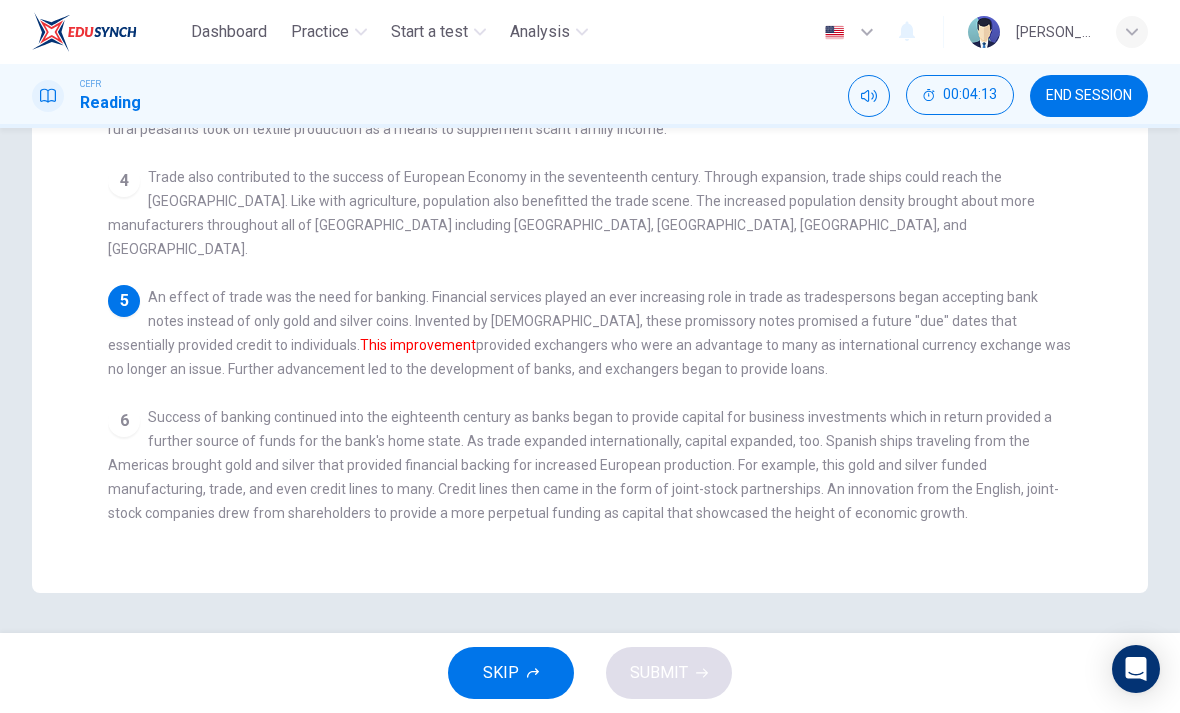 click on "6 Success of banking continued into the eighteenth century as banks began to provide capital for business investments which in return provided a further source of funds for the bank's home state. As trade expanded internationally, capital expanded, too. Spanish ships traveling from the Americas brought gold and silver that provided financial backing for increased European production. For example, this gold and silver funded manufacturing, trade, and even credit lines to many. Credit lines then came in the form of joint-stock partnerships. An innovation from the English, joint-stock companies drew from shareholders to provide a more perpetual funding as capital that showcased the height of economic growth." at bounding box center (590, 465) 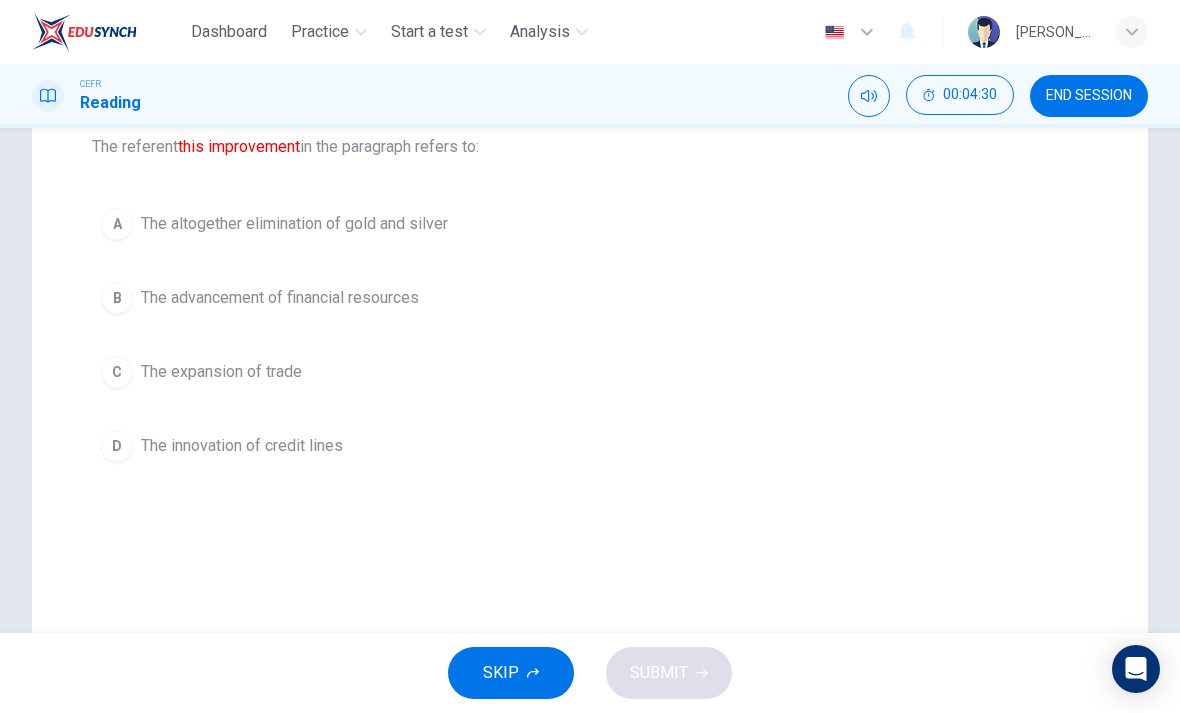 scroll, scrollTop: 214, scrollLeft: 0, axis: vertical 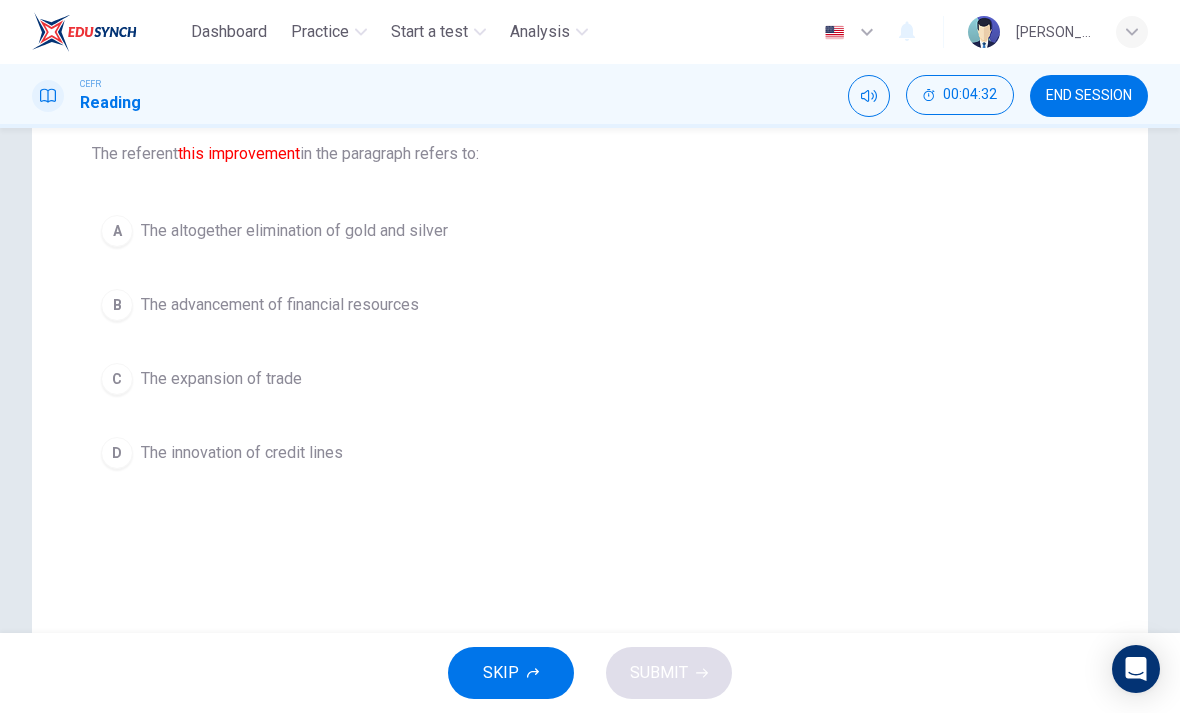 click on "The altogether elimination of gold and silver" at bounding box center (294, 231) 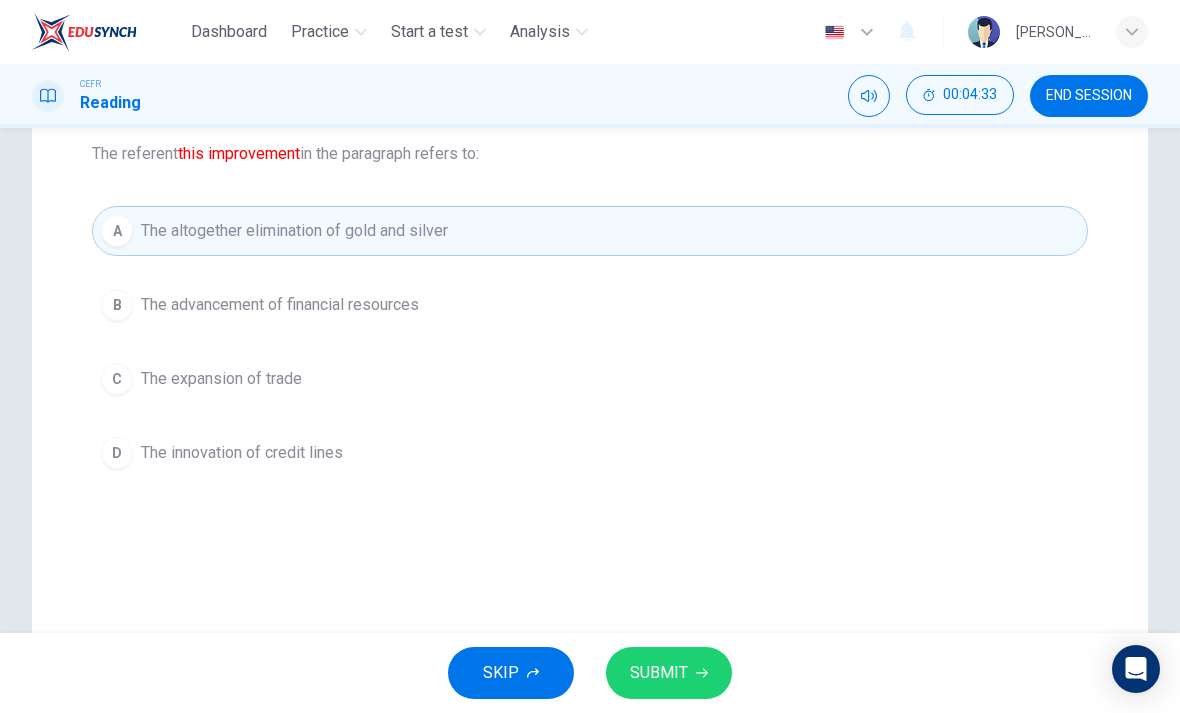click on "SUBMIT" at bounding box center [659, 673] 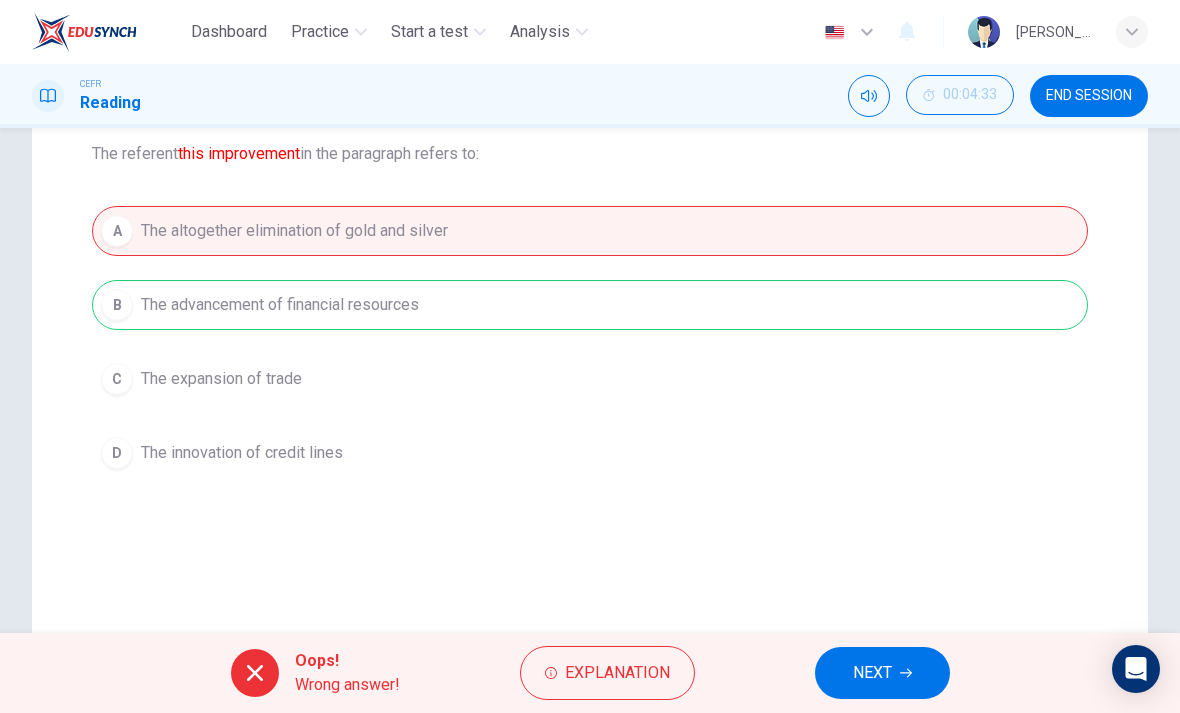 click on "NEXT" at bounding box center [872, 673] 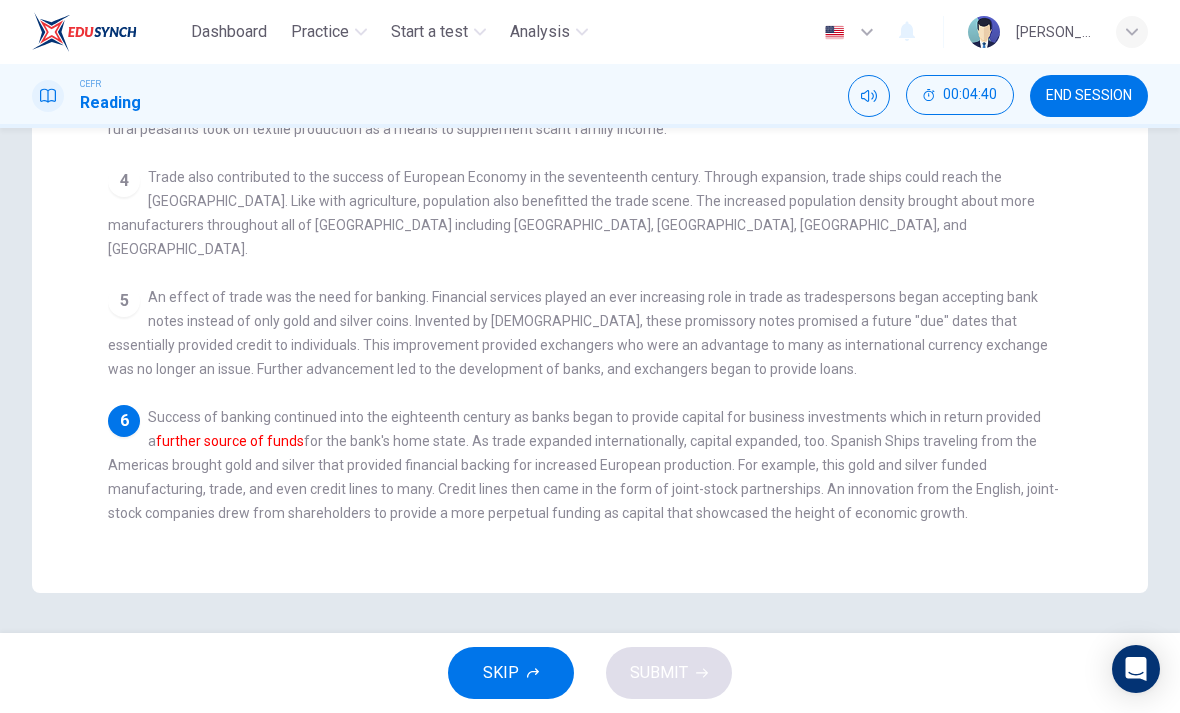 click on "6 Success of banking continued into the eighteenth century as banks began to provide capital for business investments which in return provided a  further source of funds  for the bank's home state. As trade expanded internationally, capital expanded, too. Spanish Ships traveling from the Americas brought gold and silver that provided financial backing for increased European production. For example, this gold and silver funded manufacturing, trade, and even credit lines to many. Credit lines then came in the form of joint-stock partnerships. An innovation from the English, joint-stock companies drew from shareholders to provide a more perpetual funding as capital that showcased the height of economic growth." at bounding box center (590, 465) 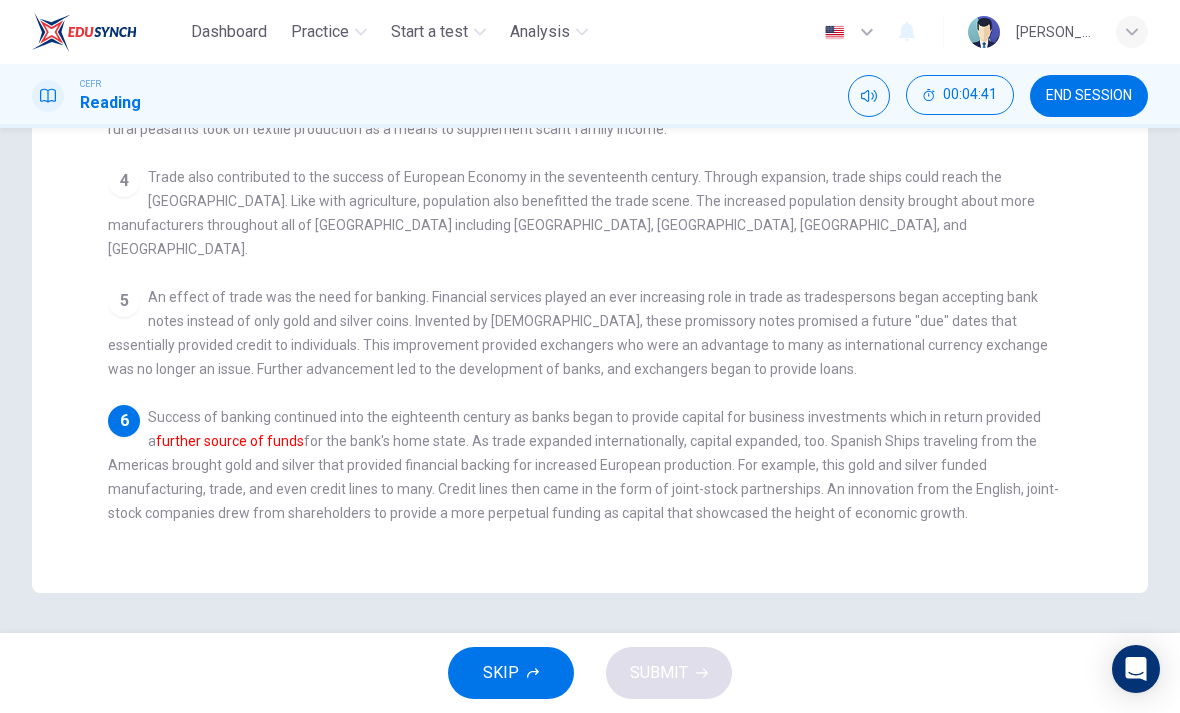 scroll, scrollTop: 523, scrollLeft: 0, axis: vertical 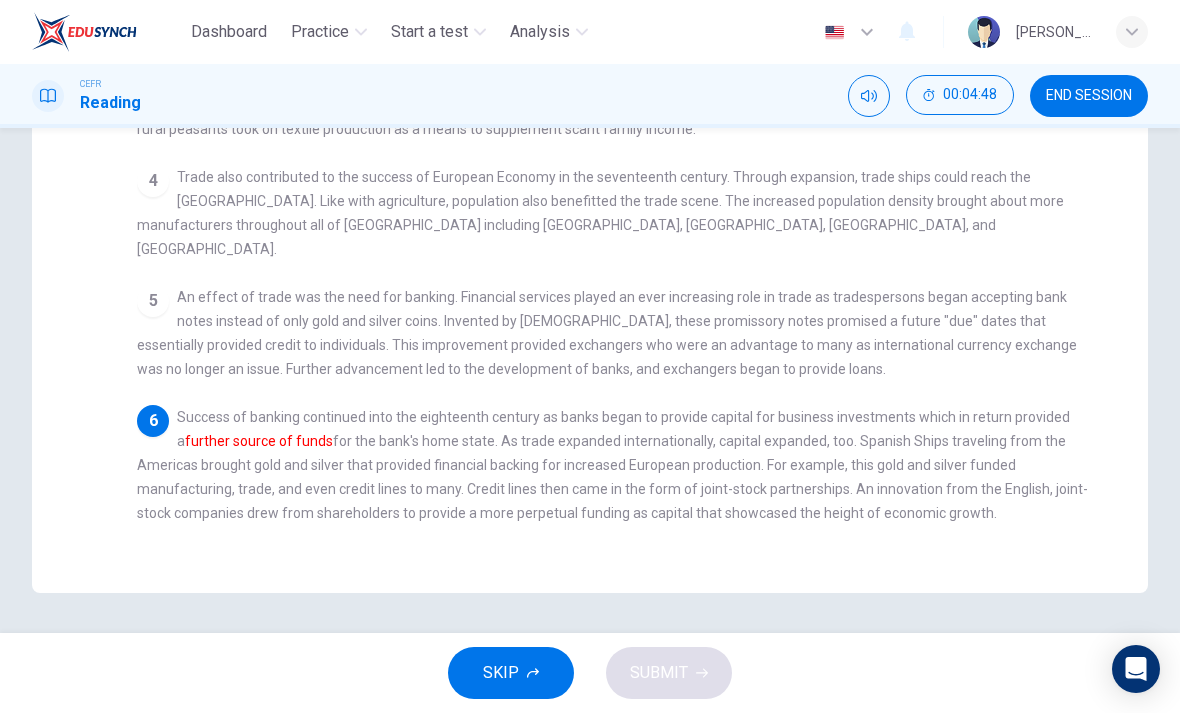 checkbox on "false" 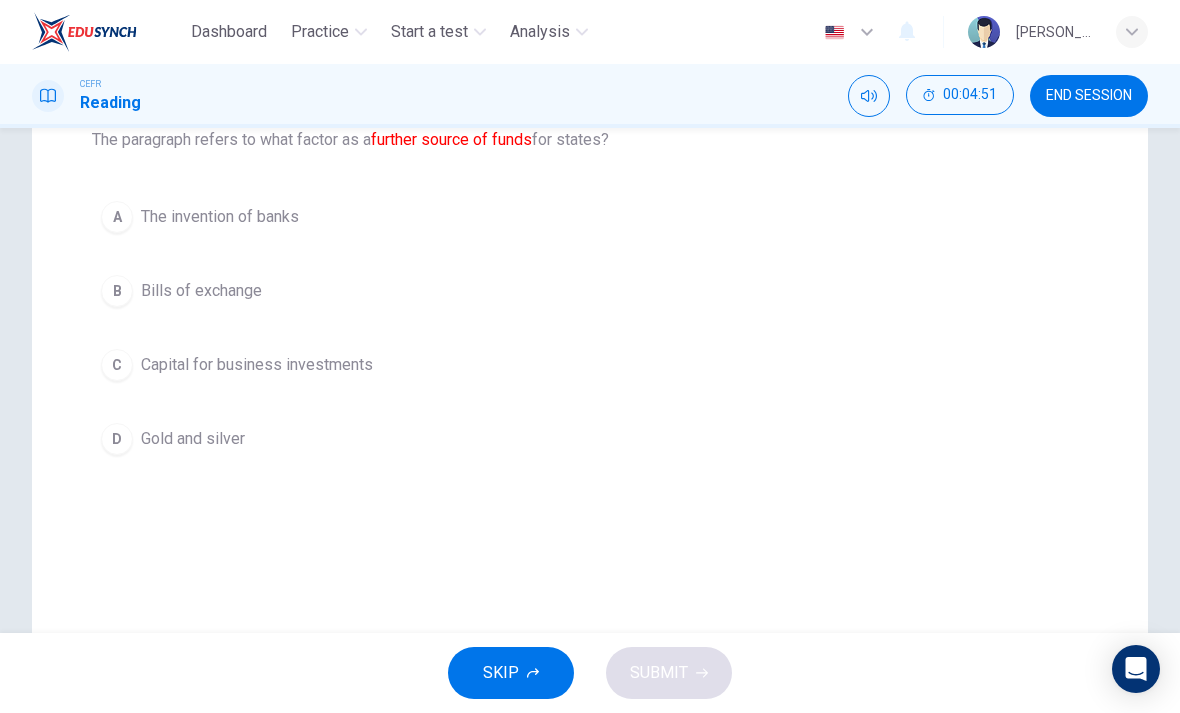 scroll, scrollTop: 230, scrollLeft: 0, axis: vertical 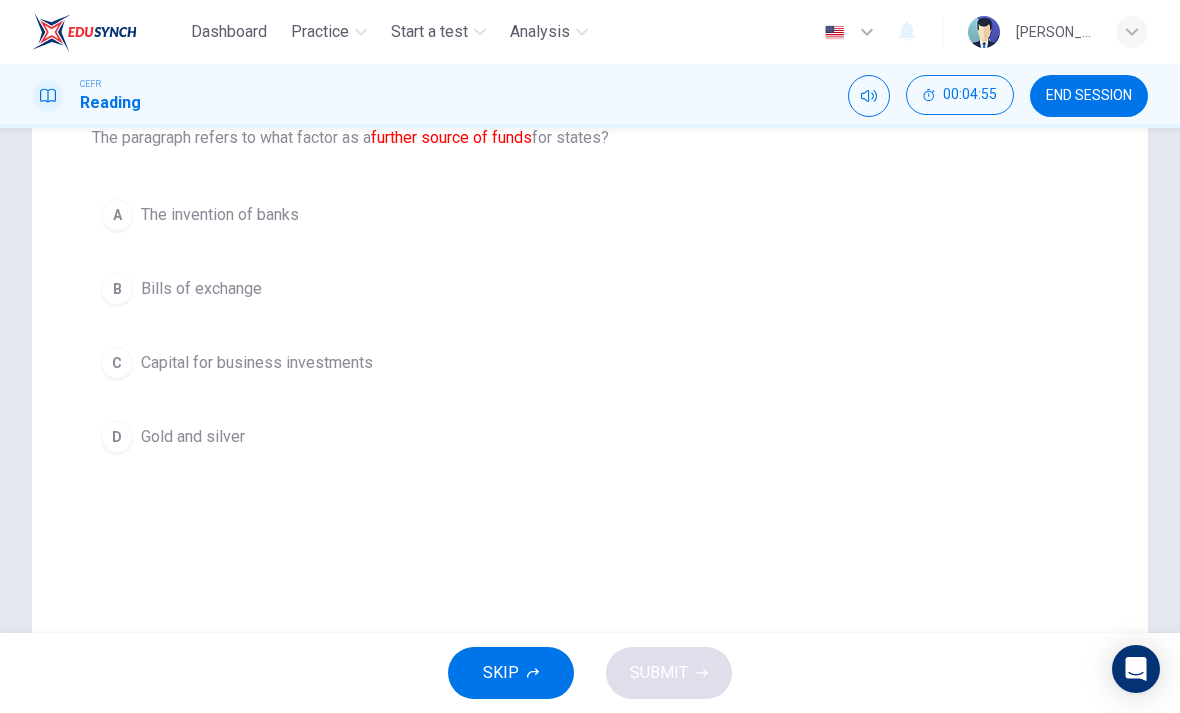 click on "A The invention of banks" at bounding box center (590, 215) 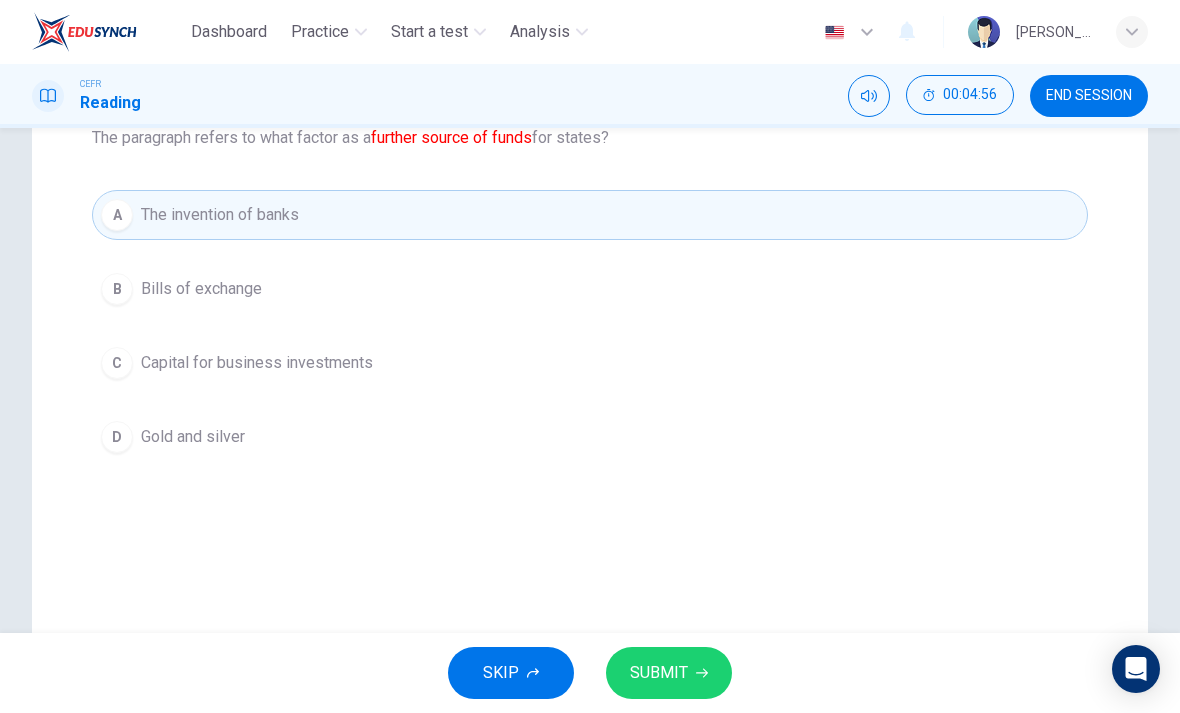 click on "SUBMIT" at bounding box center [669, 673] 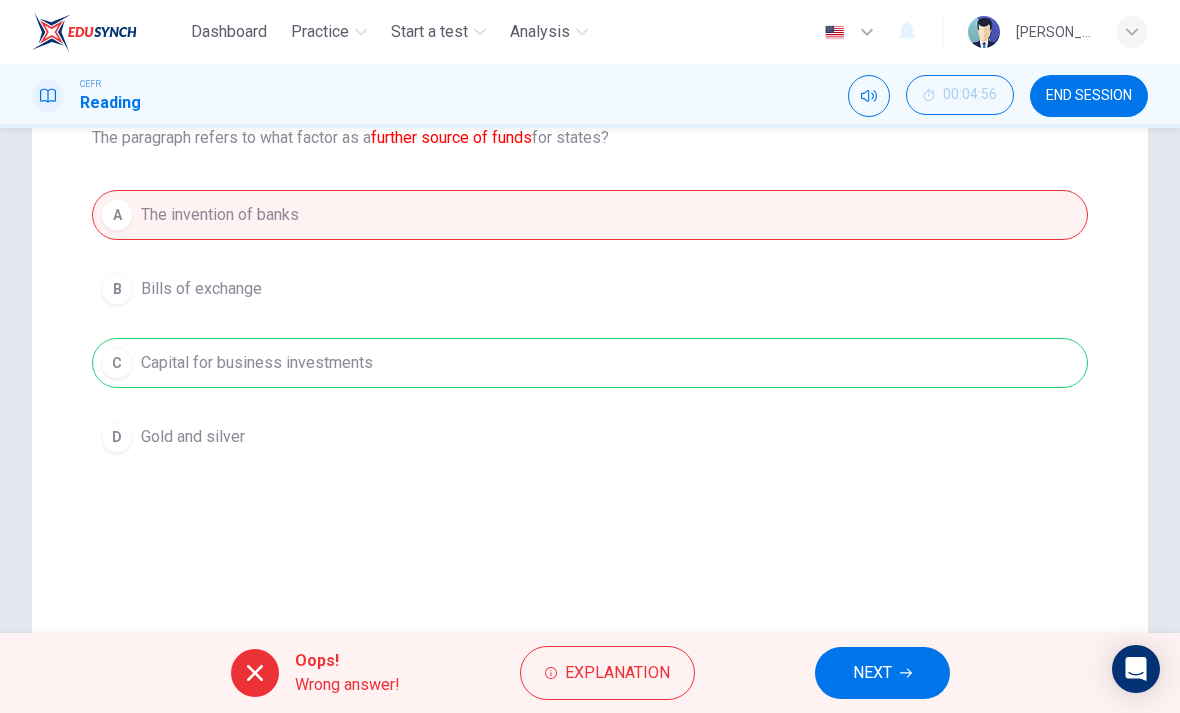 click on "END SESSION" at bounding box center (1089, 96) 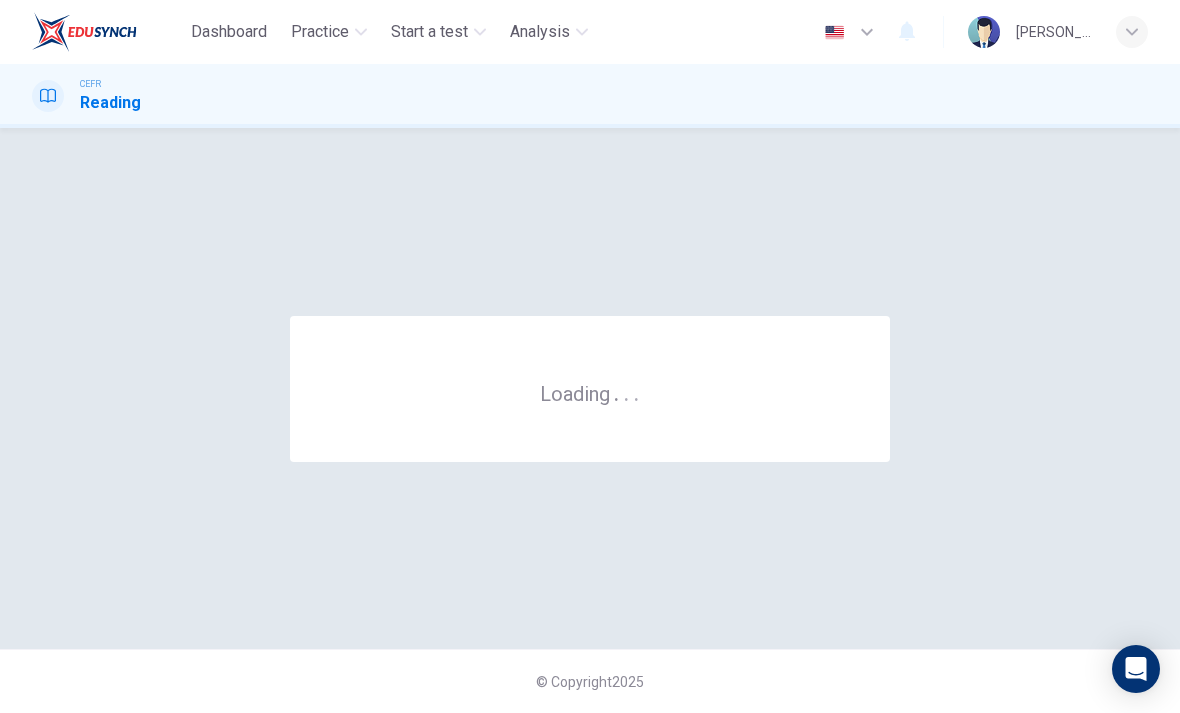 scroll, scrollTop: 0, scrollLeft: 0, axis: both 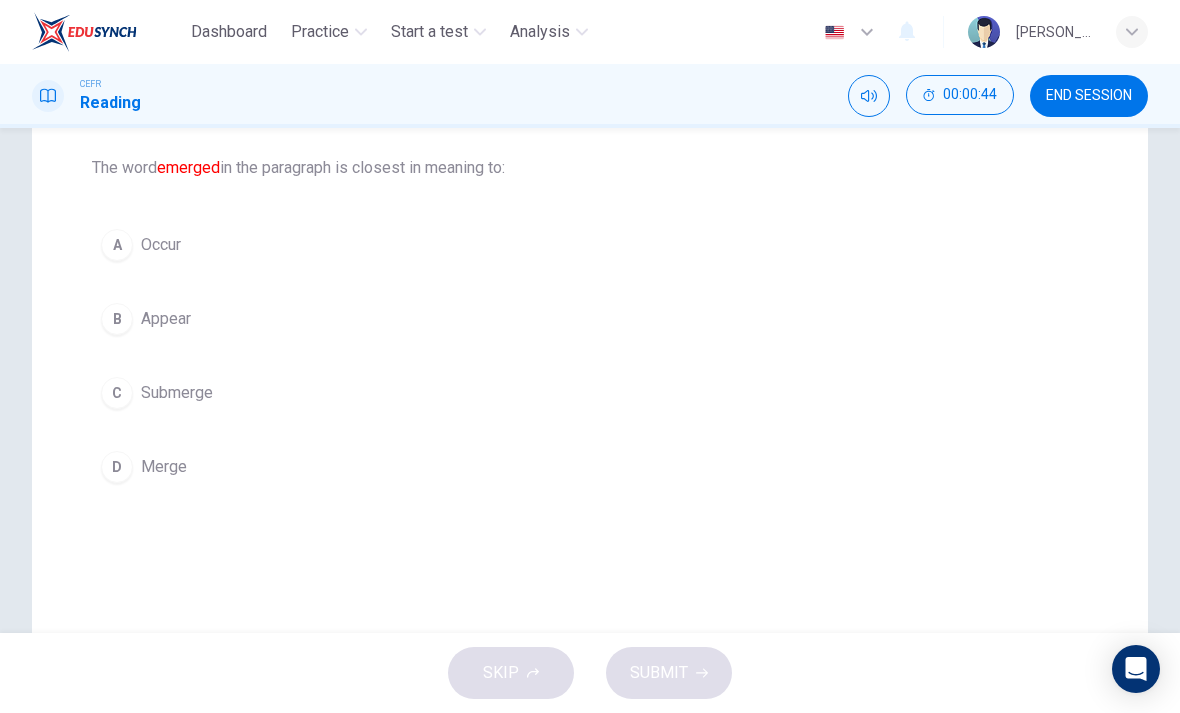 click on "D" at bounding box center [117, 467] 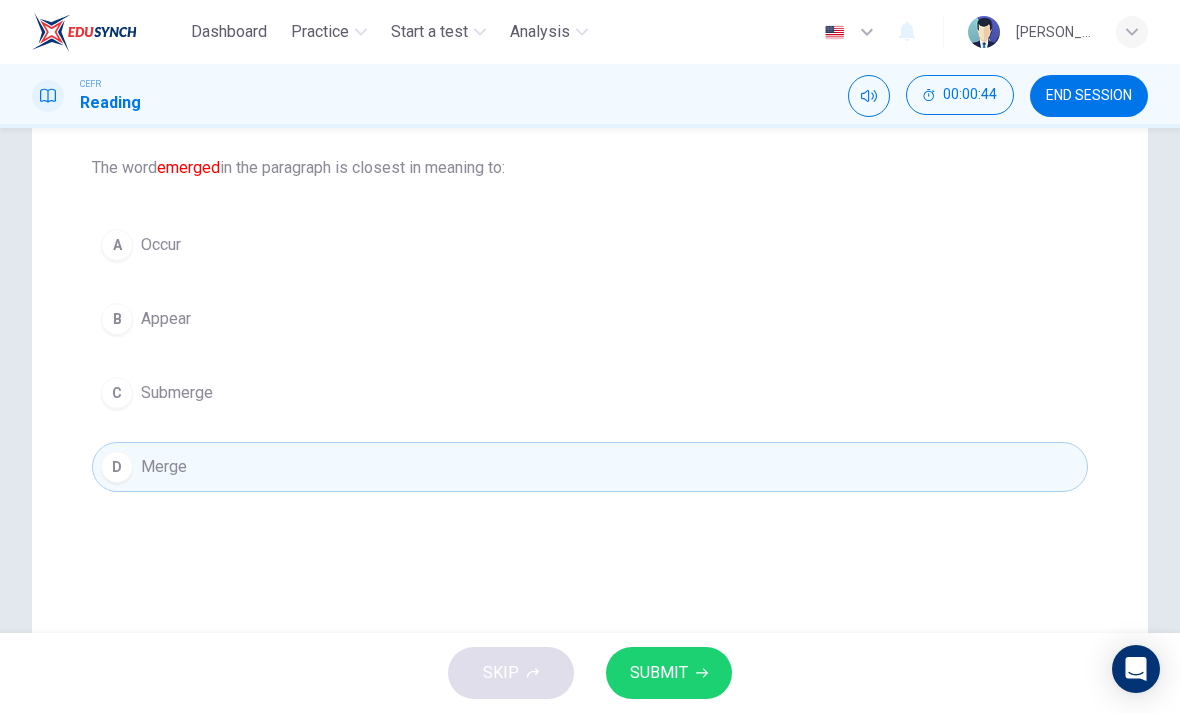 click on "SUBMIT" at bounding box center [669, 673] 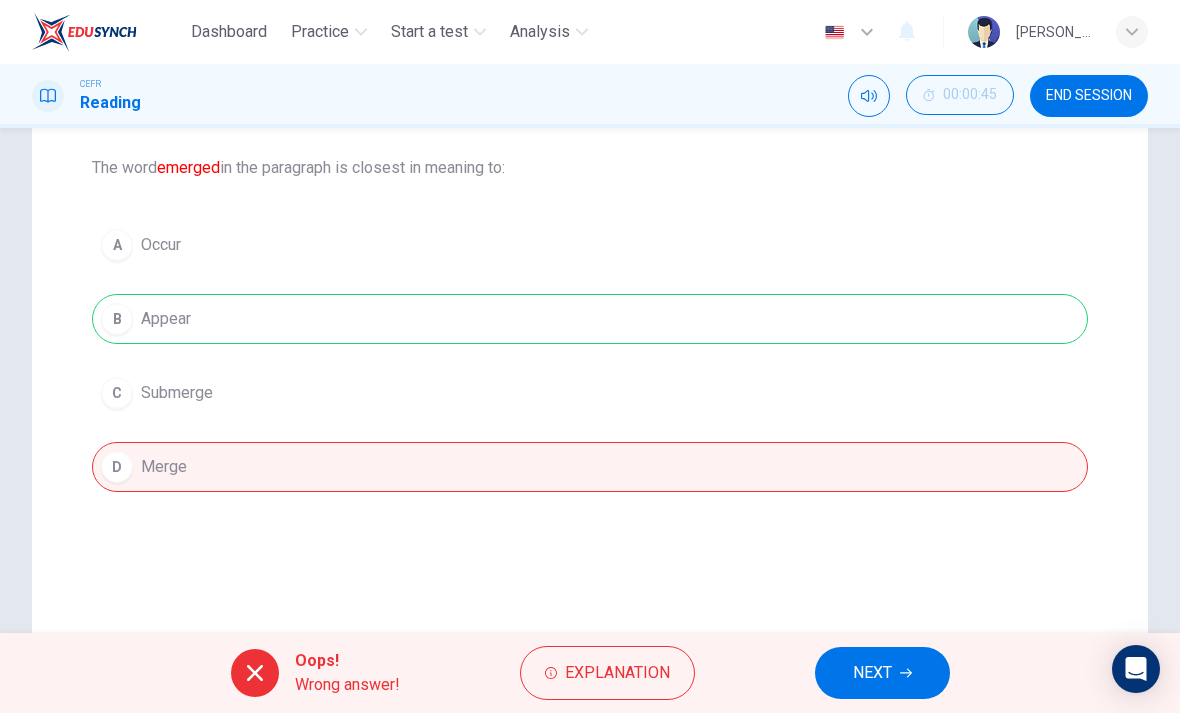 click on "NEXT" at bounding box center (882, 673) 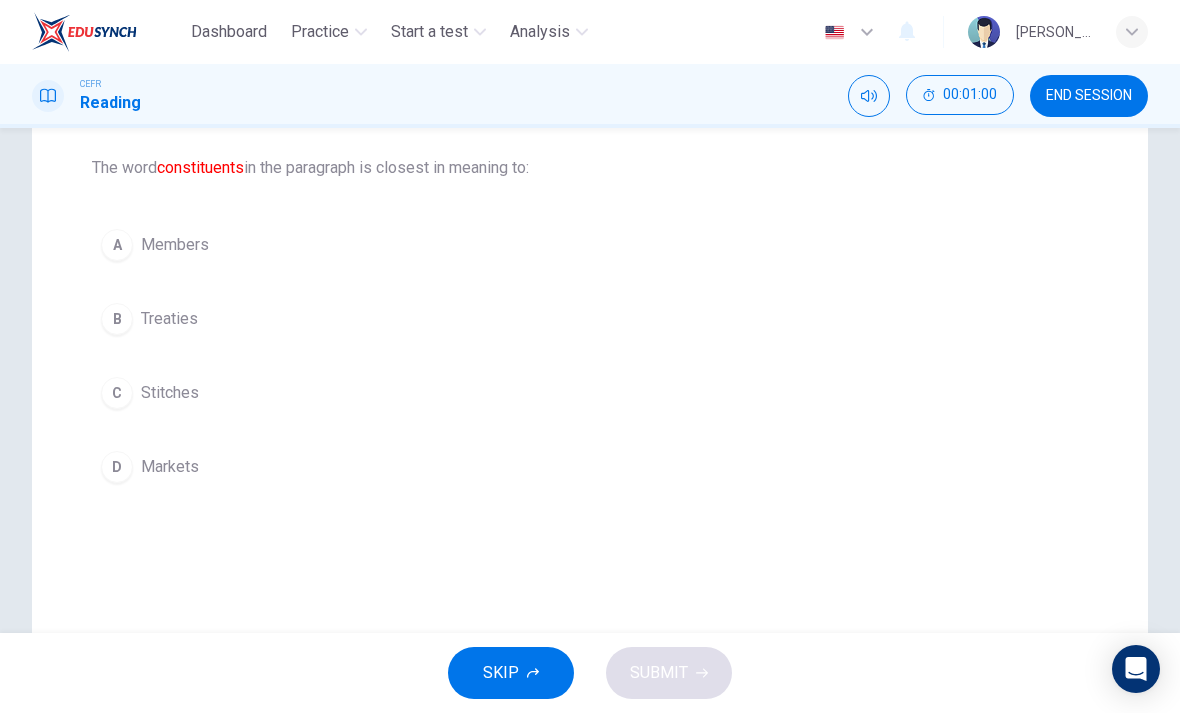 click on "A" at bounding box center [117, 245] 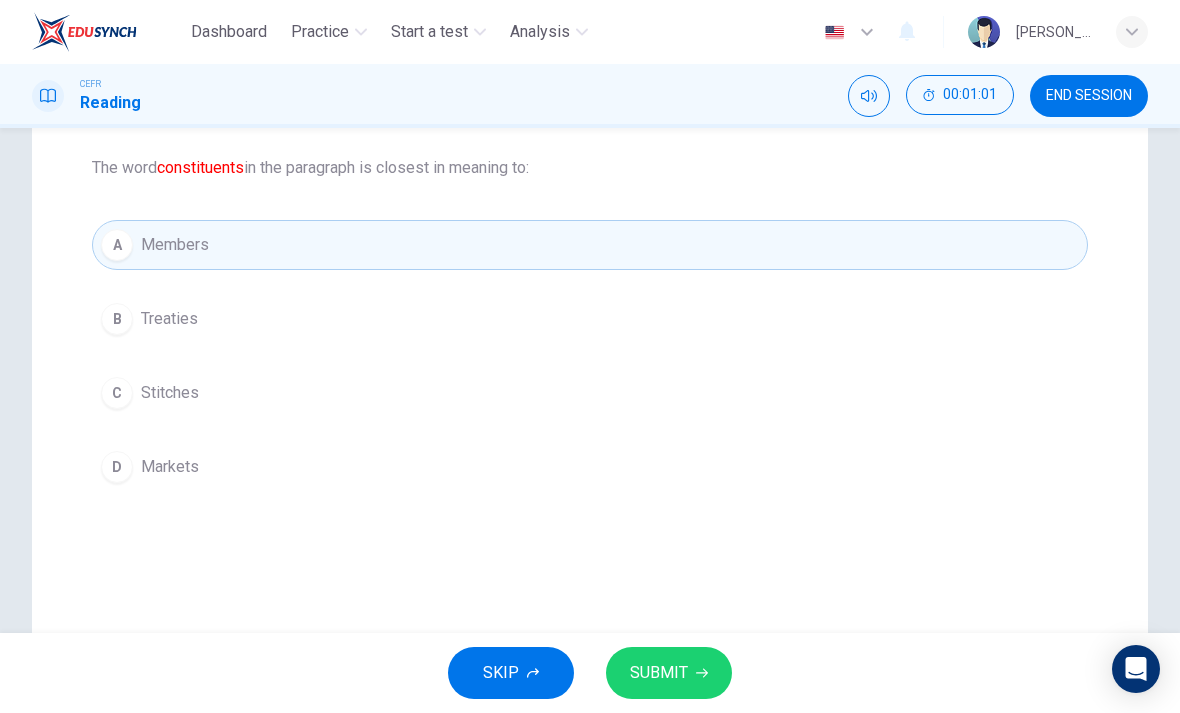 click on "SUBMIT" at bounding box center (659, 673) 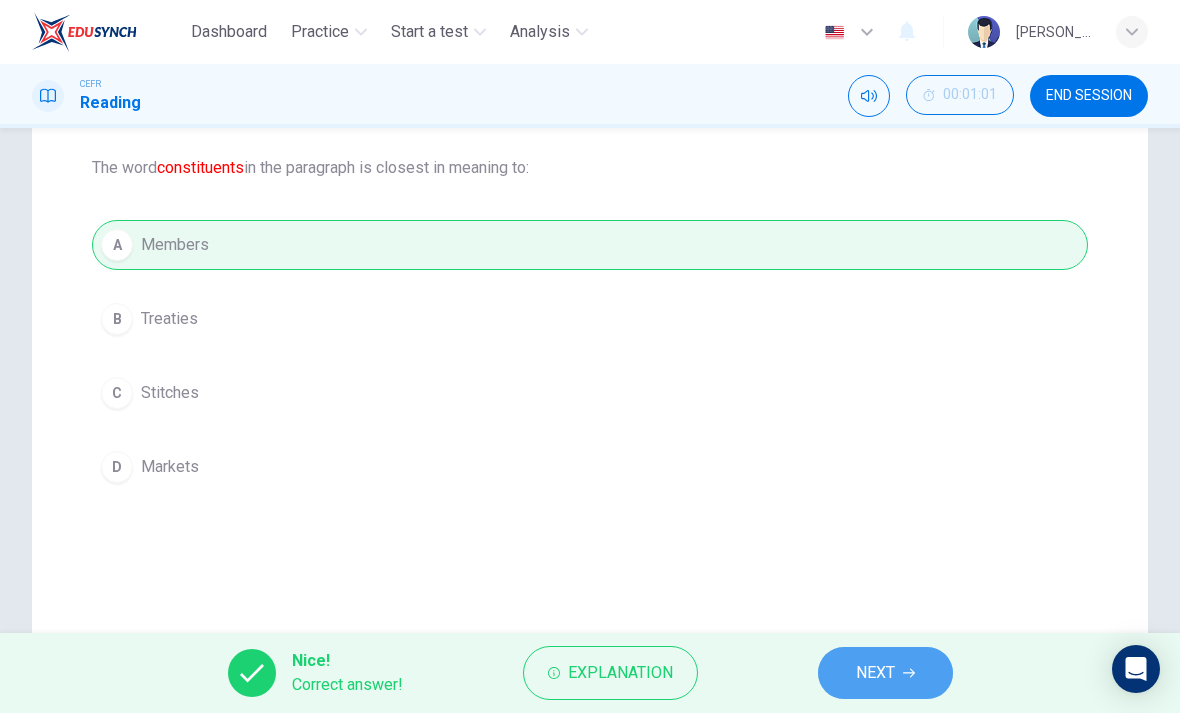 click on "NEXT" at bounding box center (875, 673) 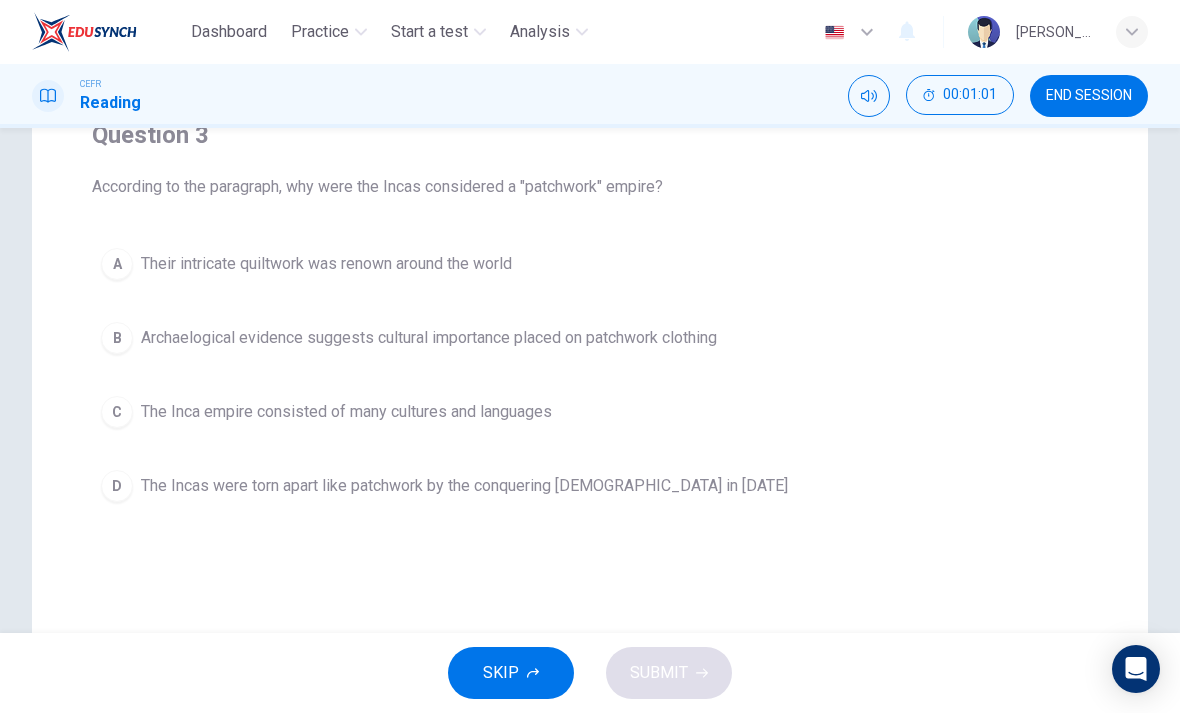 scroll, scrollTop: 175, scrollLeft: 0, axis: vertical 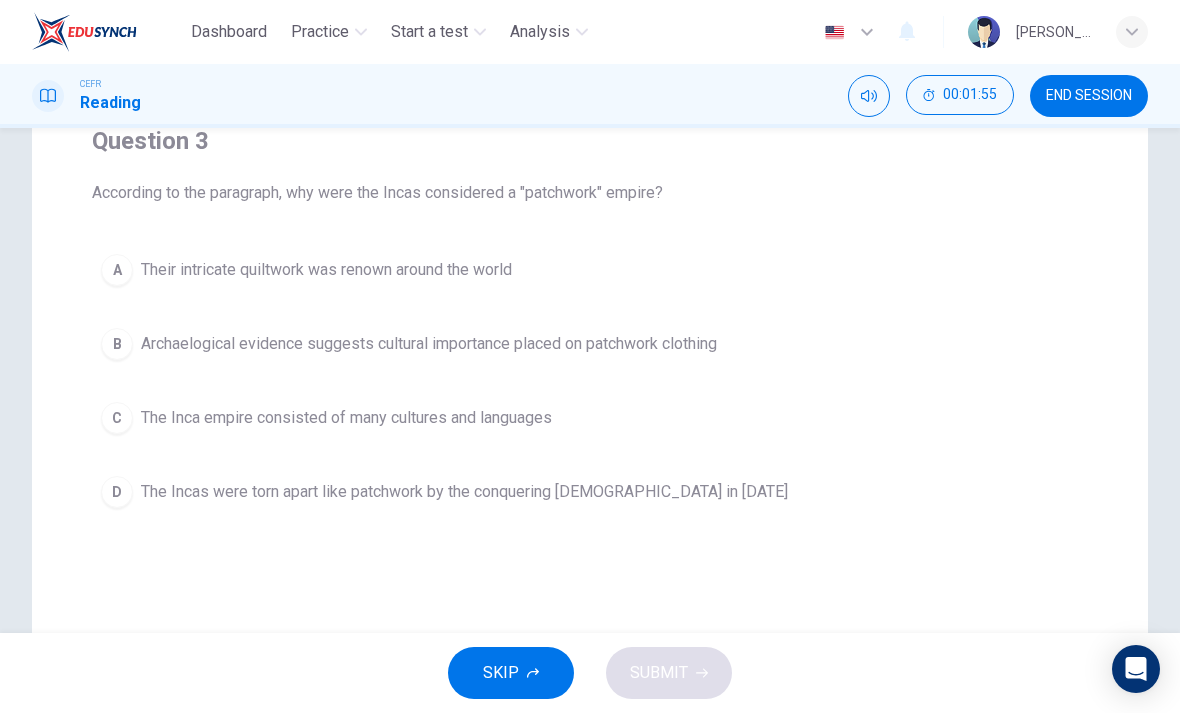 click on "C The Inca empire consisted of many cultures and languages" at bounding box center (590, 418) 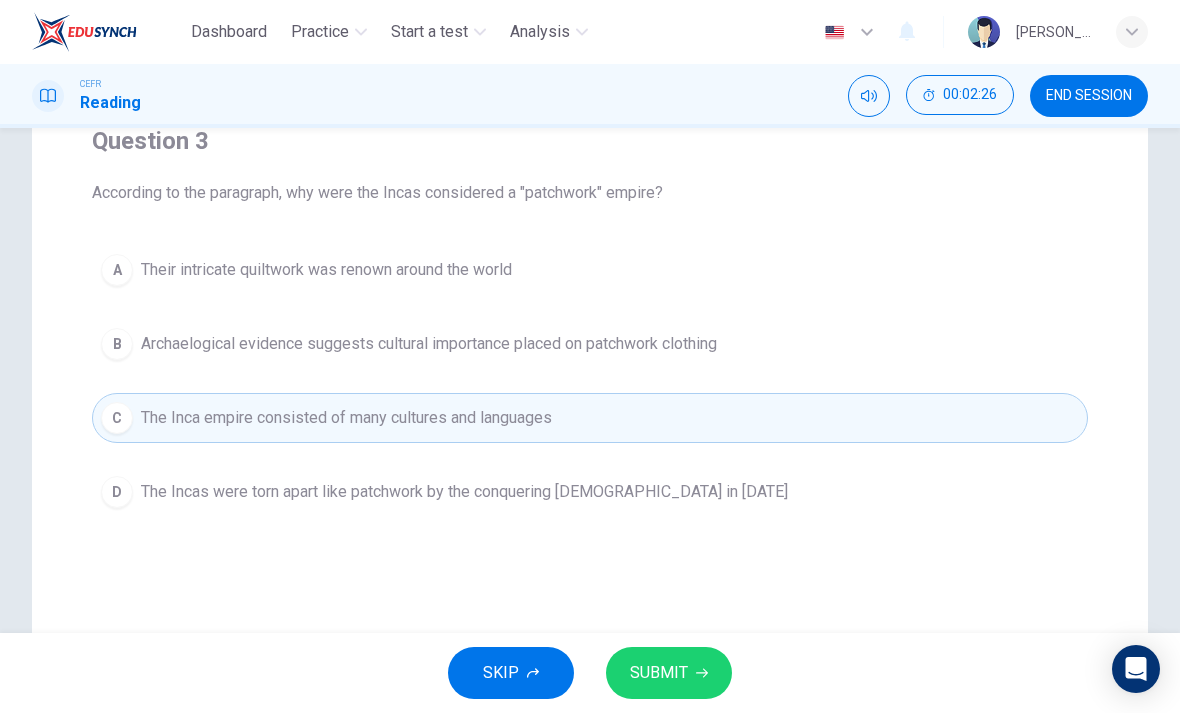 click on "SUBMIT" at bounding box center (669, 673) 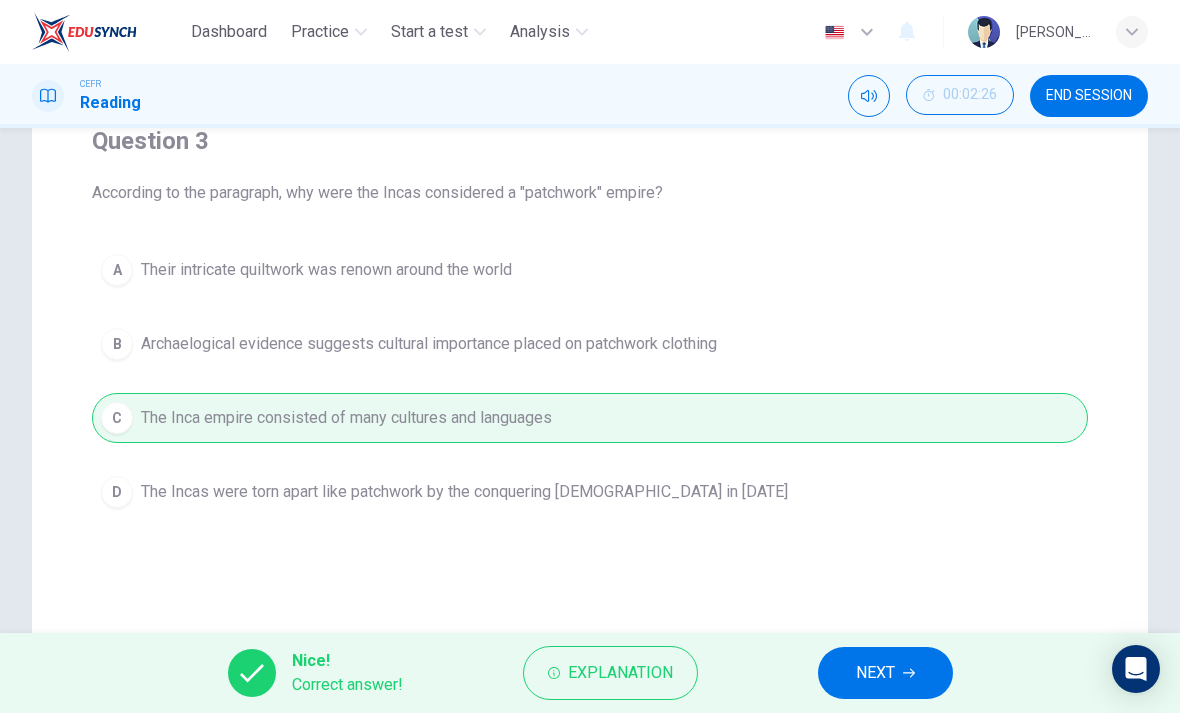 click on "NEXT" at bounding box center (885, 673) 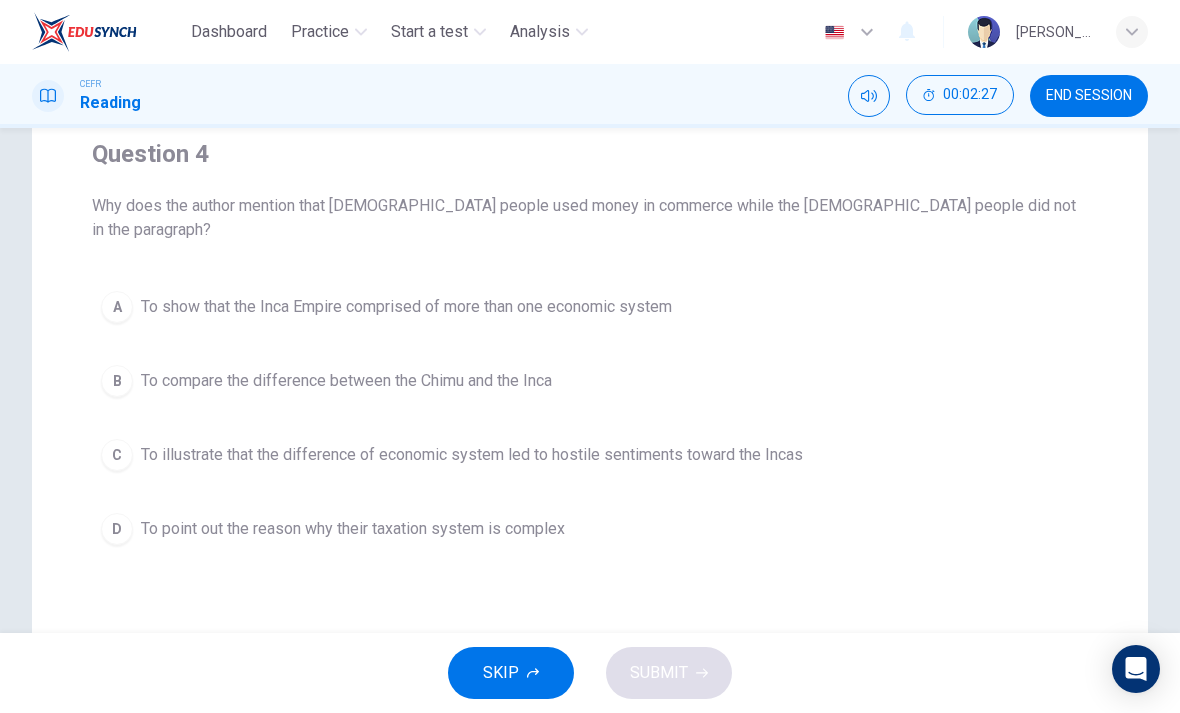 scroll, scrollTop: 153, scrollLeft: 0, axis: vertical 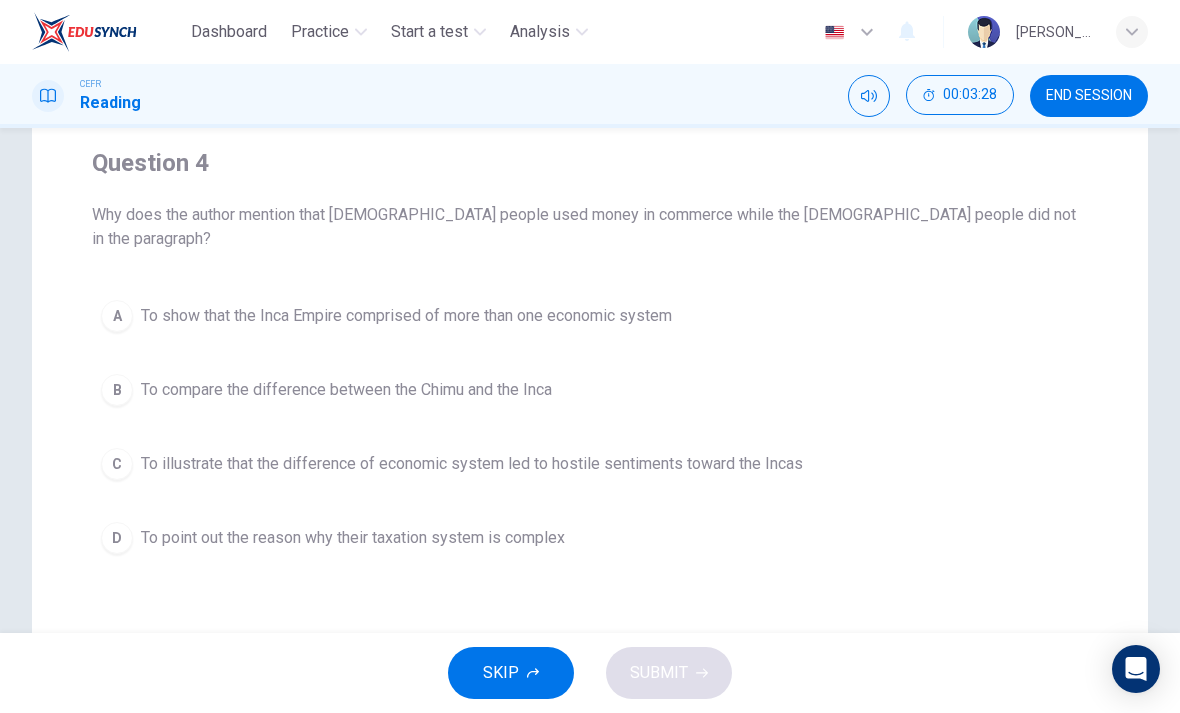 click on "C" at bounding box center [117, 464] 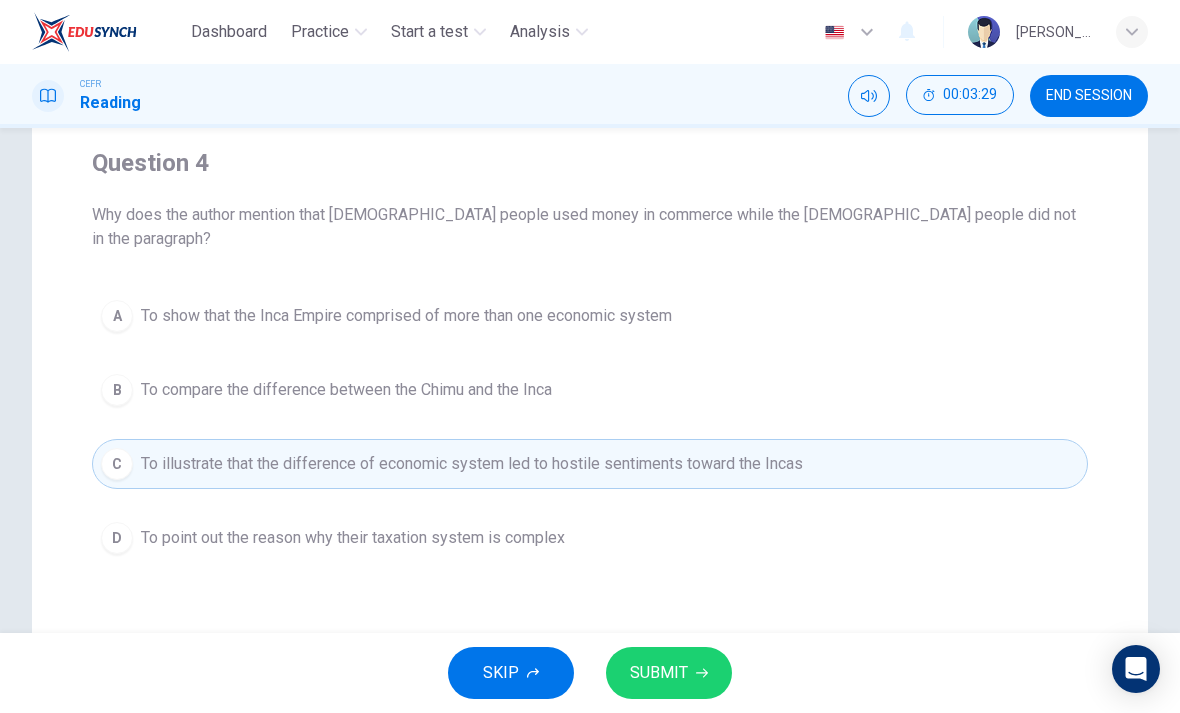 click on "SUBMIT" at bounding box center [659, 673] 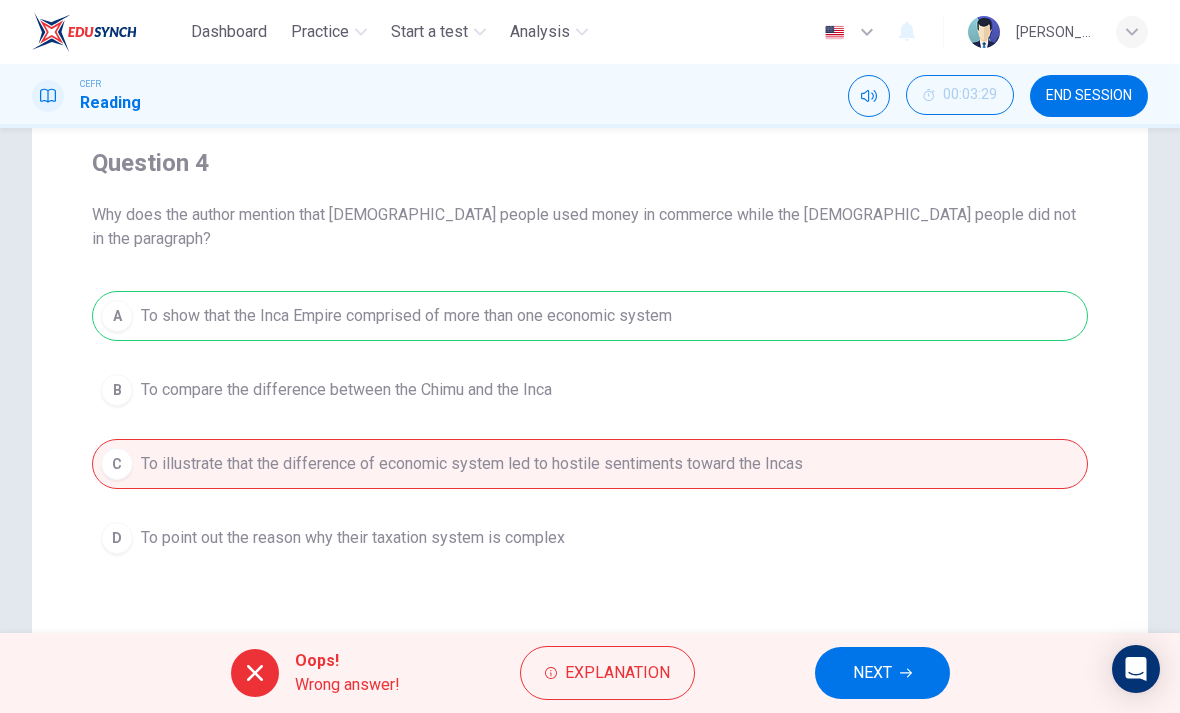 click on "NEXT" at bounding box center [872, 673] 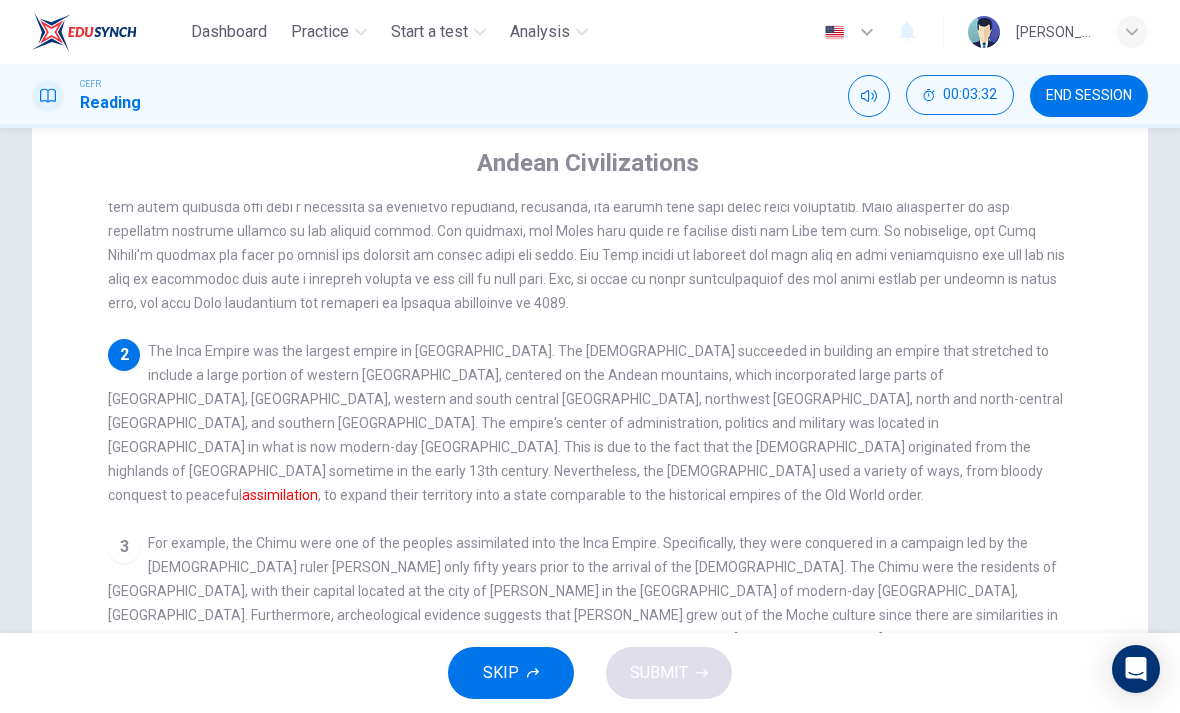 scroll, scrollTop: 105, scrollLeft: 0, axis: vertical 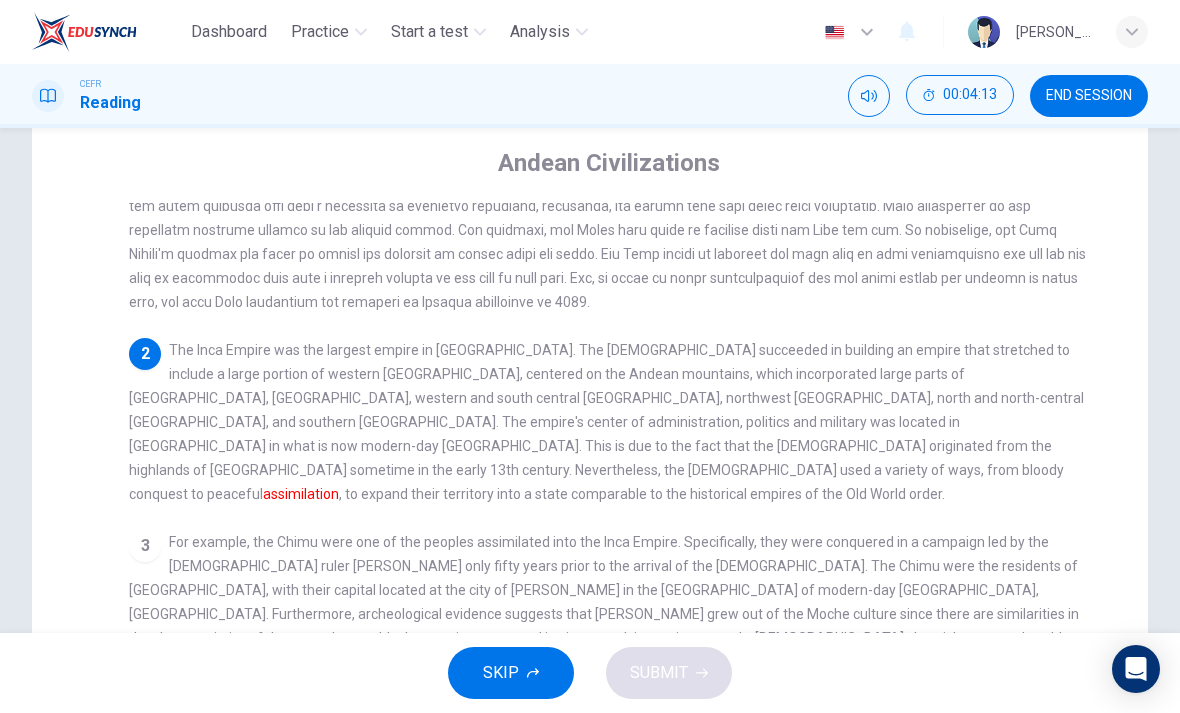 checkbox on "false" 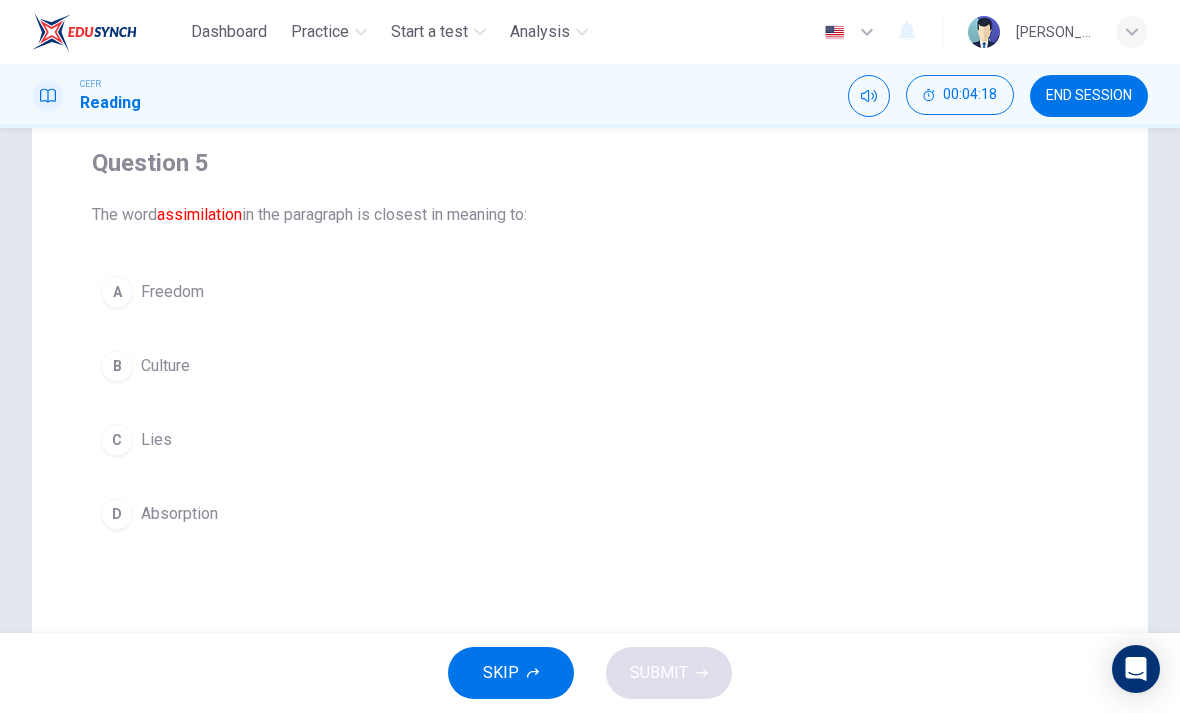 click on "A" at bounding box center (117, 292) 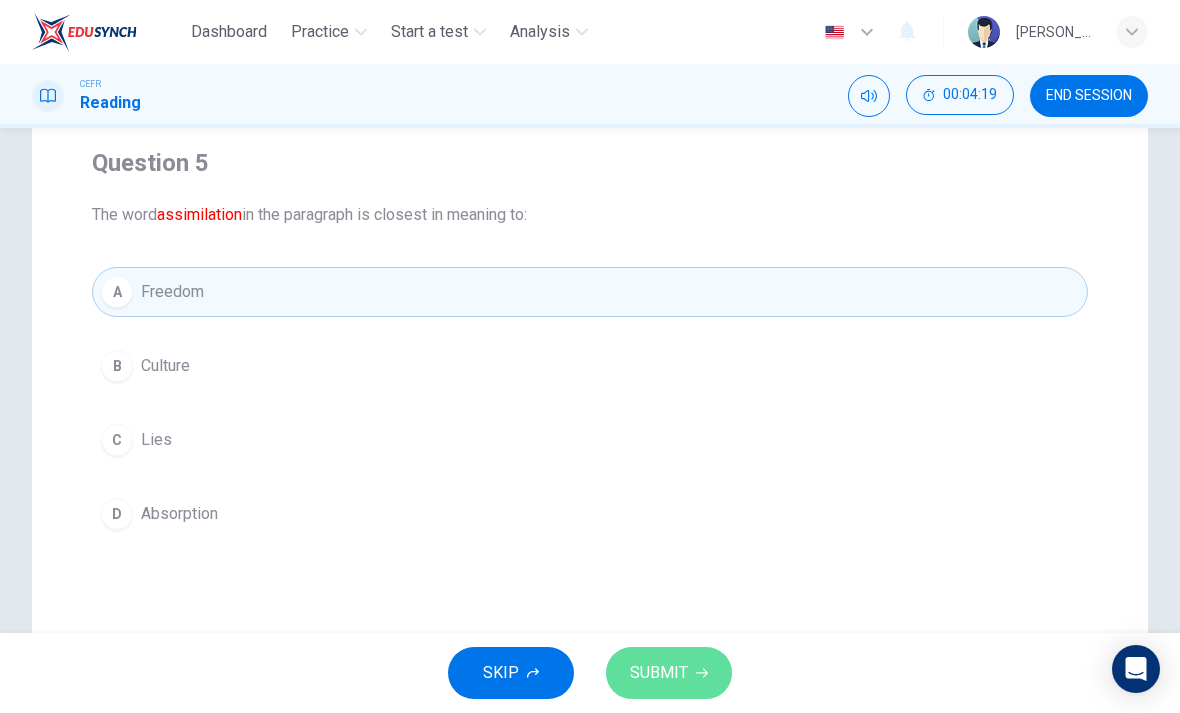 click on "SUBMIT" at bounding box center (669, 673) 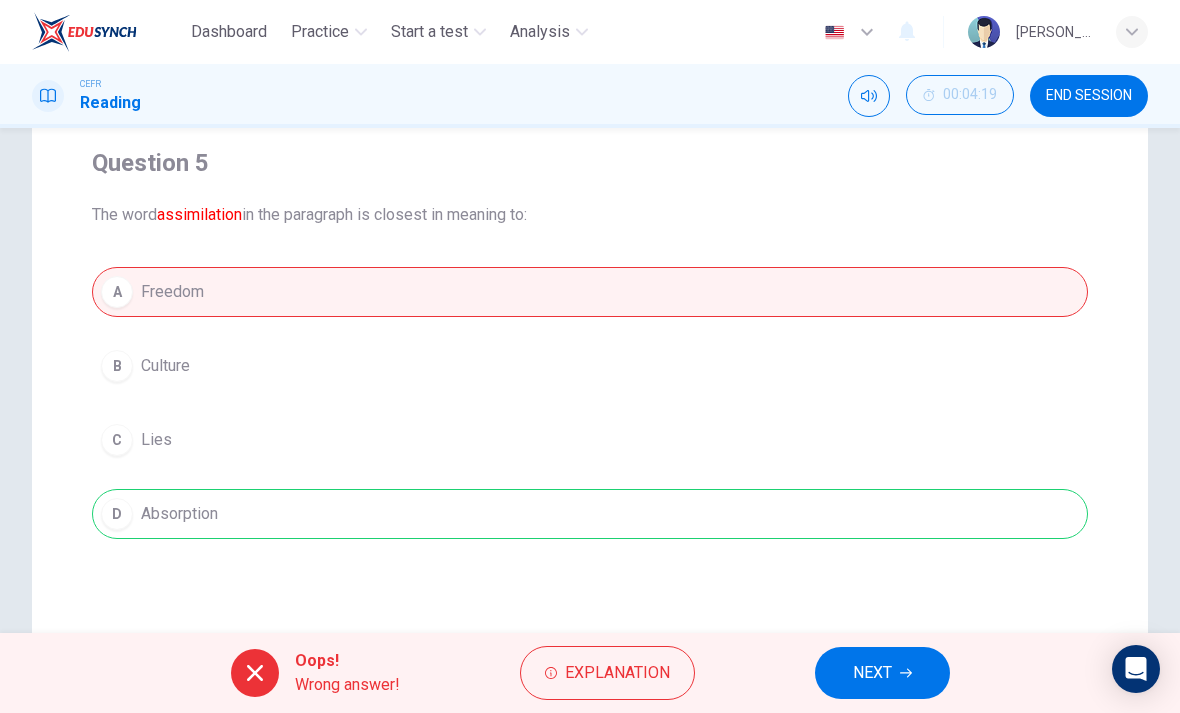 click on "END SESSION" at bounding box center (1089, 96) 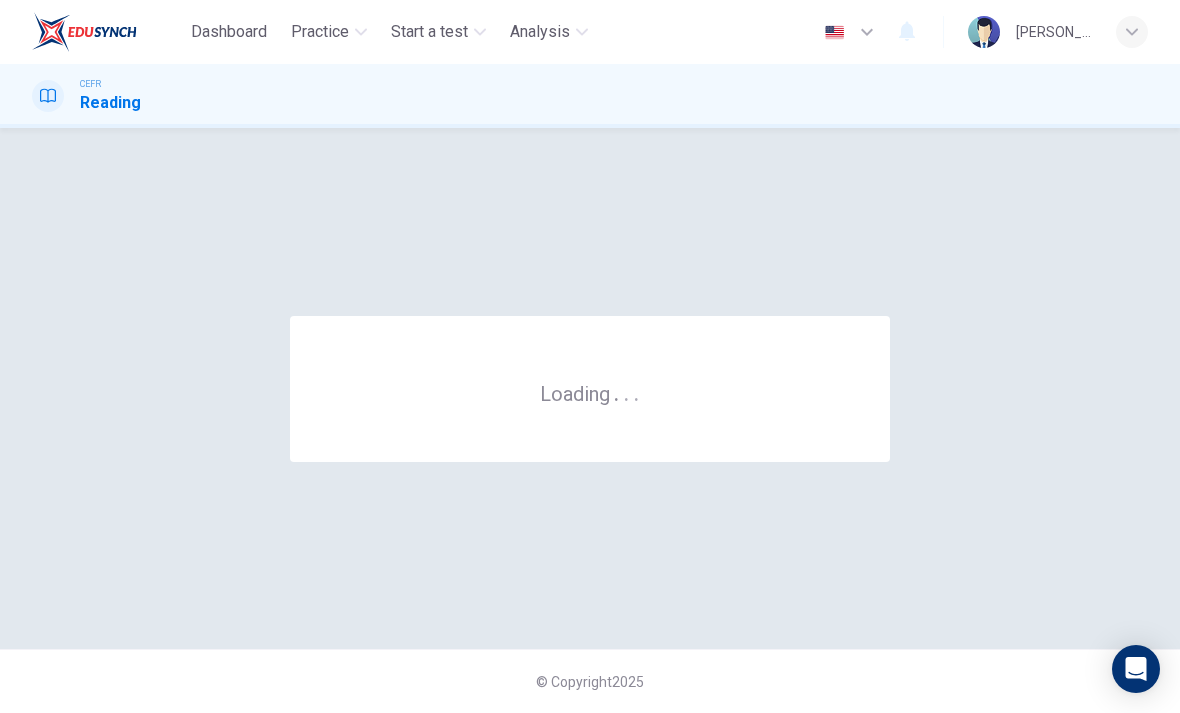 scroll, scrollTop: 0, scrollLeft: 0, axis: both 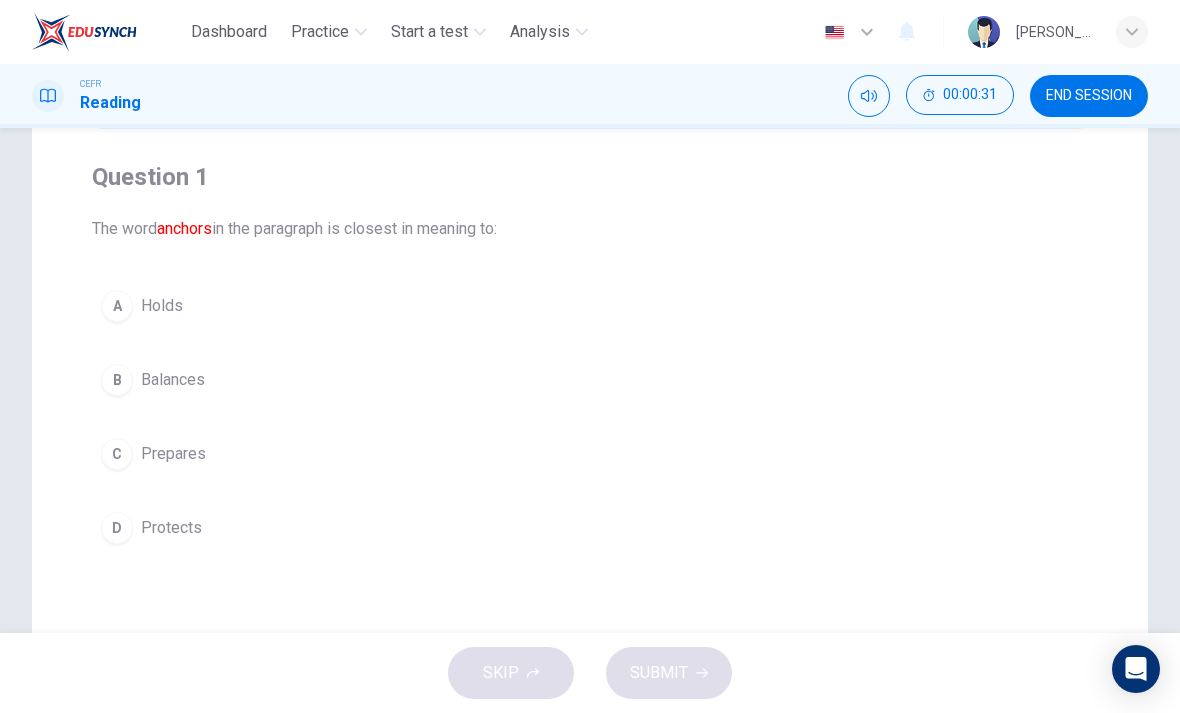 click on "A" at bounding box center [117, 306] 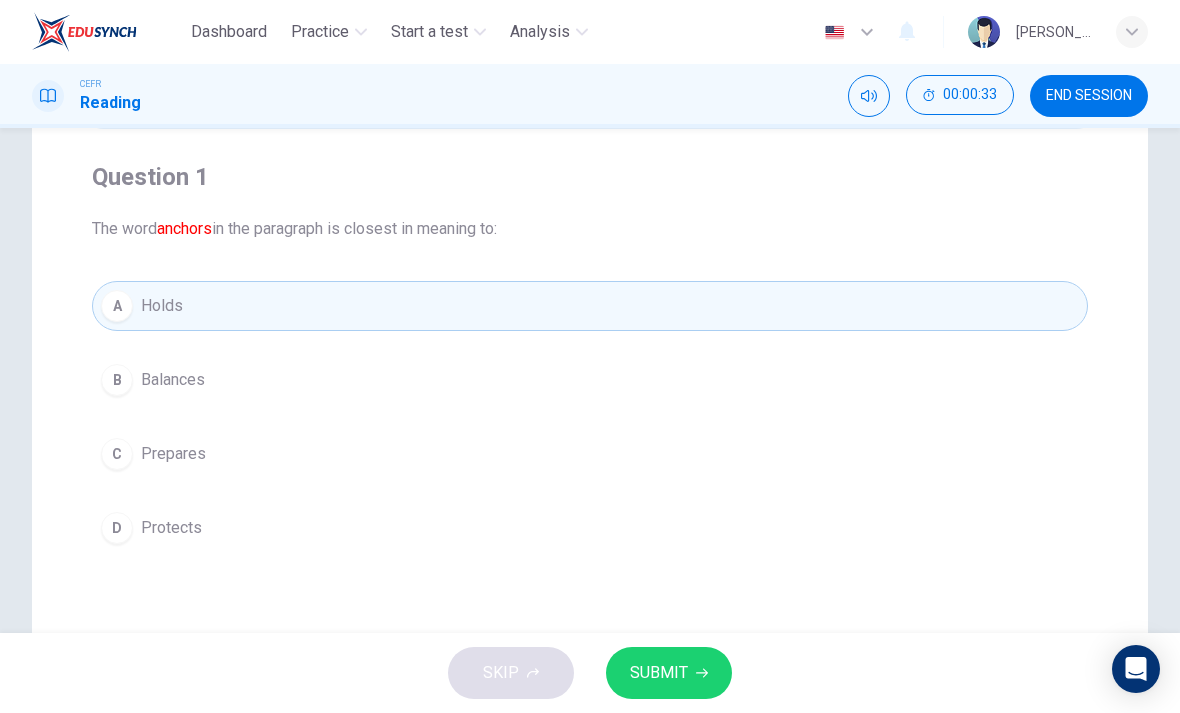 click on "SUBMIT" at bounding box center [669, 673] 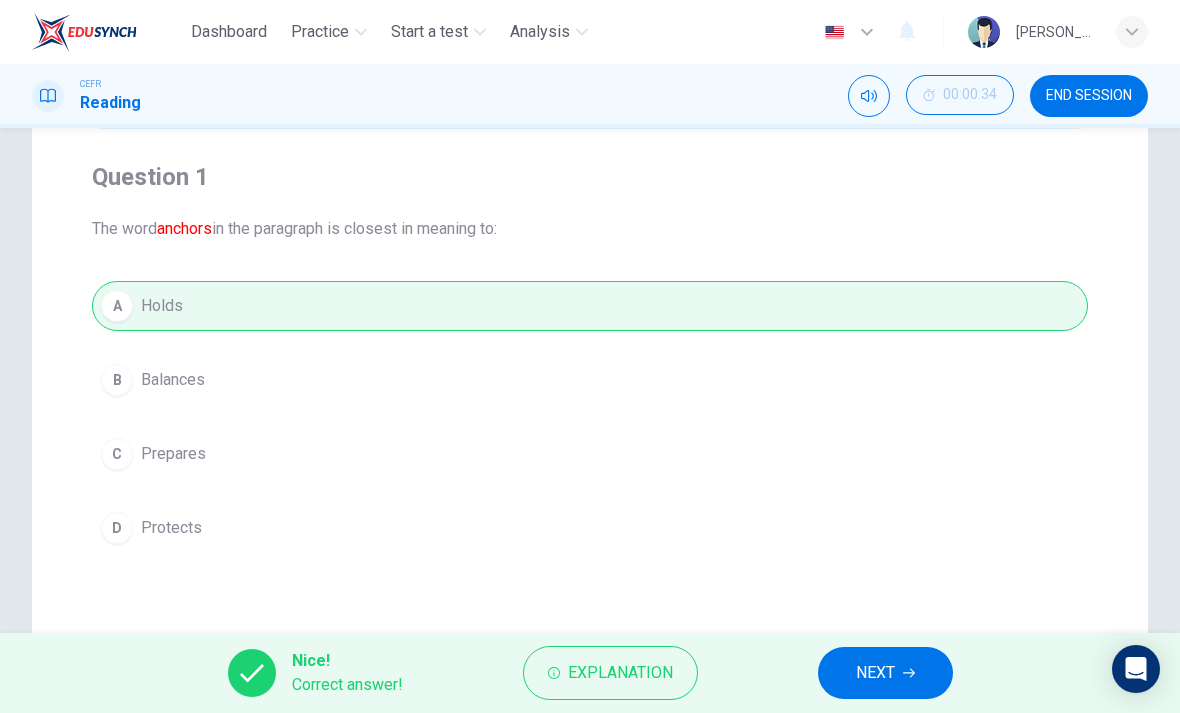 click on "NEXT" at bounding box center (875, 673) 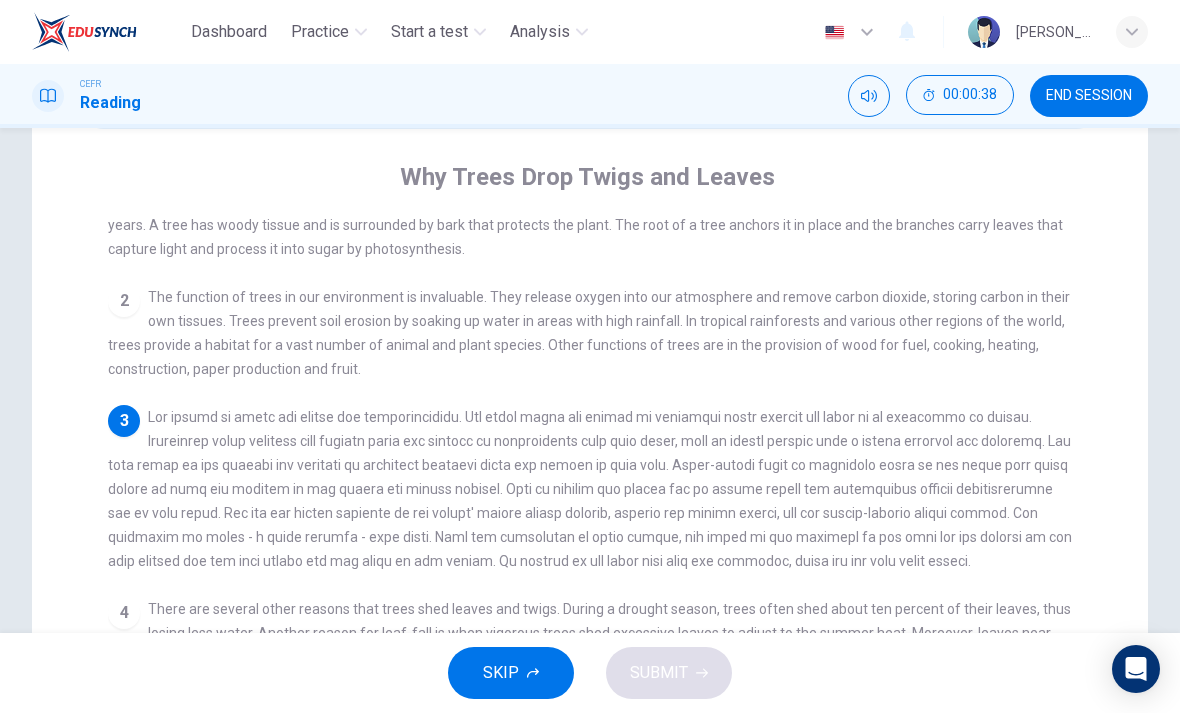 scroll, scrollTop: 54, scrollLeft: 0, axis: vertical 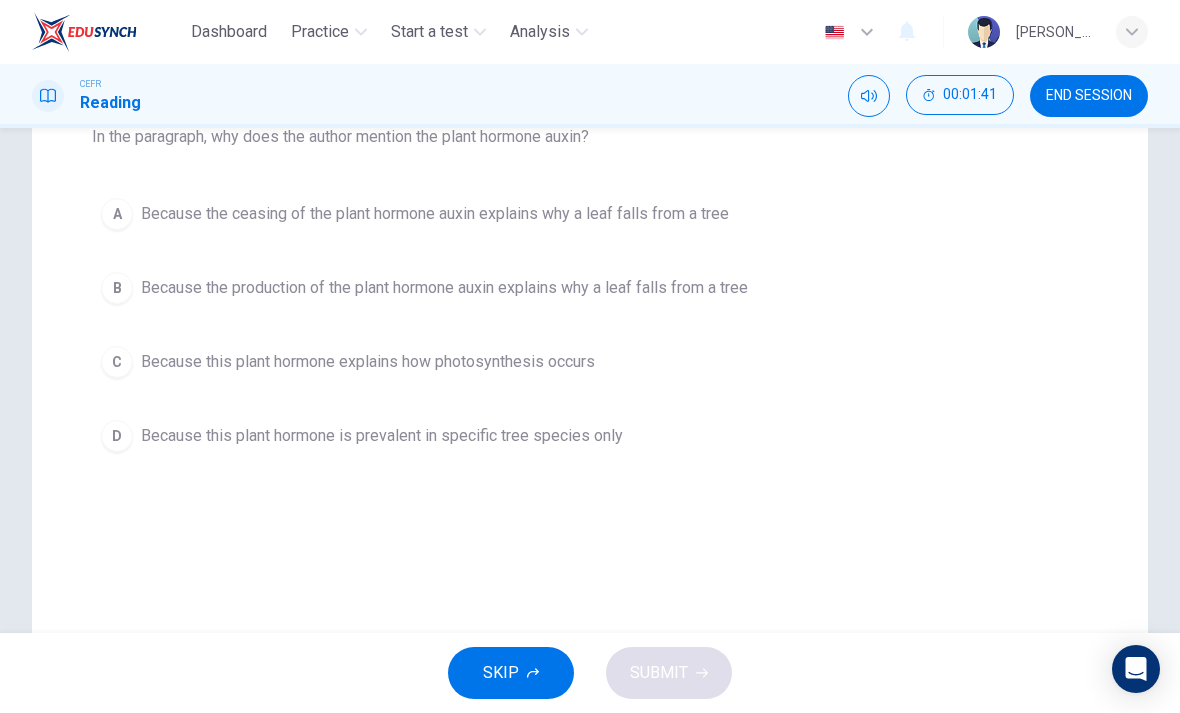 click on "A Because the ceasing of the plant hormone auxin explains why a leaf falls from a tree" at bounding box center (590, 214) 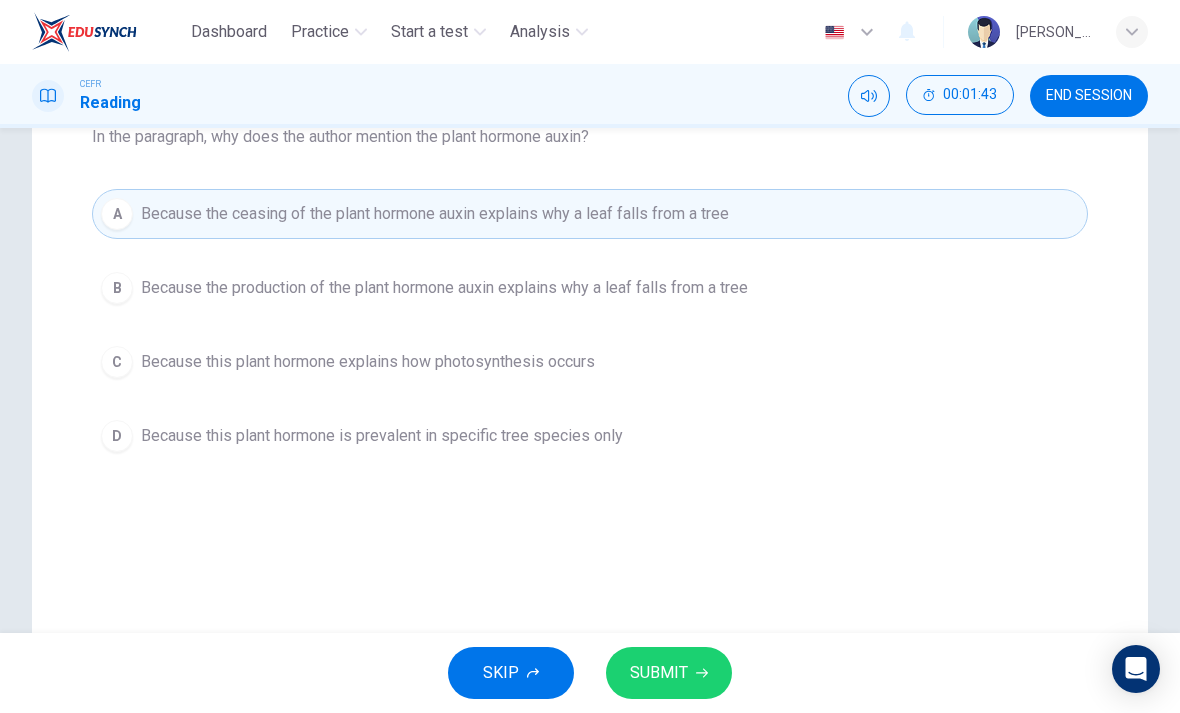 click 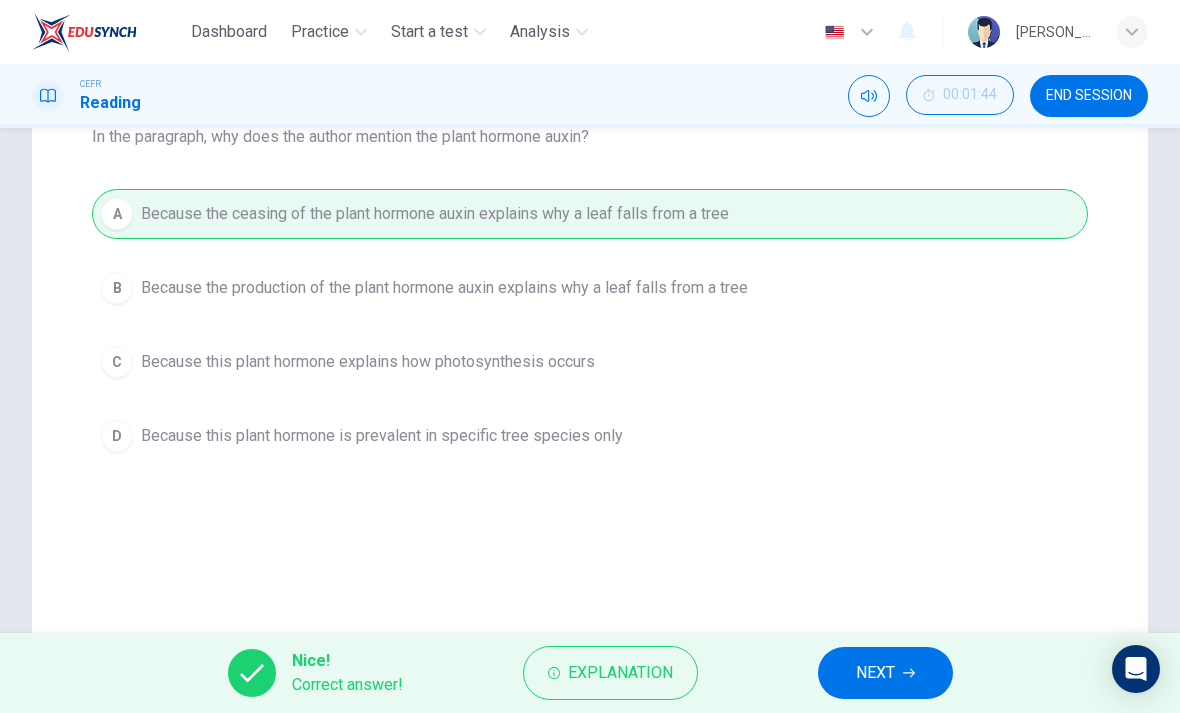 click on "NEXT" at bounding box center (885, 673) 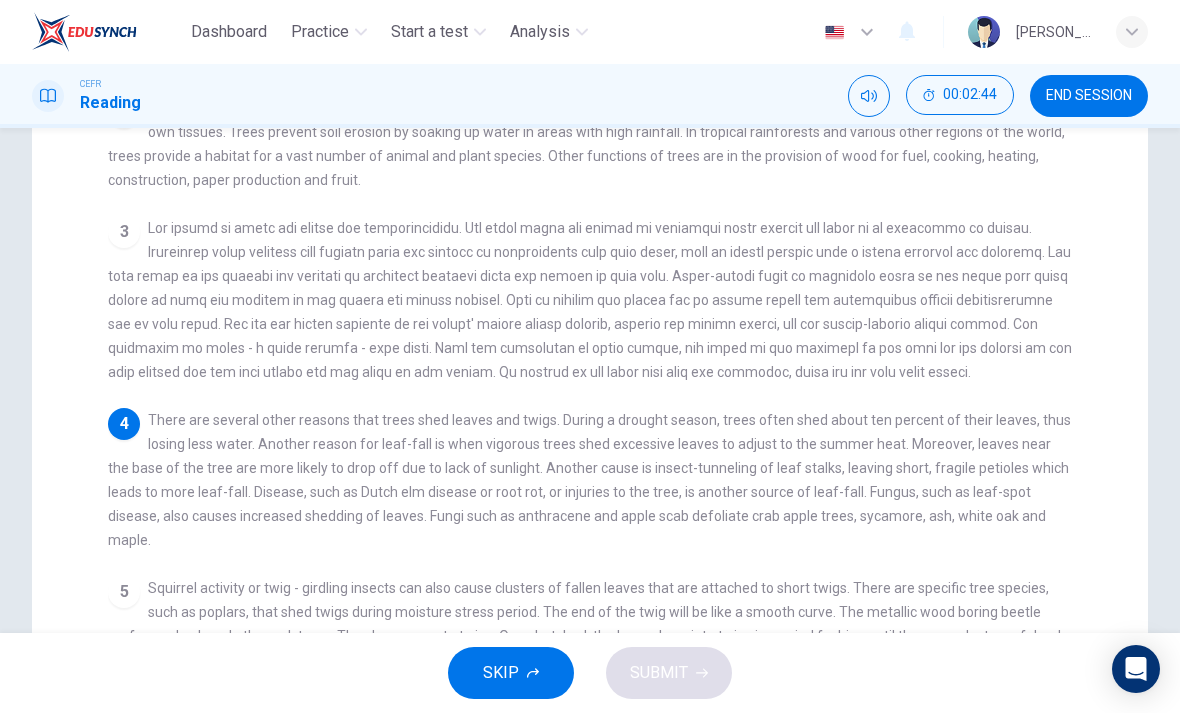 scroll, scrollTop: 333, scrollLeft: 0, axis: vertical 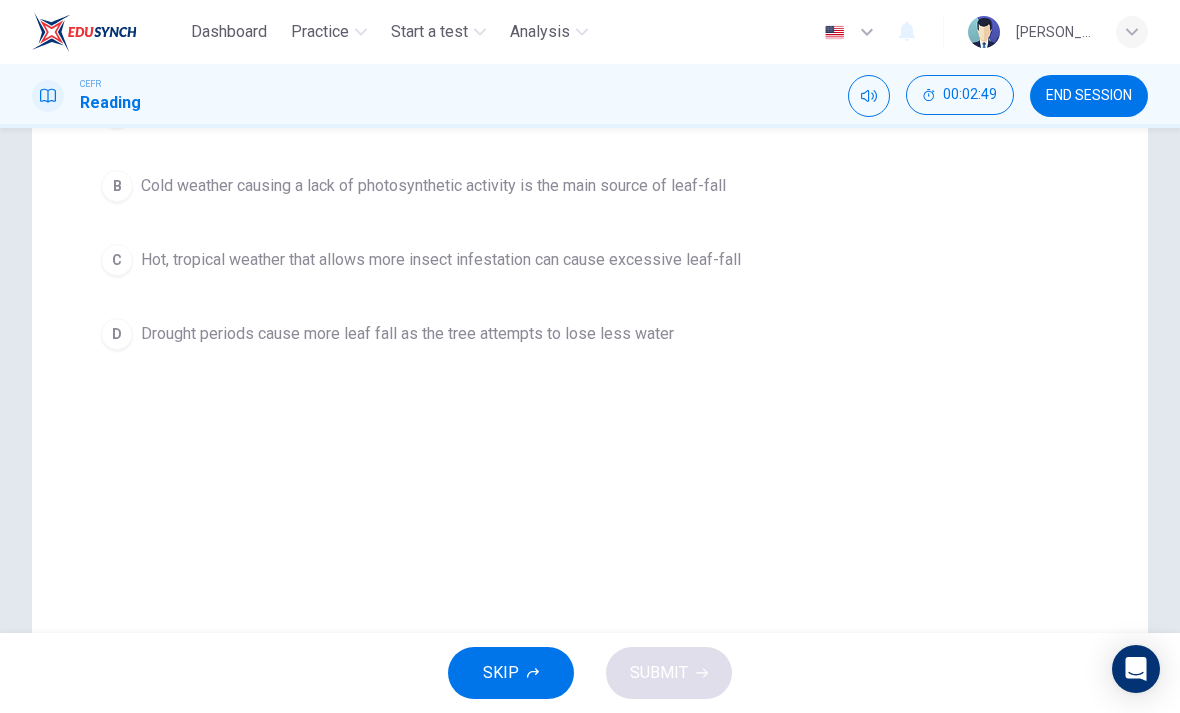 click on "Drought periods cause more leaf fall as the tree attempts to lose less water" at bounding box center (407, 334) 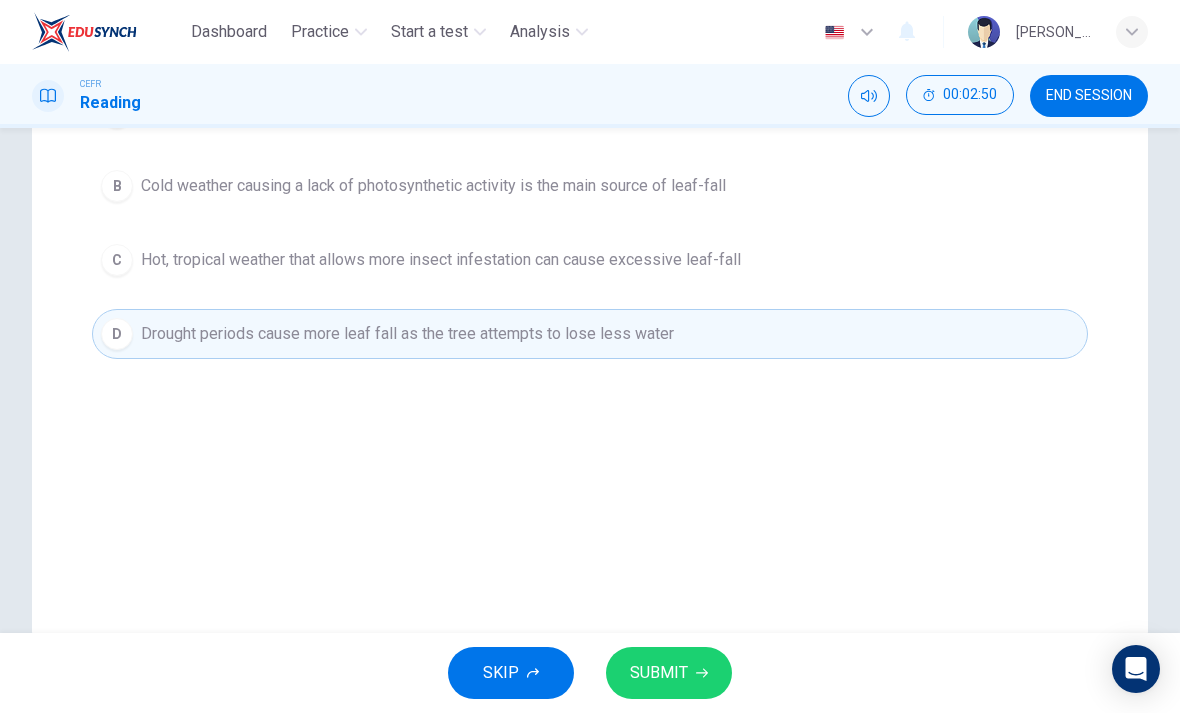 click on "SUBMIT" at bounding box center (659, 673) 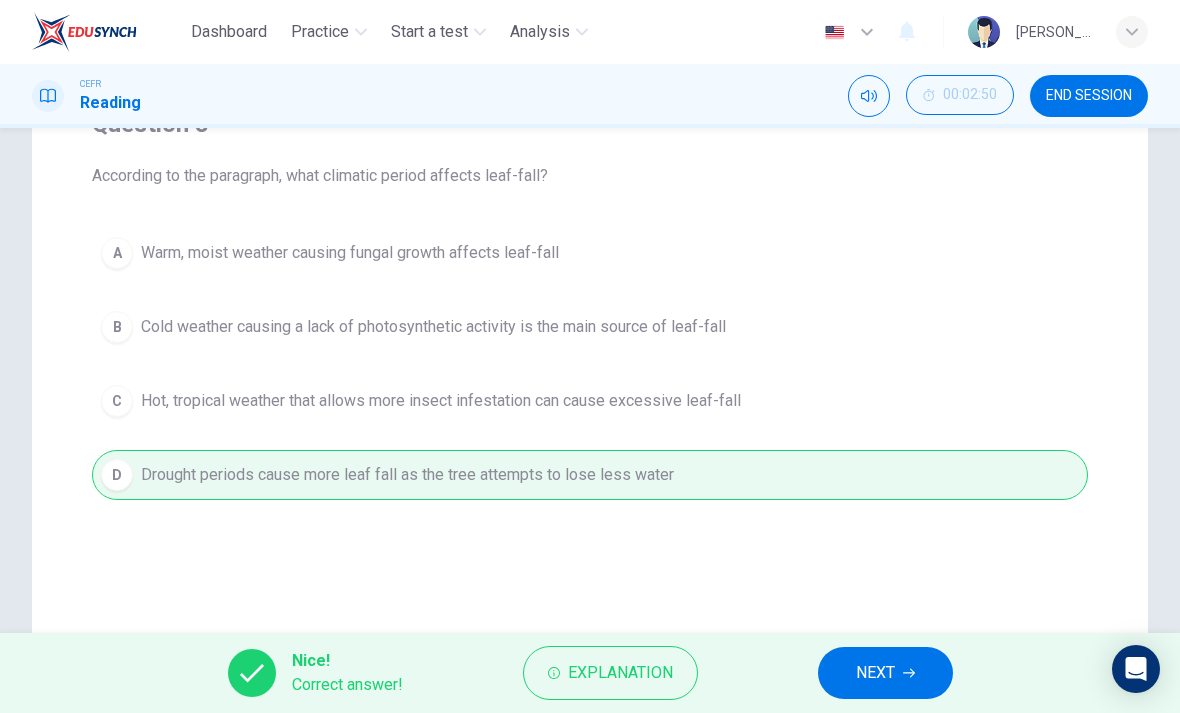 scroll, scrollTop: 193, scrollLeft: 0, axis: vertical 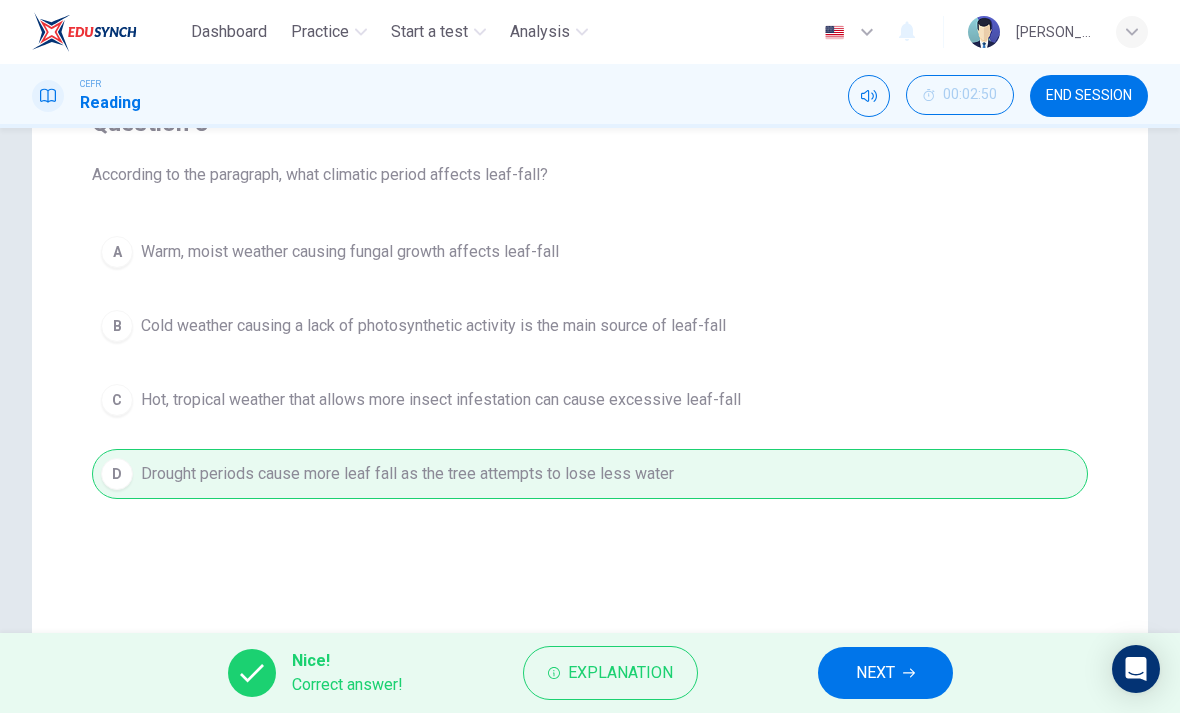 click 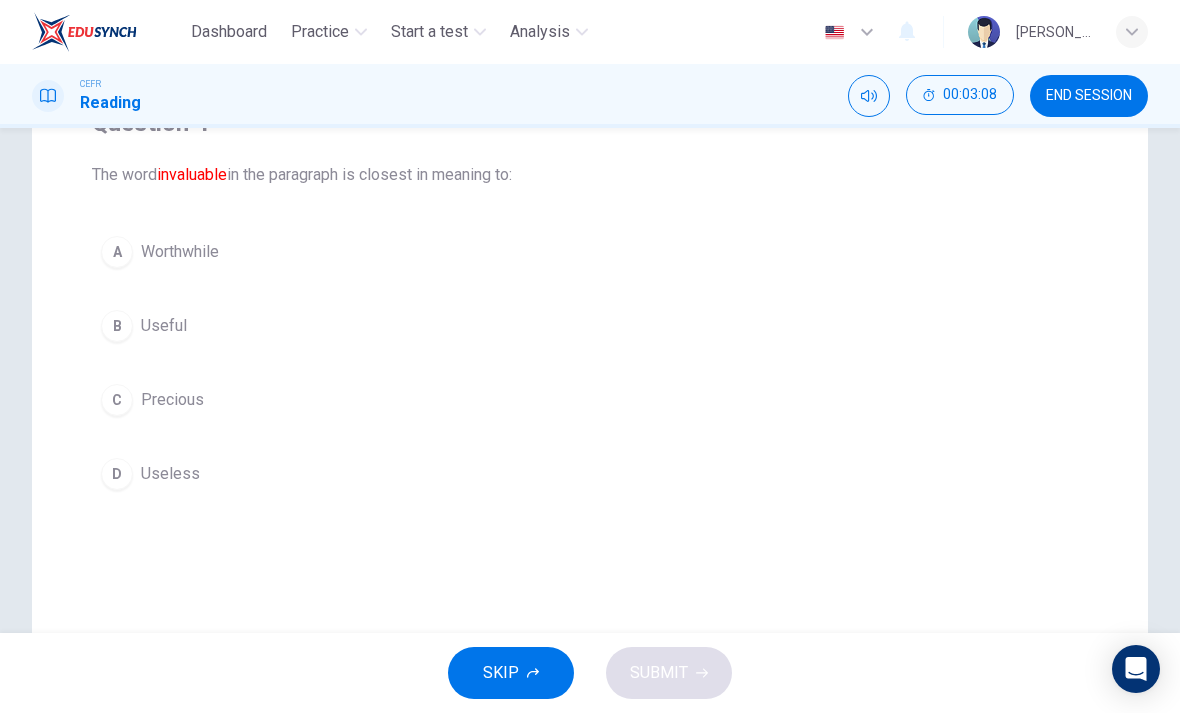 click on "Precious" at bounding box center (172, 400) 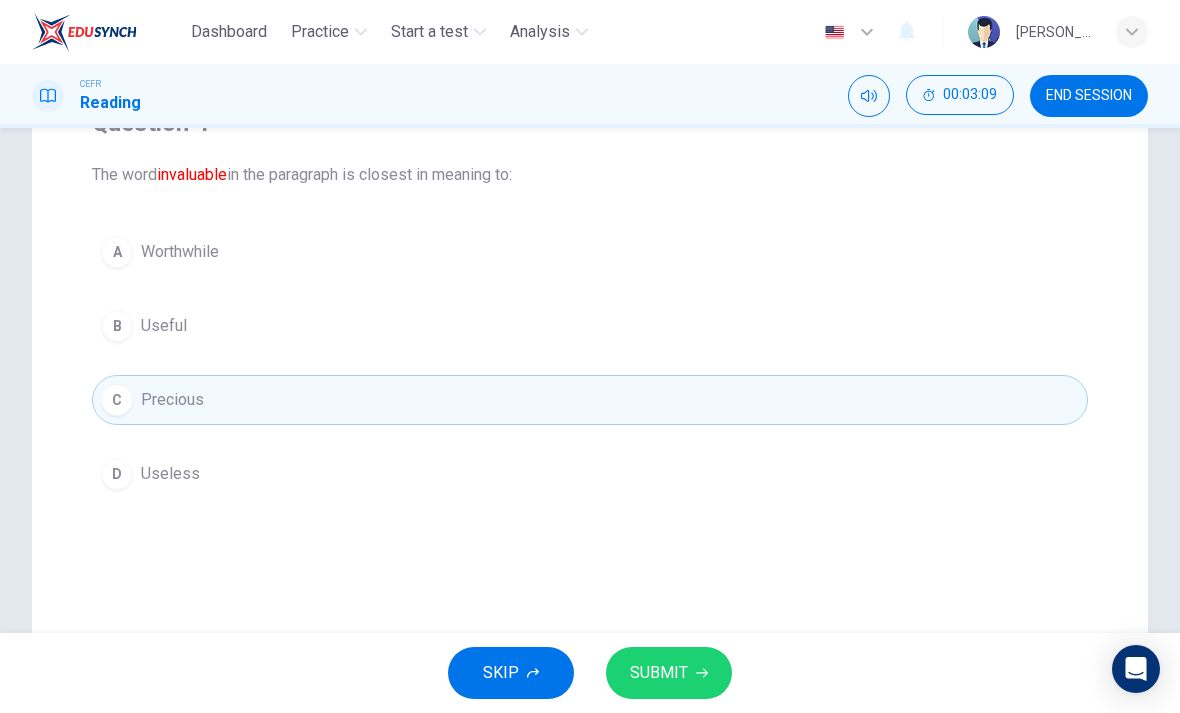 click on "SUBMIT" at bounding box center [659, 673] 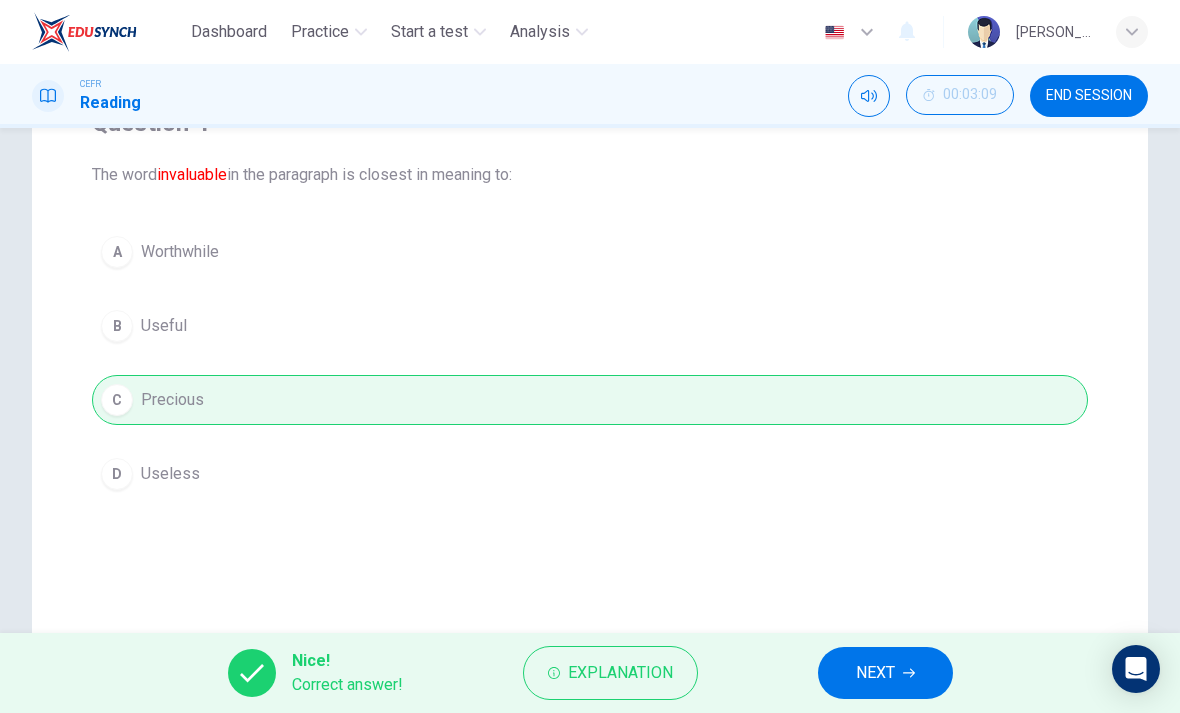 click on "NEXT" at bounding box center (875, 673) 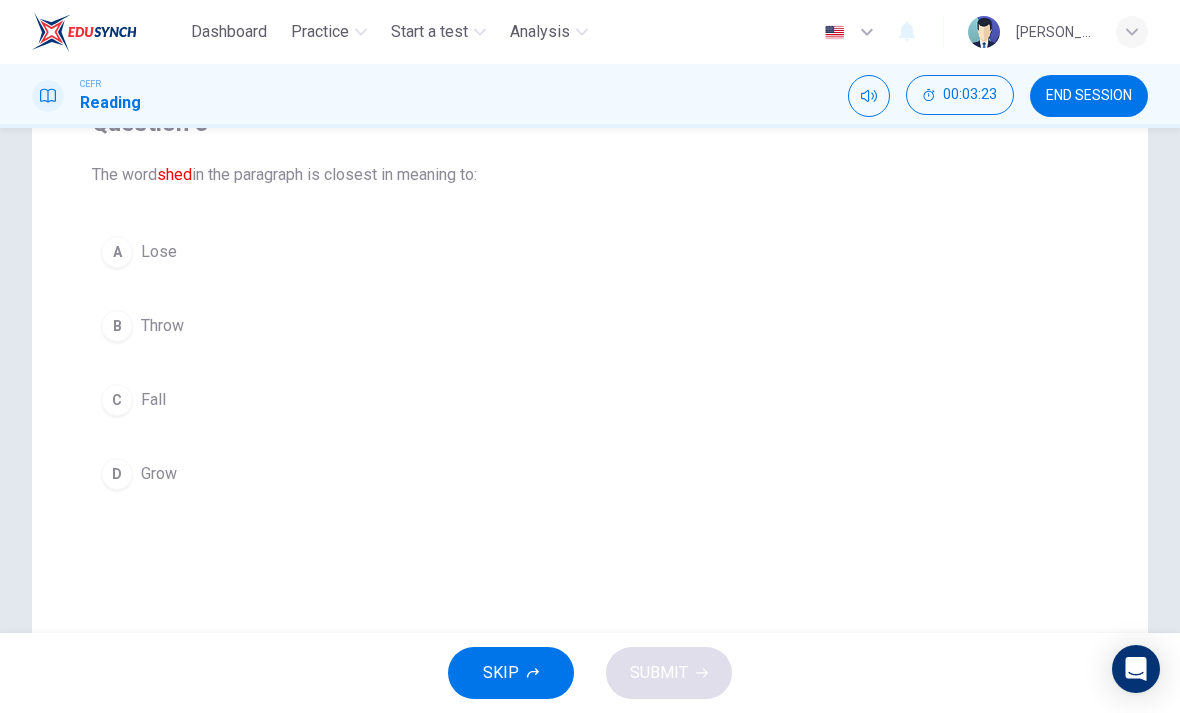 click on "C" at bounding box center (117, 400) 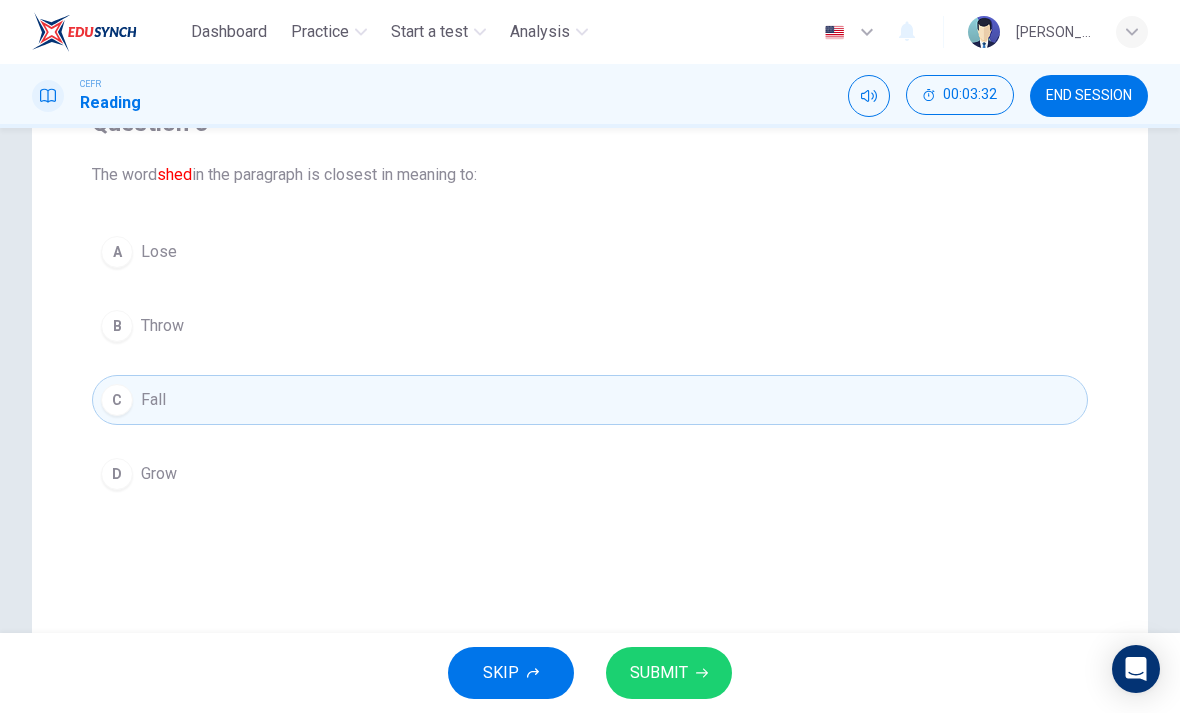 click on "SUBMIT" at bounding box center (669, 673) 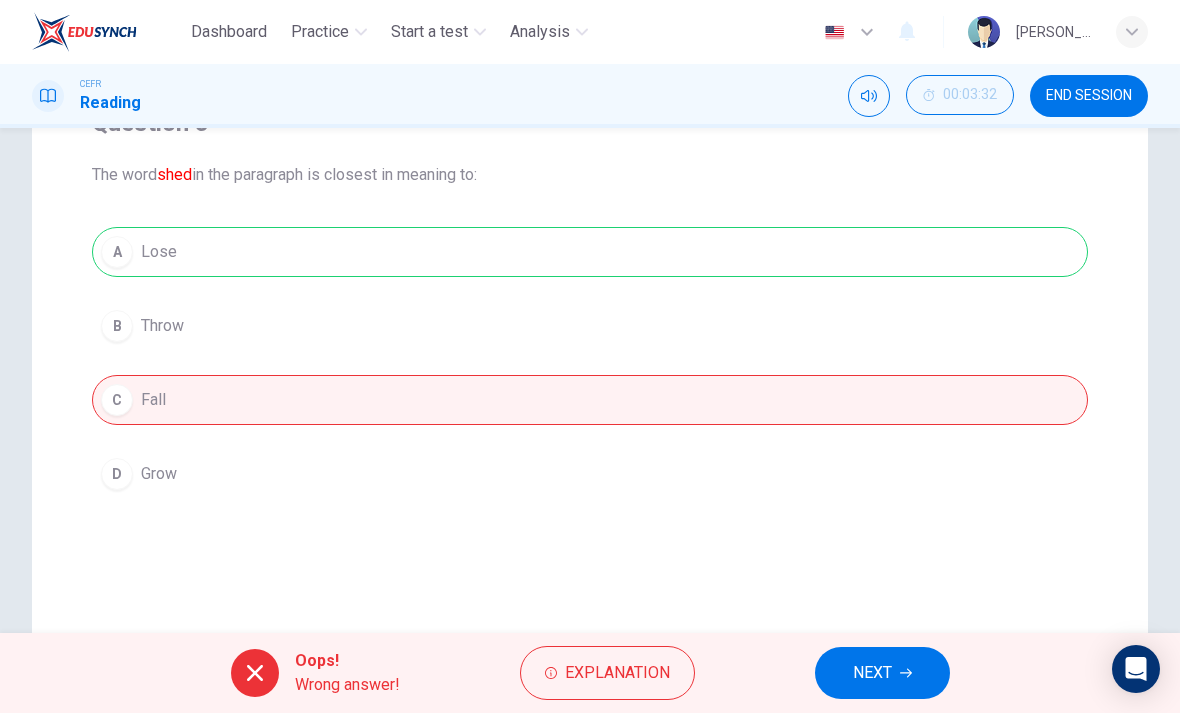 click on "NEXT" at bounding box center (882, 673) 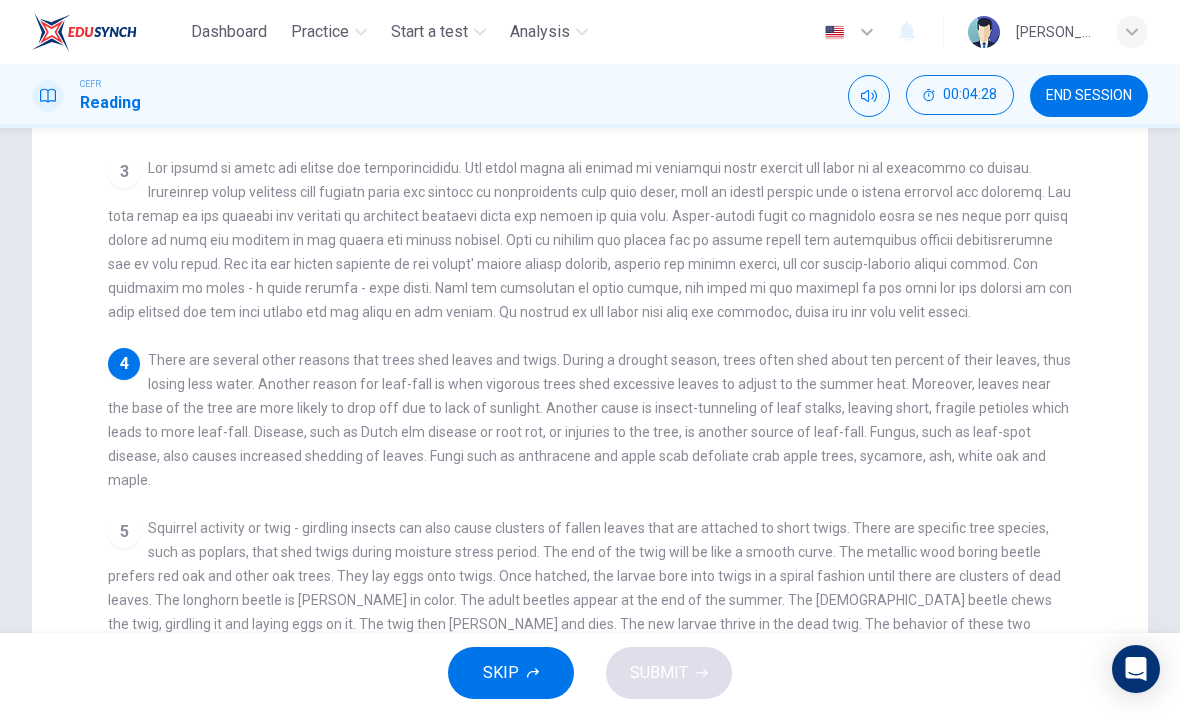 scroll, scrollTop: 394, scrollLeft: 0, axis: vertical 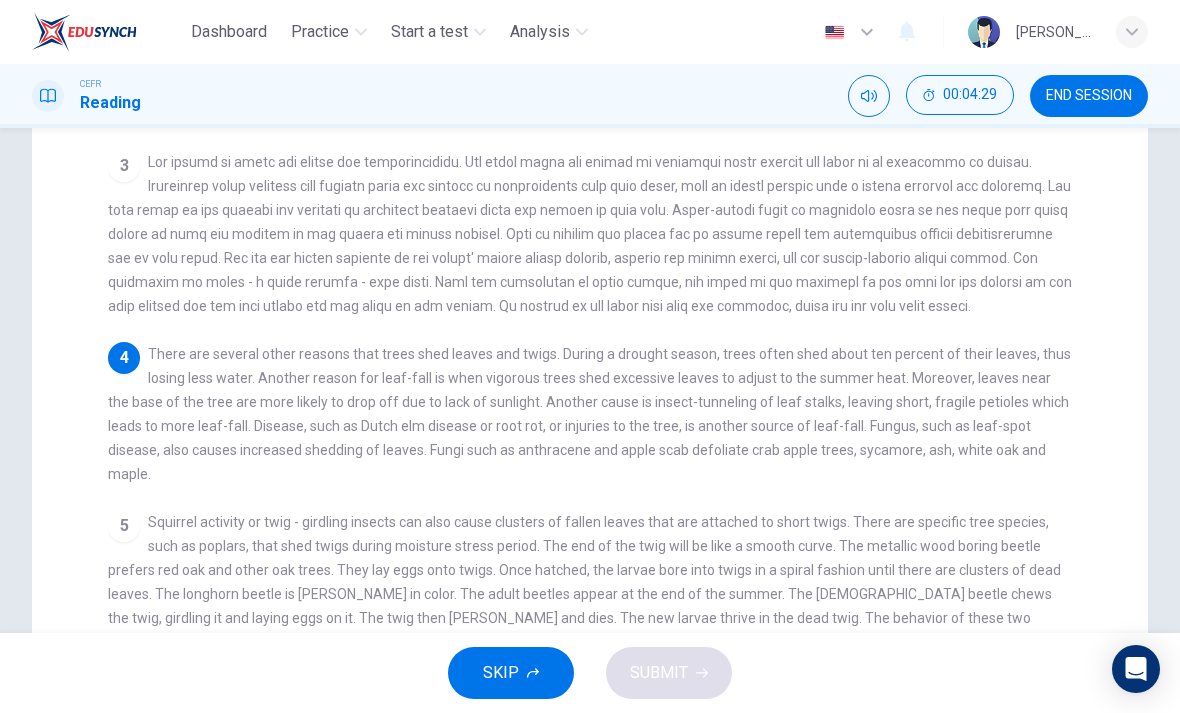 click on "There are several other reasons that trees shed leaves and twigs. During a drought season, trees often shed about ten percent of their leaves, thus losing less water. Another reason for leaf-fall is when vigorous trees shed excessive leaves to adjust to the summer heat. Moreover, leaves near the base of the tree are more likely to drop off due to lack of sunlight. Another cause is insect-tunneling of leaf stalks, leaving short, fragile petioles which leads to more leaf-fall. Disease, such as Dutch elm disease or root rot, or injuries to the tree, is another source of leaf-fall. Fungus, such as leaf-spot disease, also causes increased shedding of leaves. Fungi such as anthracene and apple scab defoliate crab apple trees, sycamore, ash, white oak and maple." at bounding box center (589, 414) 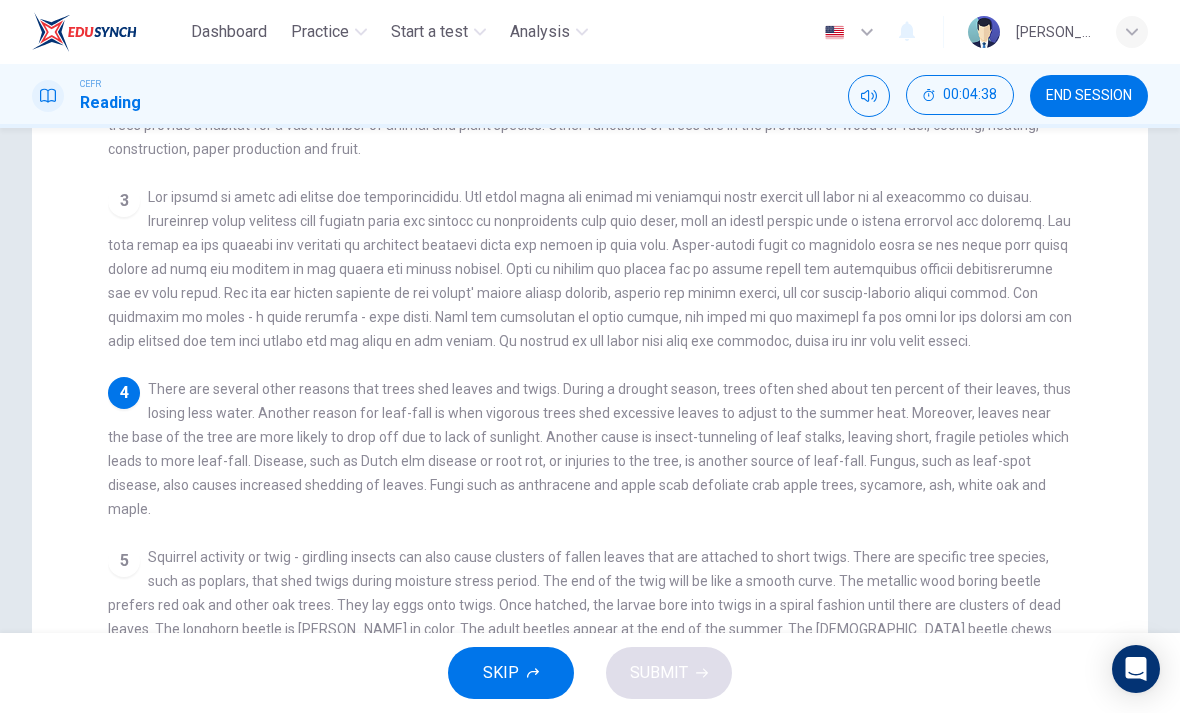 scroll, scrollTop: 386, scrollLeft: 0, axis: vertical 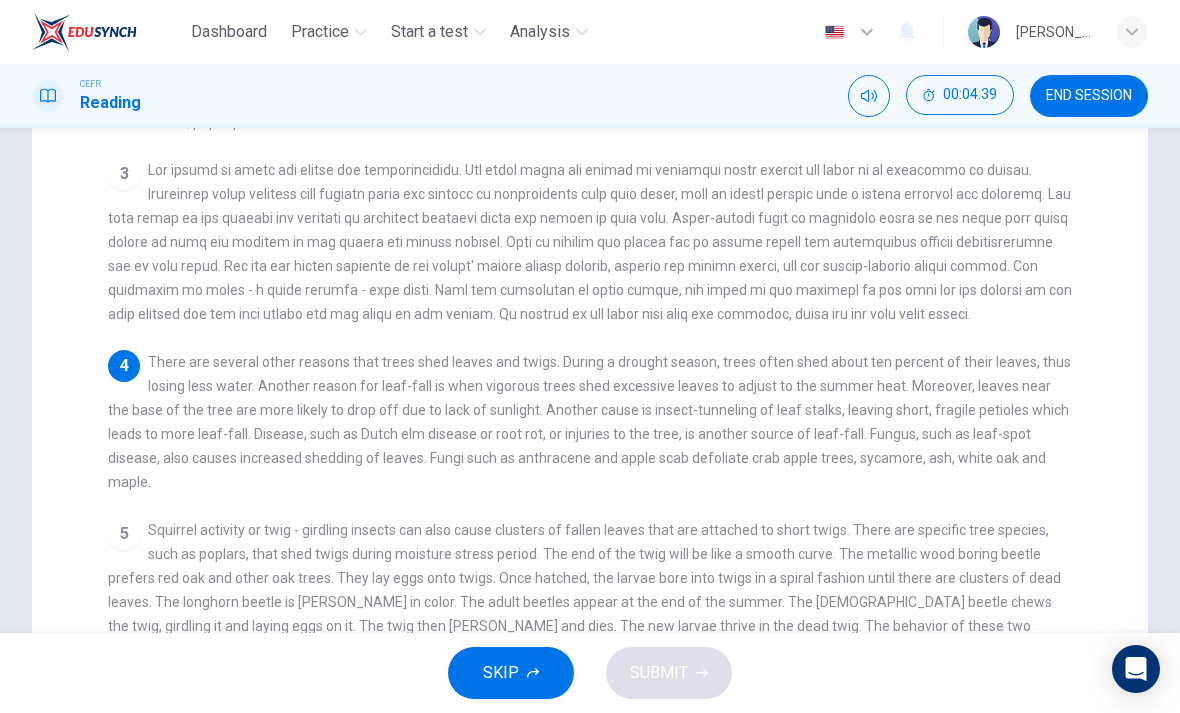 click on "There are several other reasons that trees shed leaves and twigs. During a drought season, trees often shed about ten percent of their leaves, thus losing less water. Another reason for leaf-fall is when vigorous trees shed excessive leaves to adjust to the summer heat. Moreover, leaves near the base of the tree are more likely to drop off due to lack of sunlight. Another cause is insect-tunneling of leaf stalks, leaving short, fragile petioles which leads to more leaf-fall. Disease, such as Dutch elm disease or root rot, or injuries to the tree, is another source of leaf-fall. Fungus, such as leaf-spot disease, also causes increased shedding of leaves. Fungi such as anthracene and apple scab defoliate crab apple trees, sycamore, ash, white oak and maple." at bounding box center [589, 422] 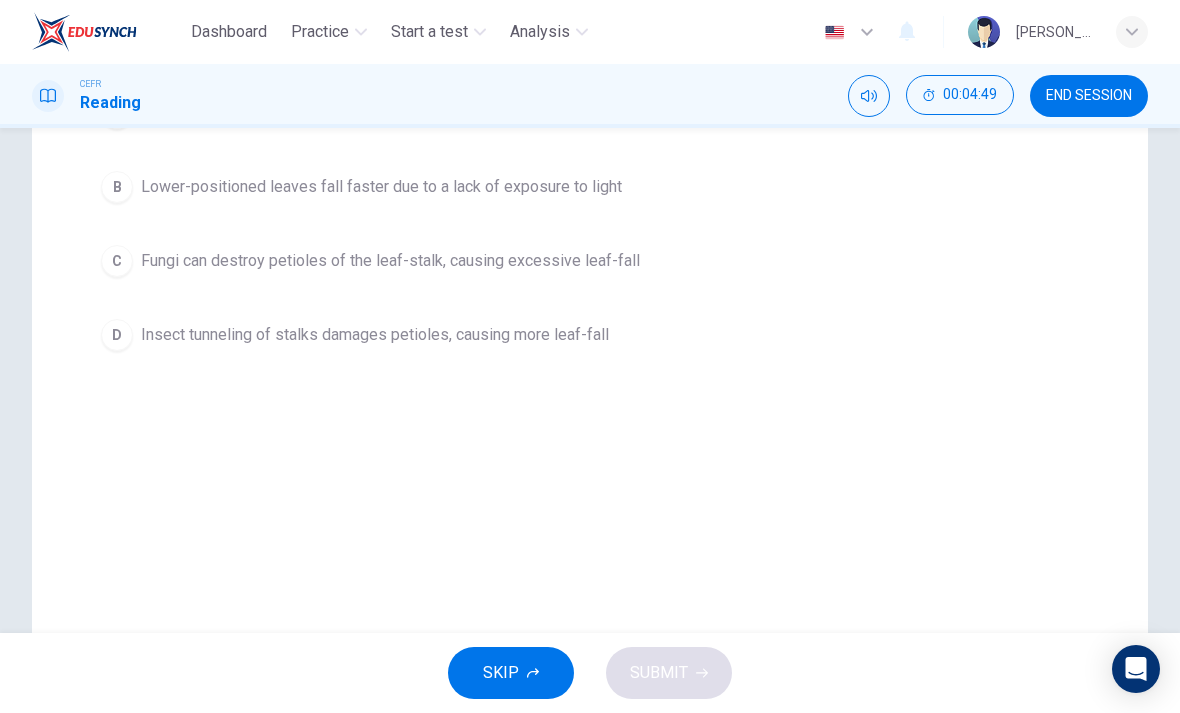 scroll, scrollTop: 331, scrollLeft: 0, axis: vertical 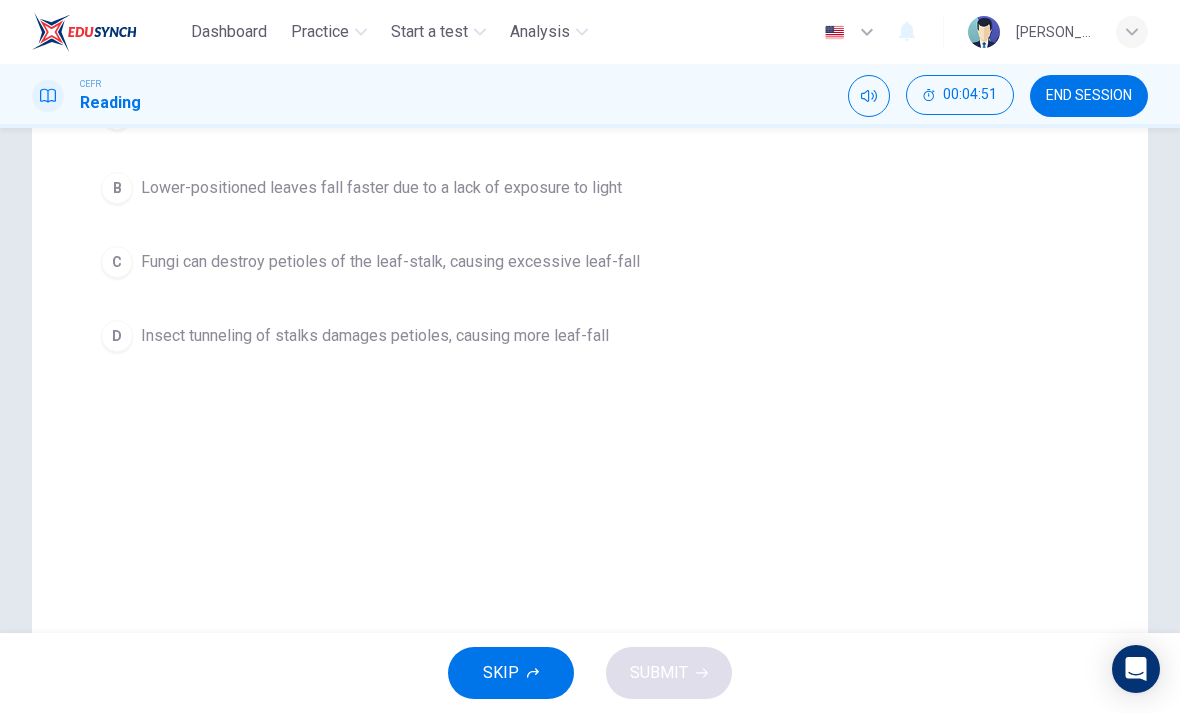 click on "Fungi can destroy petioles of the leaf-stalk, causing excessive leaf-fall" at bounding box center (390, 262) 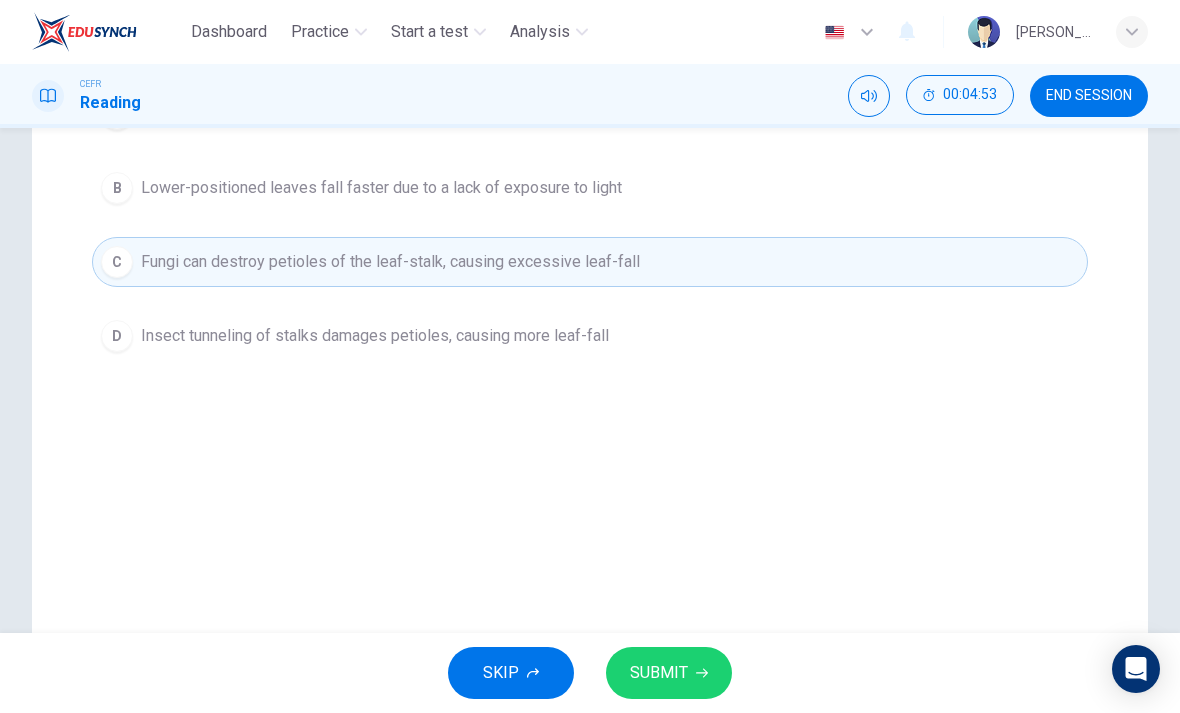 click on "SUBMIT" at bounding box center [669, 673] 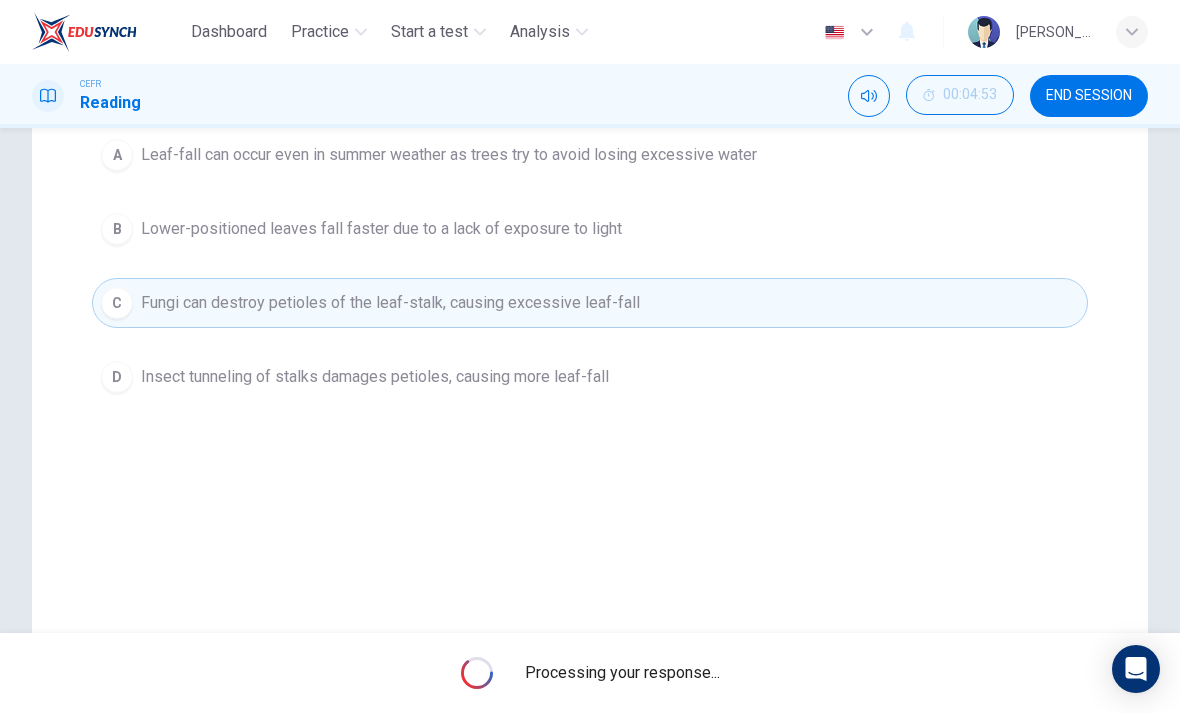 scroll, scrollTop: 233, scrollLeft: 0, axis: vertical 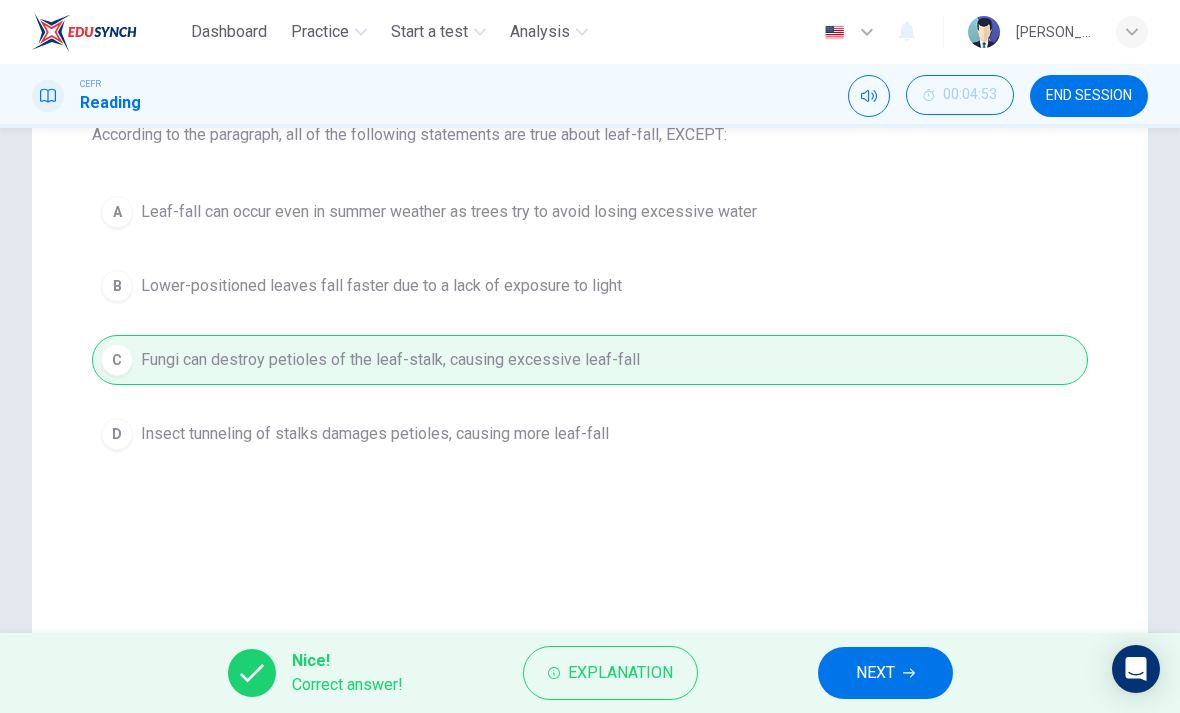 click on "NEXT" at bounding box center (885, 673) 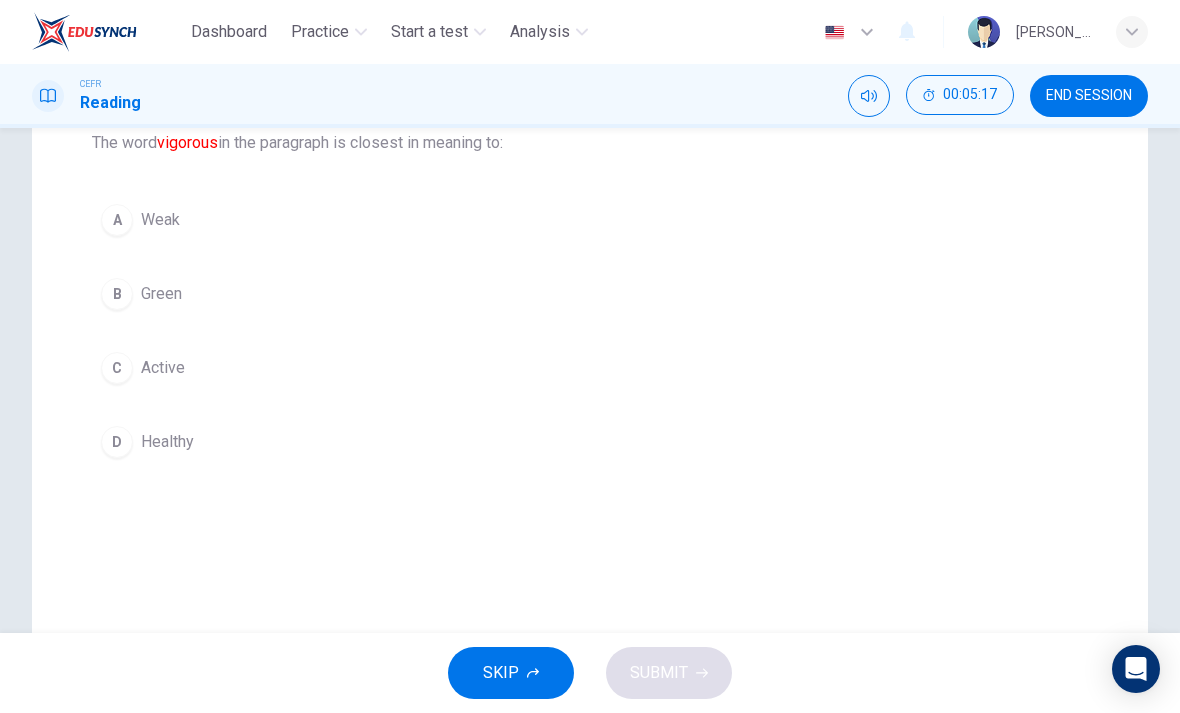 scroll, scrollTop: 221, scrollLeft: 0, axis: vertical 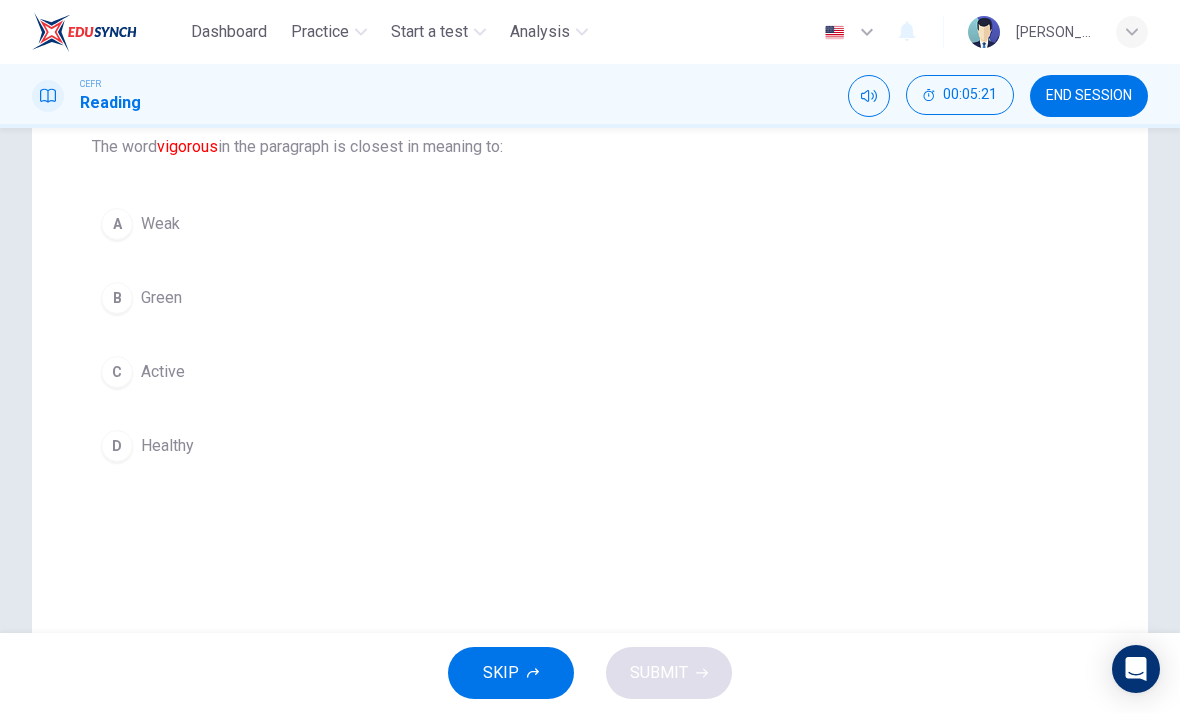 click on "C Active" at bounding box center [590, 372] 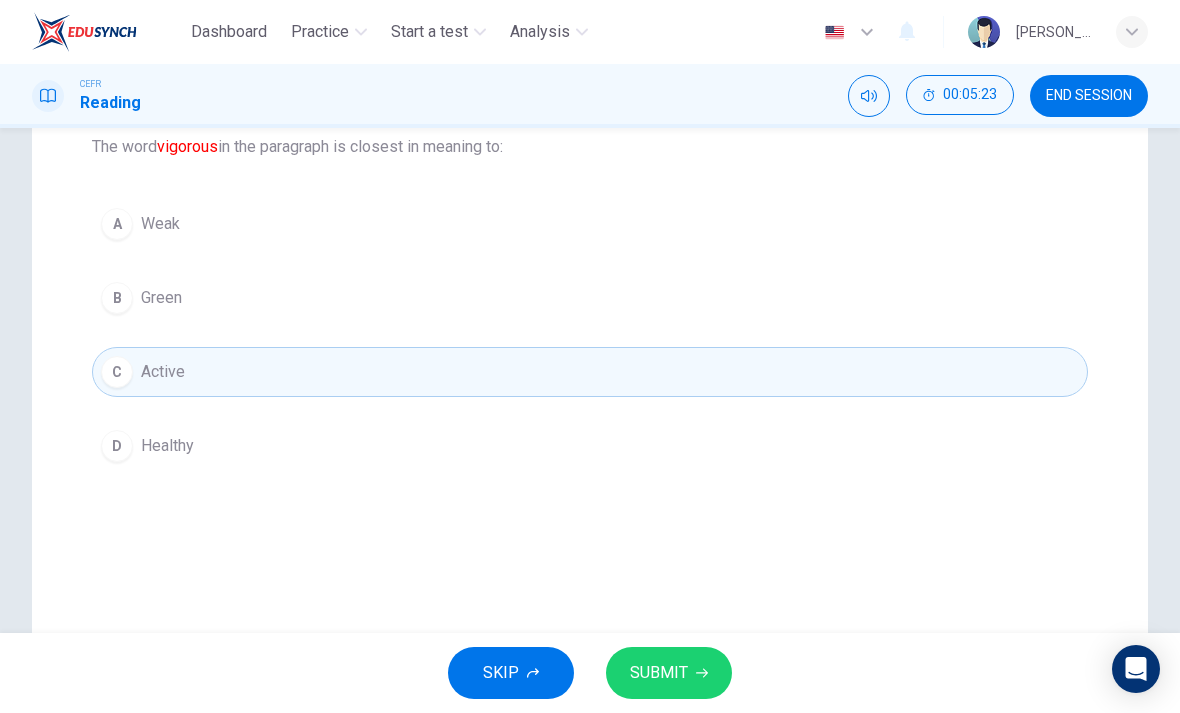 click on "SUBMIT" at bounding box center (669, 673) 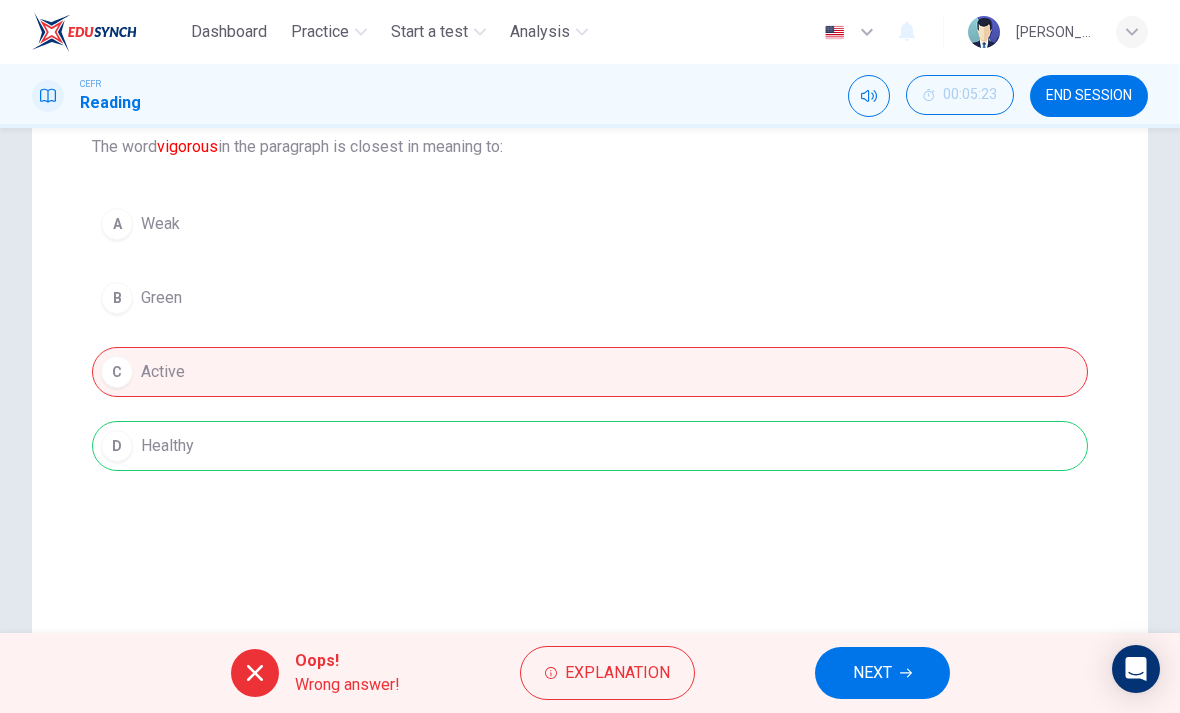 click on "NEXT" at bounding box center [882, 673] 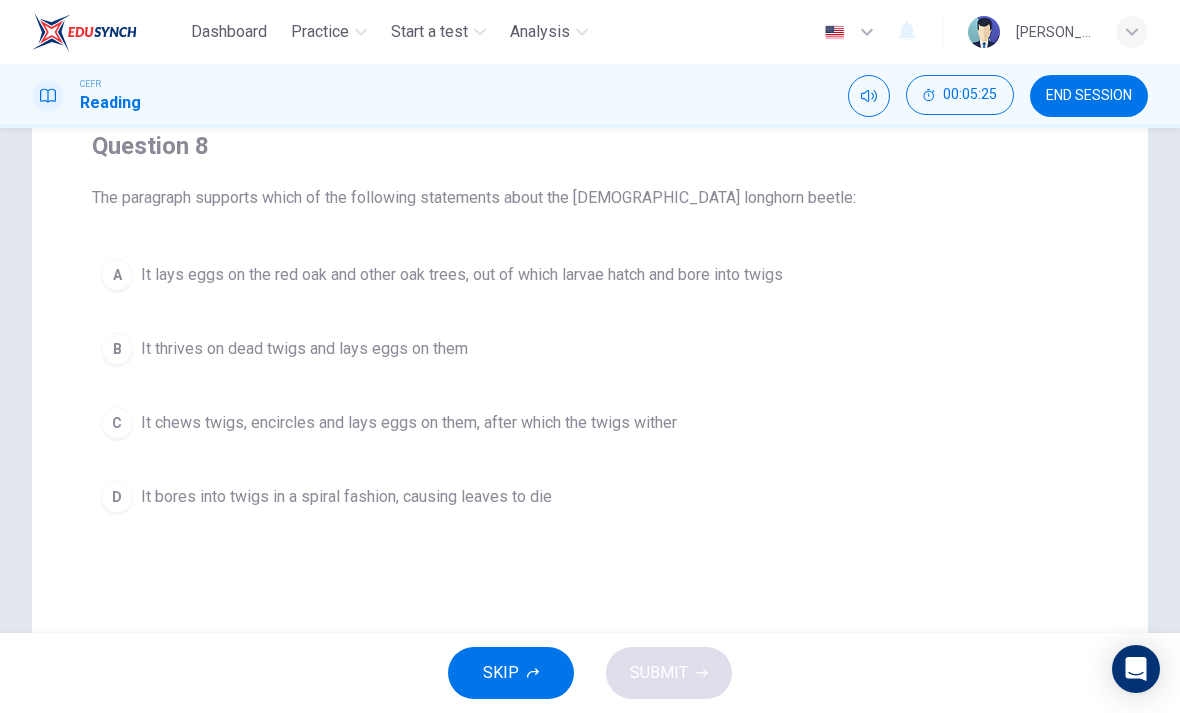 scroll, scrollTop: 168, scrollLeft: 0, axis: vertical 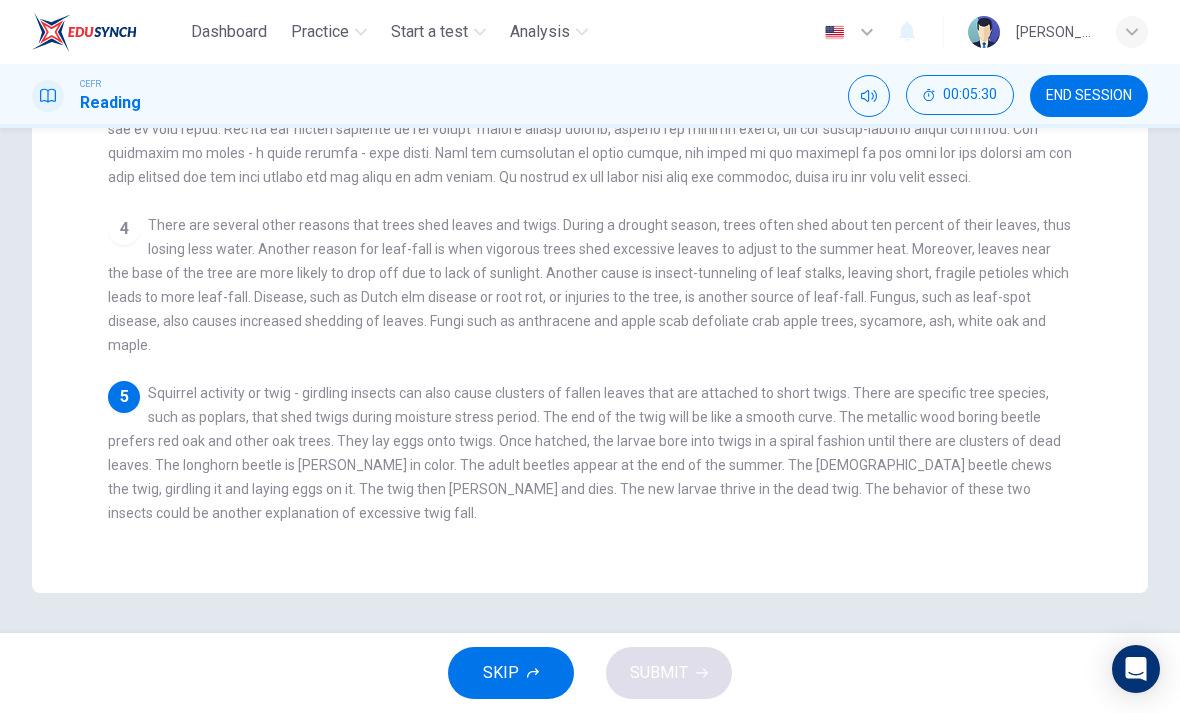 click on "5 Squirrel activity or twig - girdling insects can also cause clusters of fallen leaves that are attached to short twigs. There are specific tree species, such as poplars, that shed twigs during moisture stress period. The end of the twig will be like a smooth curve. The metallic wood boring beetle prefers red oak and other oak trees. They lay eggs onto twigs. Once hatched, the larvae bore into twigs in a spiral fashion until there are clusters of dead leaves. The longhorn beetle is gray-brown in color. The adult beetles appear at the end of the summer. The female beetle chews the twig, girdling it and laying eggs on it. The twig then withers and dies. The new larvae thrive in the dead twig. The behavior of these two insects could be another explanation of excessive twig fall." at bounding box center (590, 453) 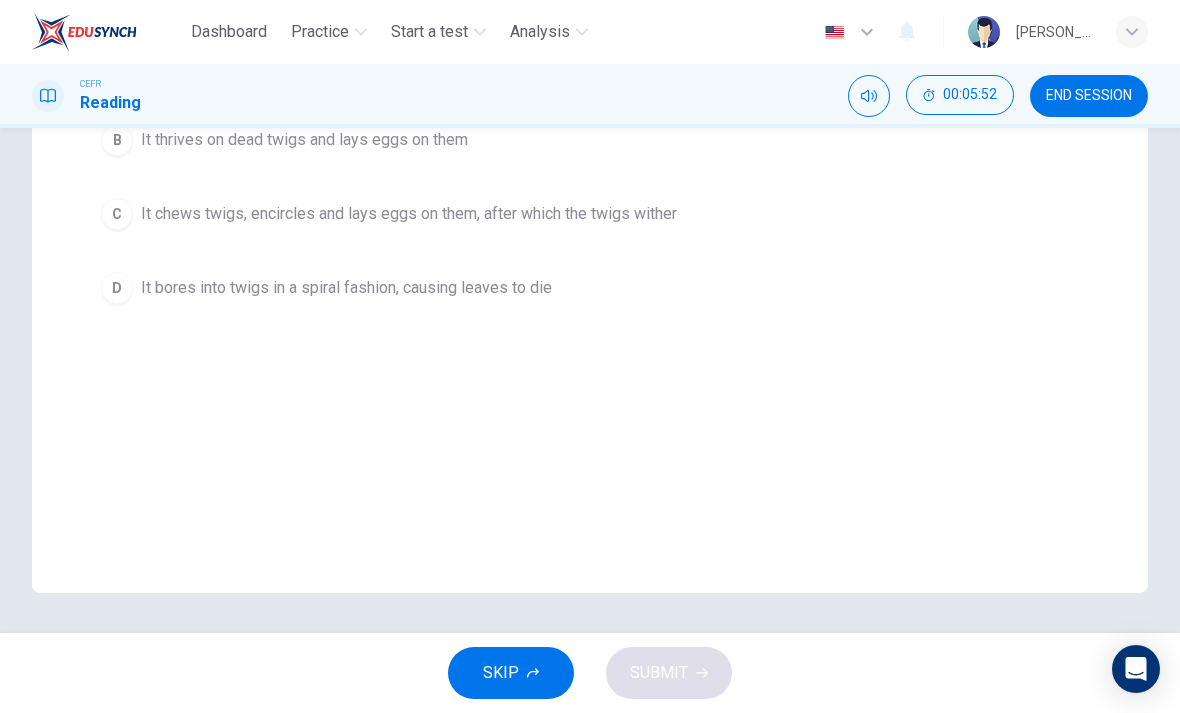 scroll, scrollTop: 379, scrollLeft: 0, axis: vertical 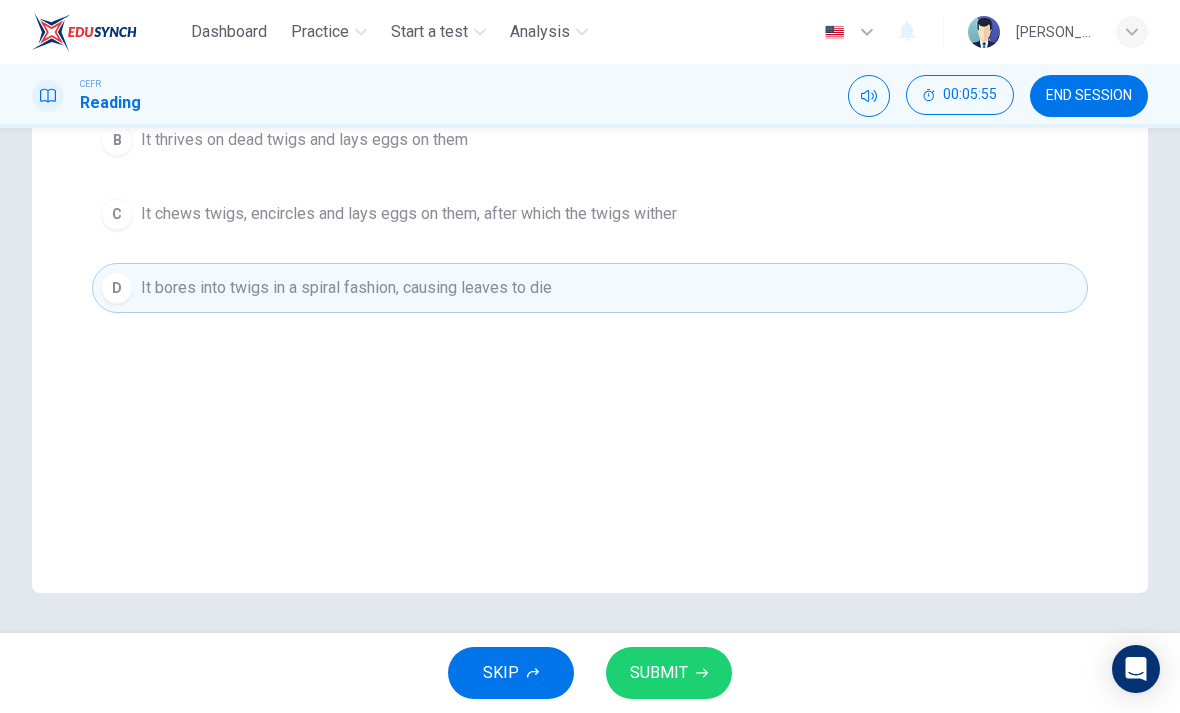 click on "D It bores into twigs in a spiral fashion, causing leaves to die" at bounding box center (590, 288) 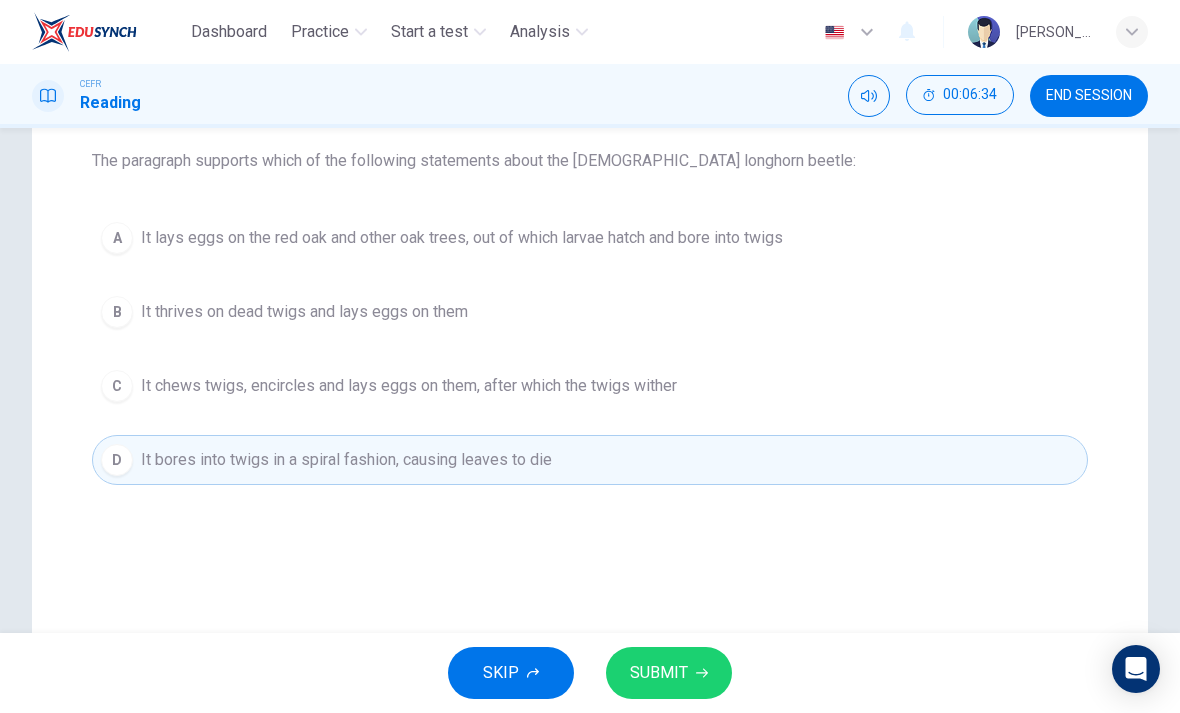 scroll, scrollTop: 209, scrollLeft: 0, axis: vertical 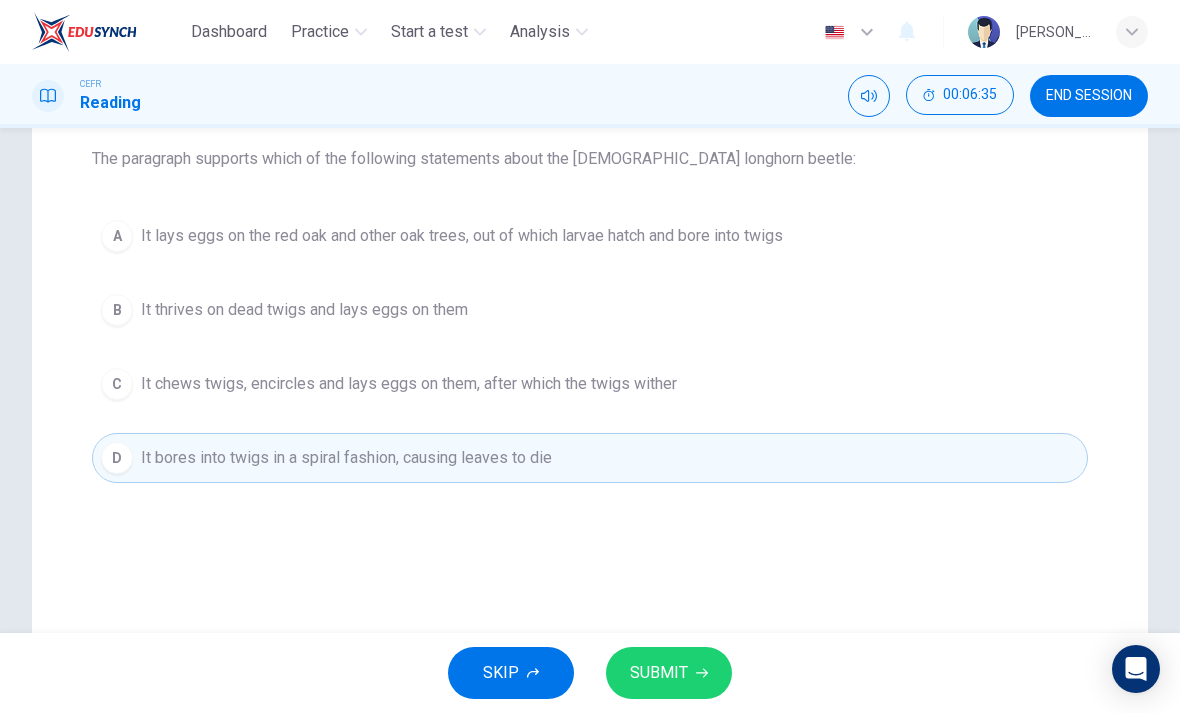 click on "C It chews twigs, encircles and lays eggs on them, after which the twigs wither" at bounding box center (590, 384) 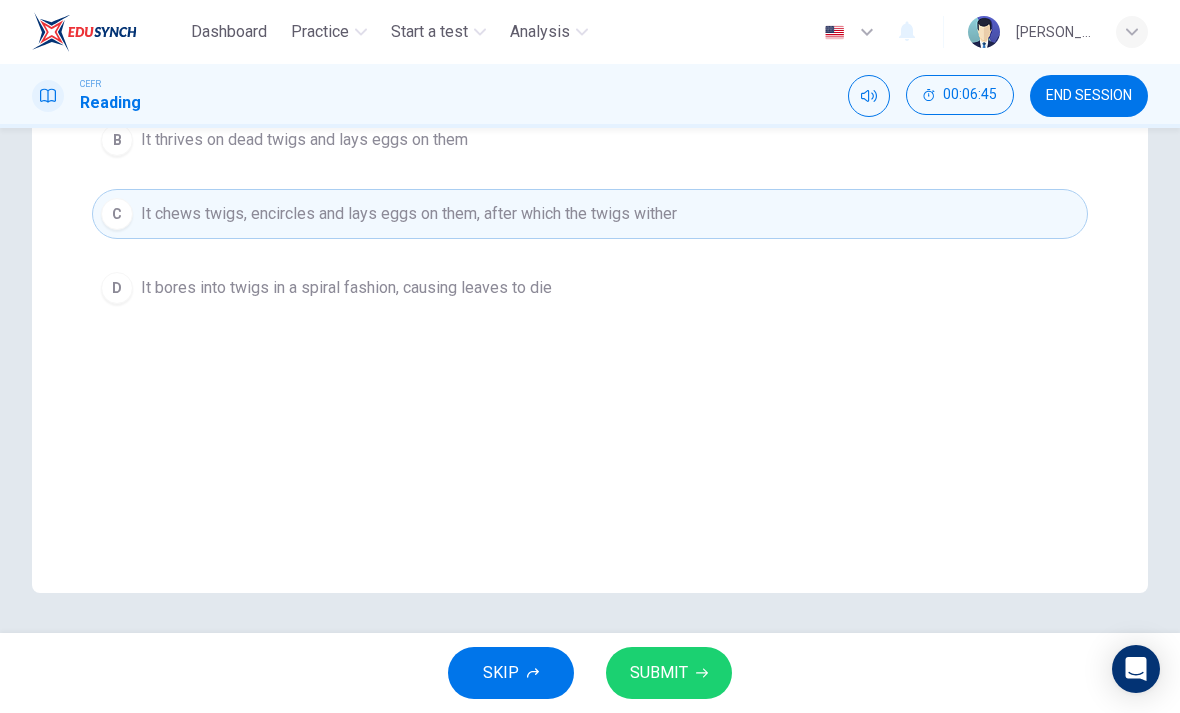 scroll, scrollTop: 379, scrollLeft: 0, axis: vertical 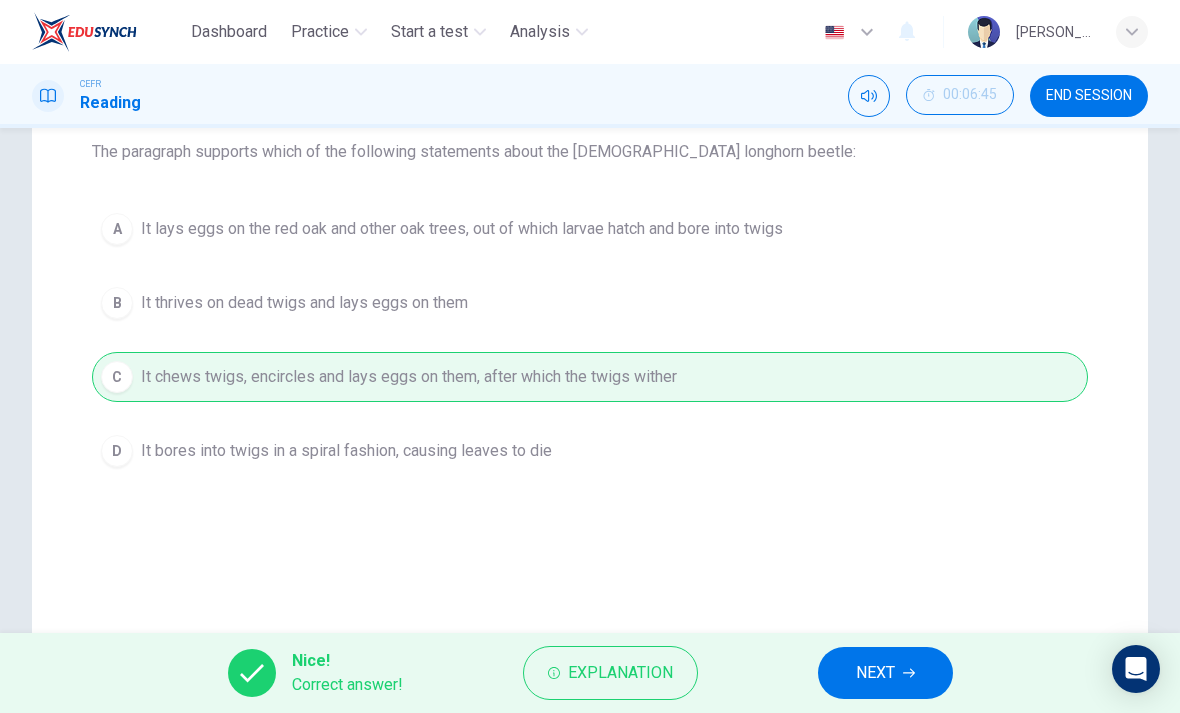click on "NEXT" at bounding box center [875, 673] 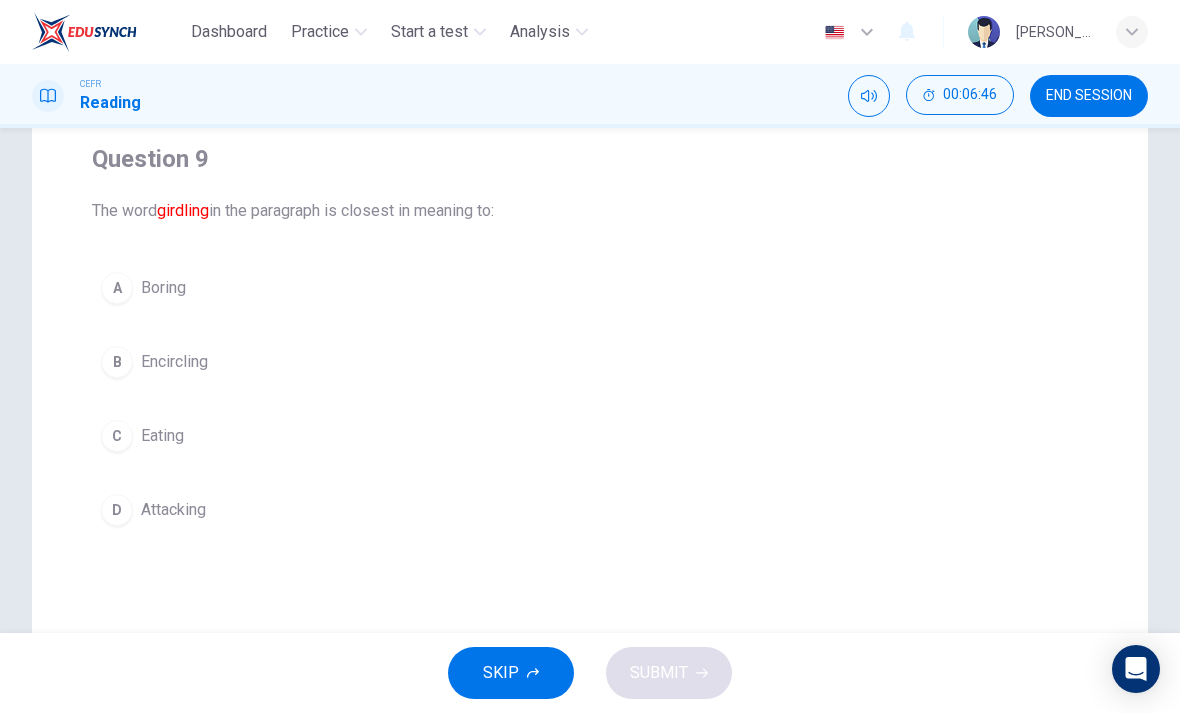 scroll, scrollTop: 151, scrollLeft: 0, axis: vertical 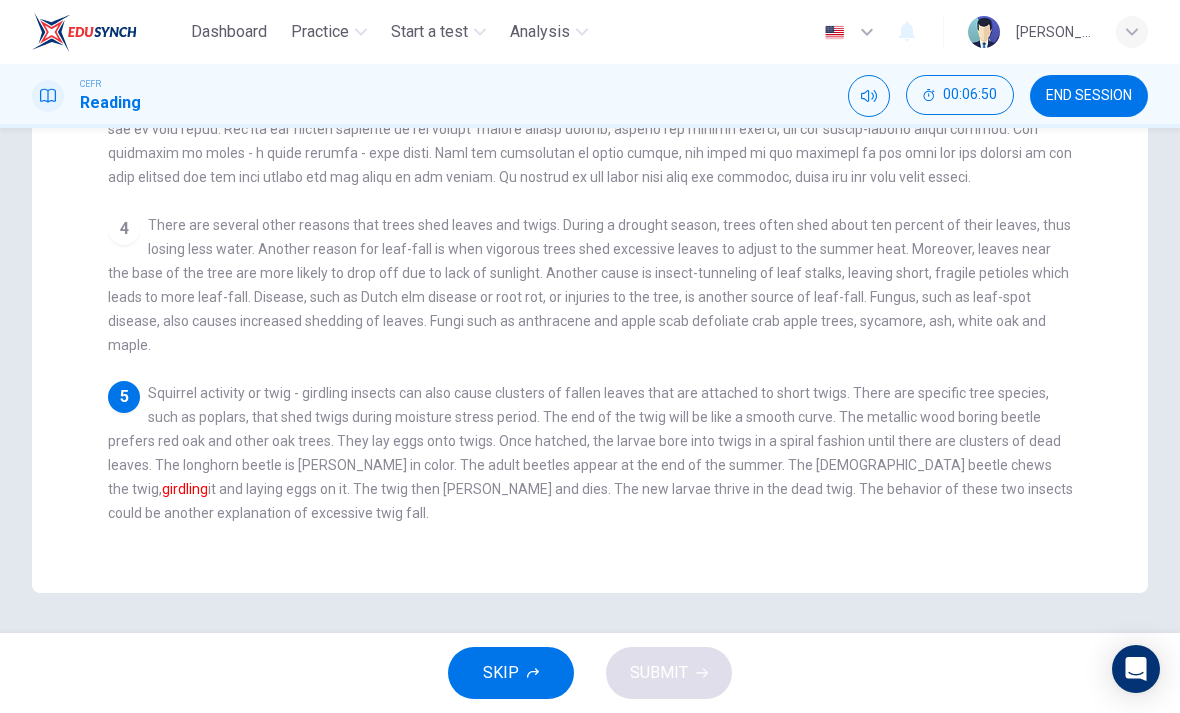 click on "1 A tree is a perennial plant that consists of a long stem, trunk, branches and in most species, leaves. They have evolved their structure to compete for sunlight with other plants. Trees usually live for a long time, up to thousands of years old and they have existed on the planet for 370 million years. A tree has woody tissue and is surrounded by bark that protects the plant. The root of a tree anchors it in place and the branches carry leaves that capture light and process it into sugar by photosynthesis. 2 The function of trees in our environment is invaluable. They release oxygen into our atmosphere and remove carbon dioxide, storing carbon in their own tissues. Trees prevent soil erosion by soaking up water in areas with high rainfall. In tropical rainforests and various other regions of the world, trees provide a habitat for a vast number of animal and plant species. Other functions of trees are in the provision of wood for fuel, cooking, heating, construction, paper production and fruit. 3 4 5" at bounding box center (603, 191) 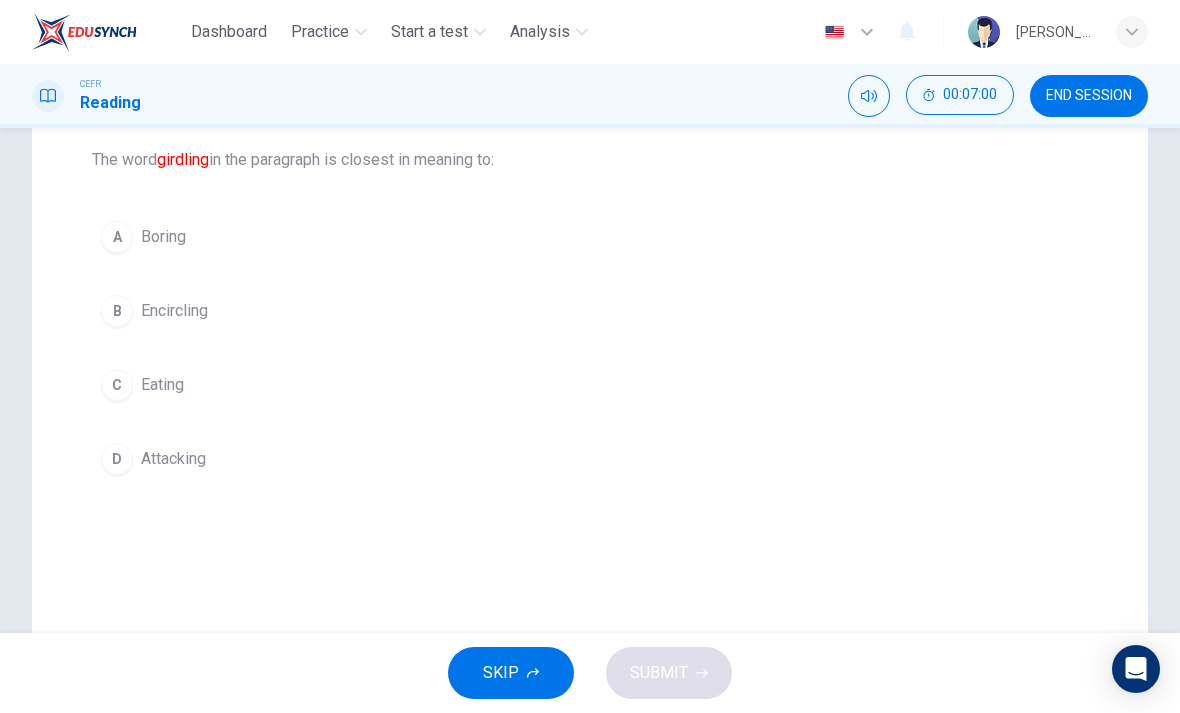 scroll, scrollTop: 201, scrollLeft: 0, axis: vertical 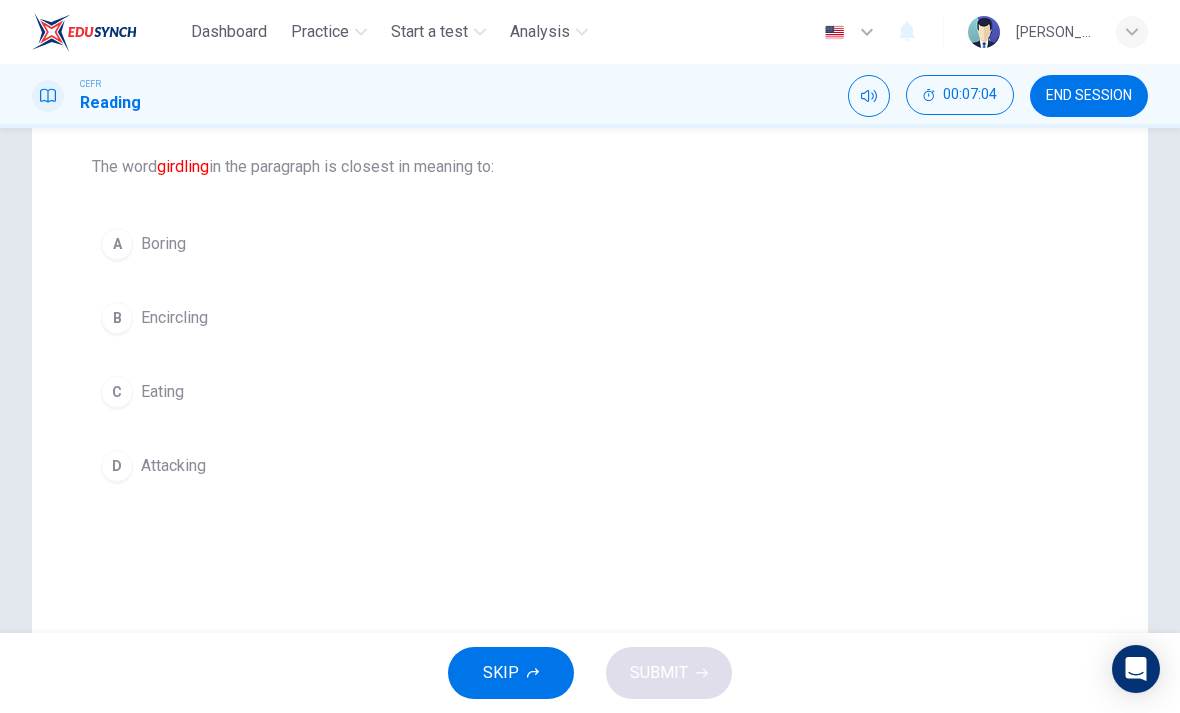 click on "B Encircling" at bounding box center [590, 318] 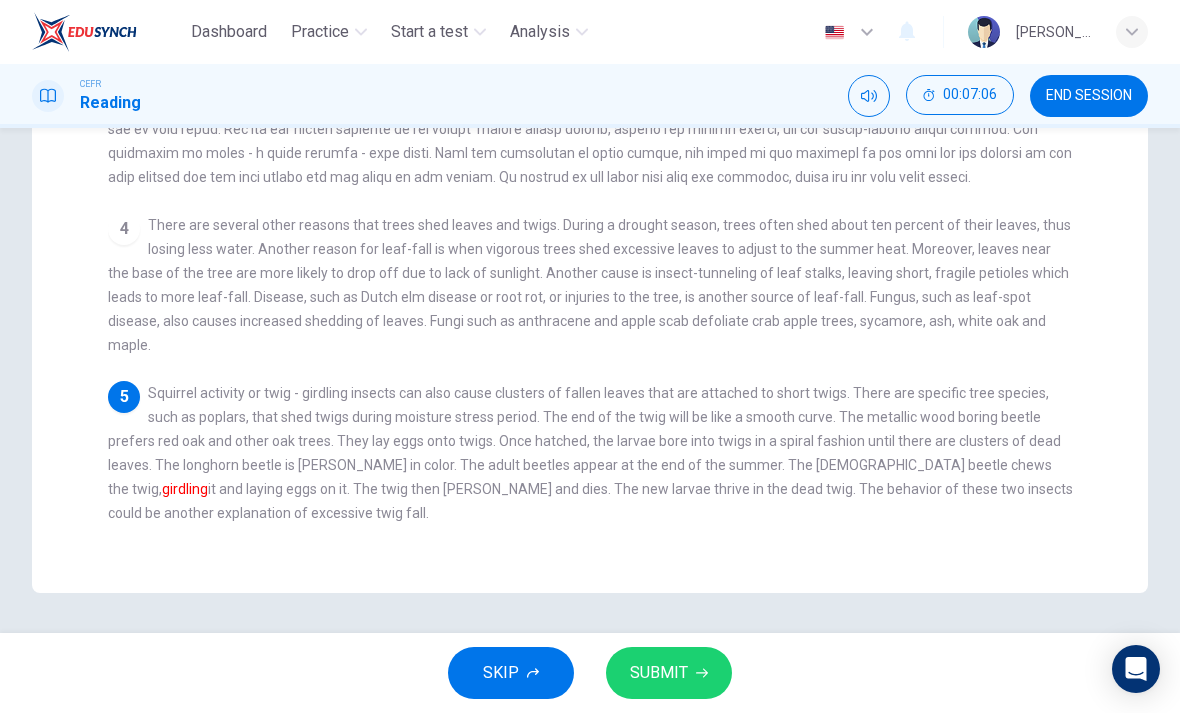 click on "4 There are several other reasons that trees shed leaves and twigs. During a drought season, trees often shed about ten percent of their leaves, thus losing less water. Another reason for leaf-fall is when vigorous trees shed excessive leaves to adjust to the summer heat. Moreover, leaves near the base of the tree are more likely to drop off due to lack of sunlight. Another cause is insect-tunneling of leaf stalks, leaving short, fragile petioles which leads to more leaf-fall. Disease, such as Dutch elm disease or root rot, or injuries to the tree, is another source of leaf-fall. Fungus, such as leaf-spot disease, also causes increased shedding of leaves. Fungi such as anthracene and apple scab defoliate crab apple trees, sycamore, ash, white oak and maple." at bounding box center (590, 285) 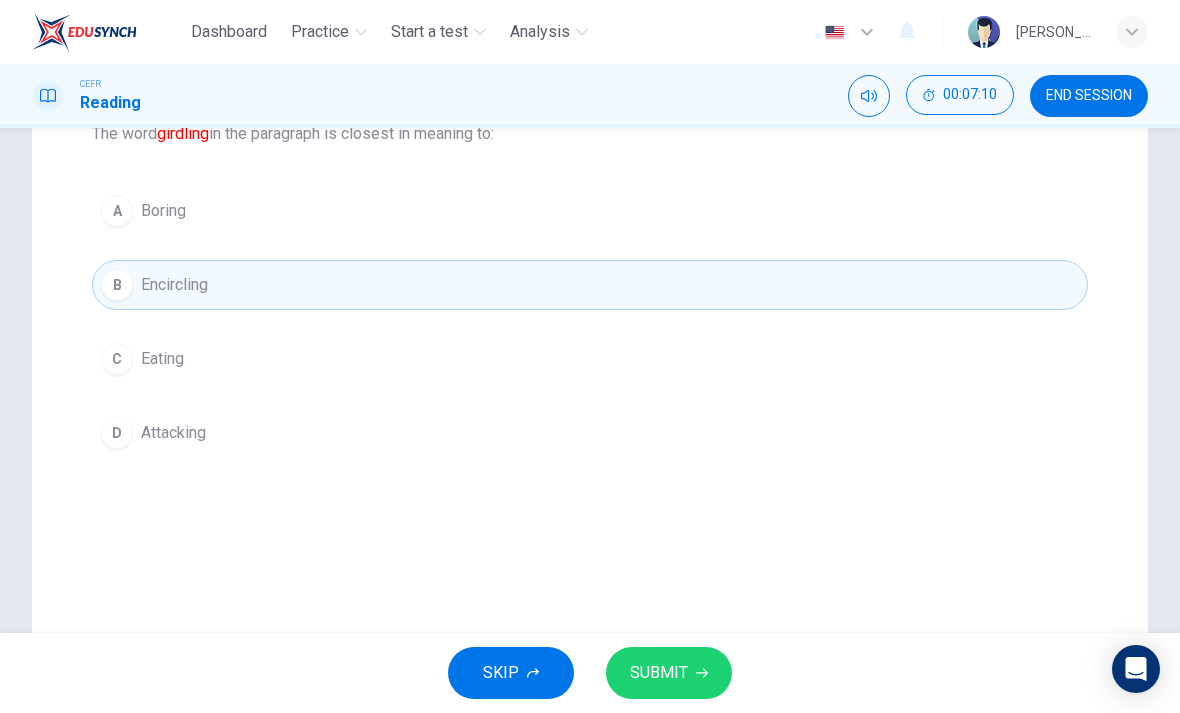 scroll, scrollTop: 233, scrollLeft: 0, axis: vertical 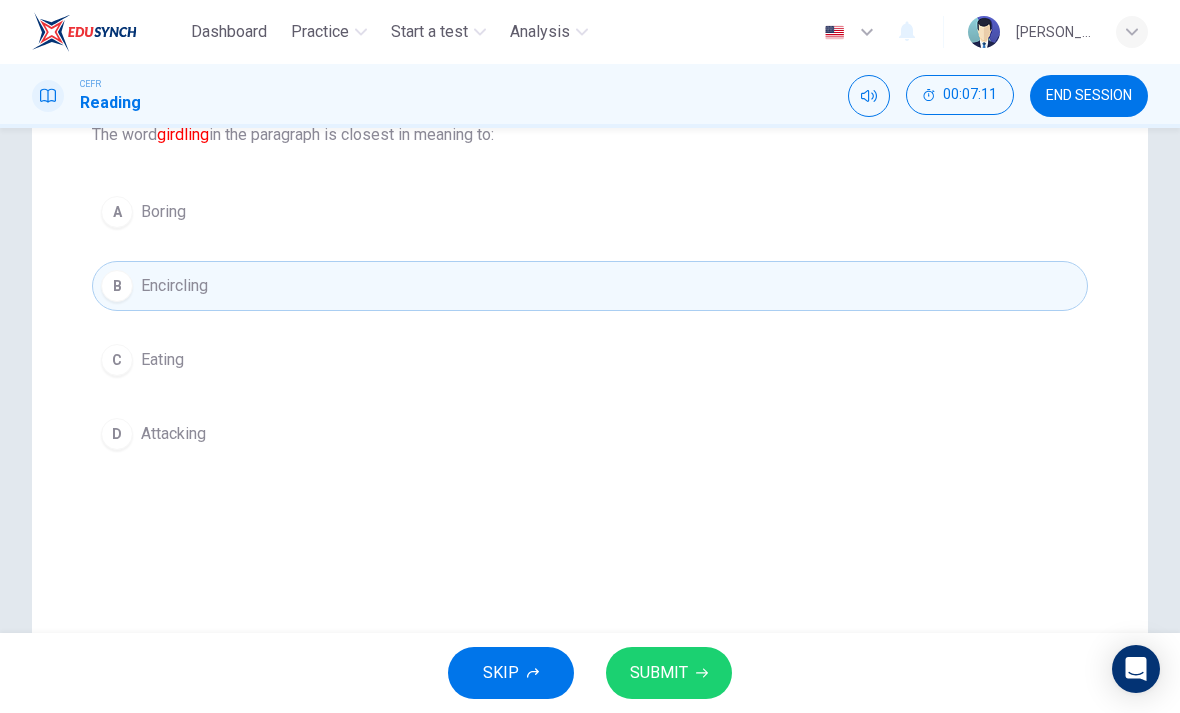 click on "D Attacking" at bounding box center [590, 434] 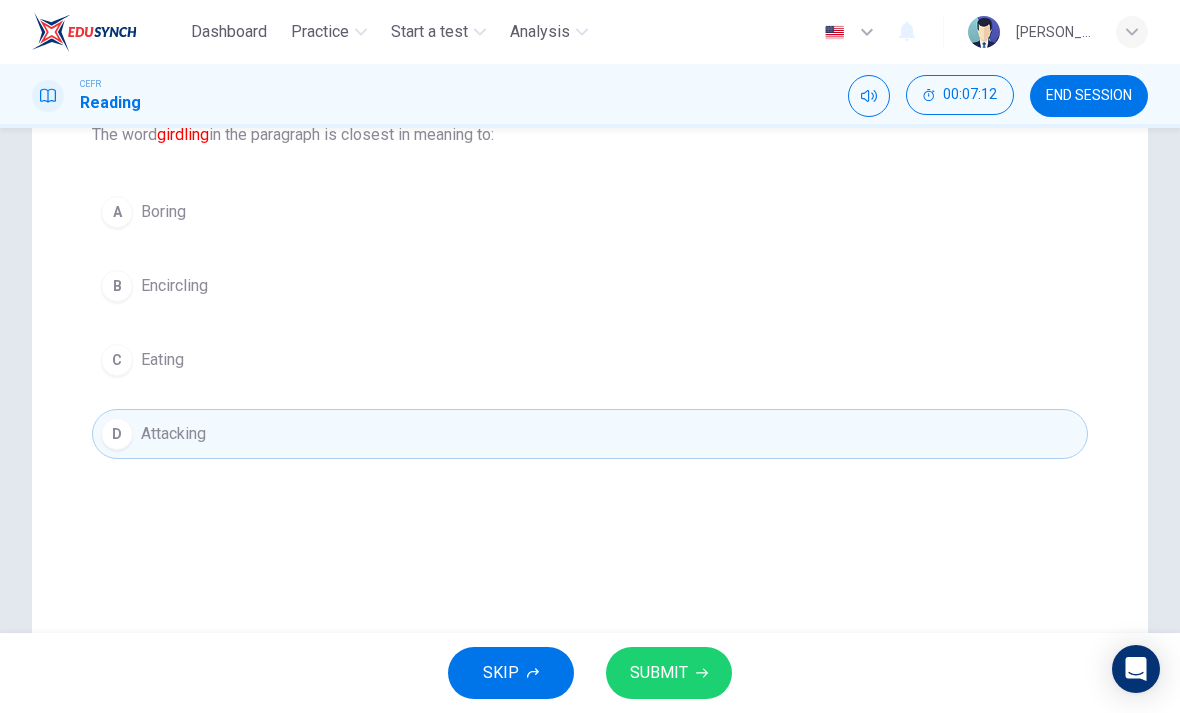 click on "SUBMIT" at bounding box center (669, 673) 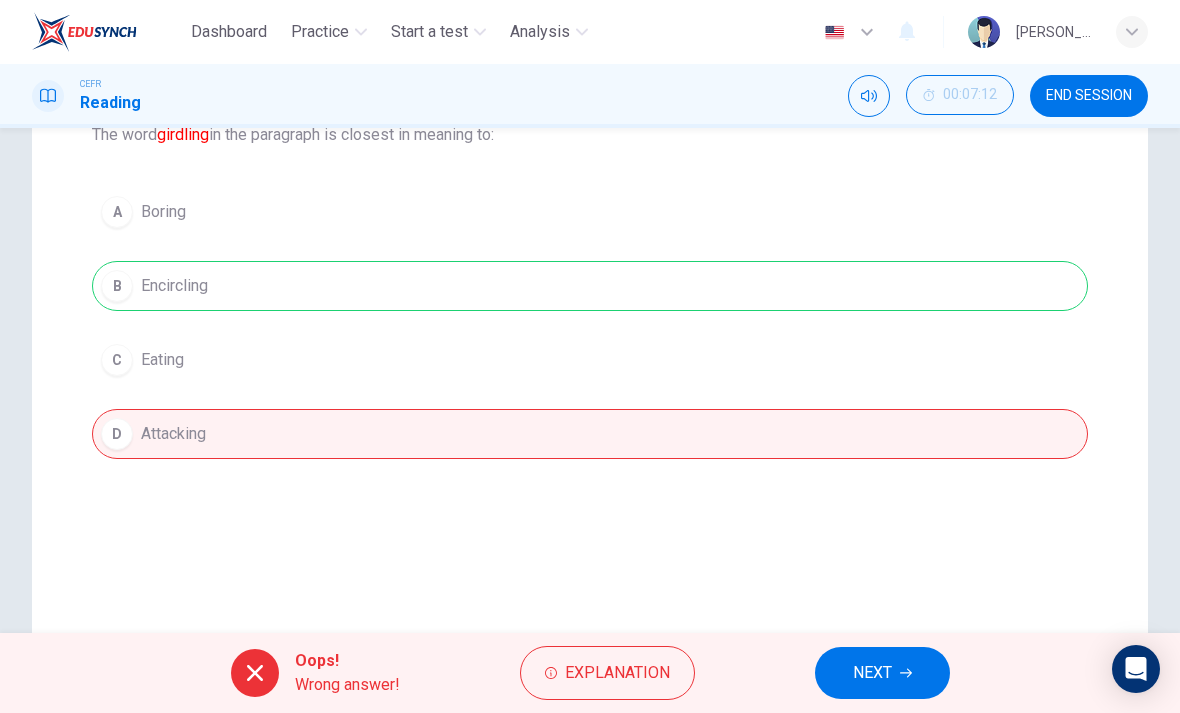 click on "NEXT" at bounding box center (872, 673) 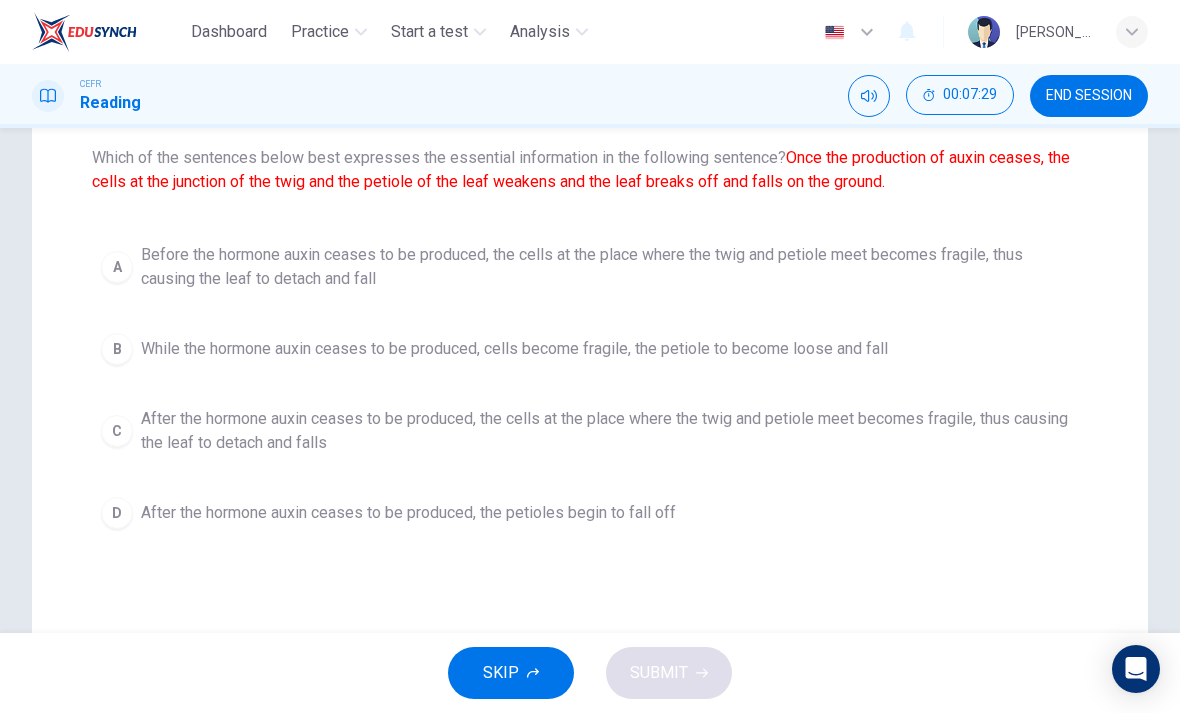 scroll, scrollTop: 234, scrollLeft: 0, axis: vertical 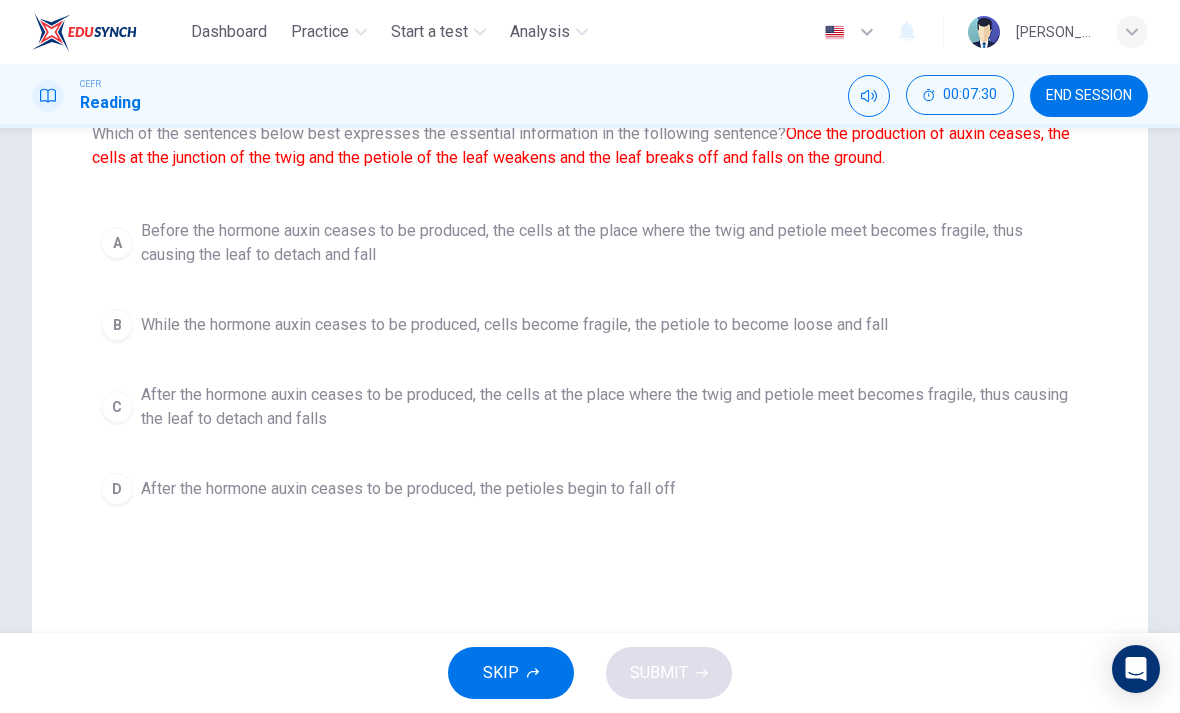 click on "After the hormone auxin ceases to be produced, the cells at the place where the twig and petiole meet becomes fragile, thus causing the leaf to detach and falls" at bounding box center (610, 407) 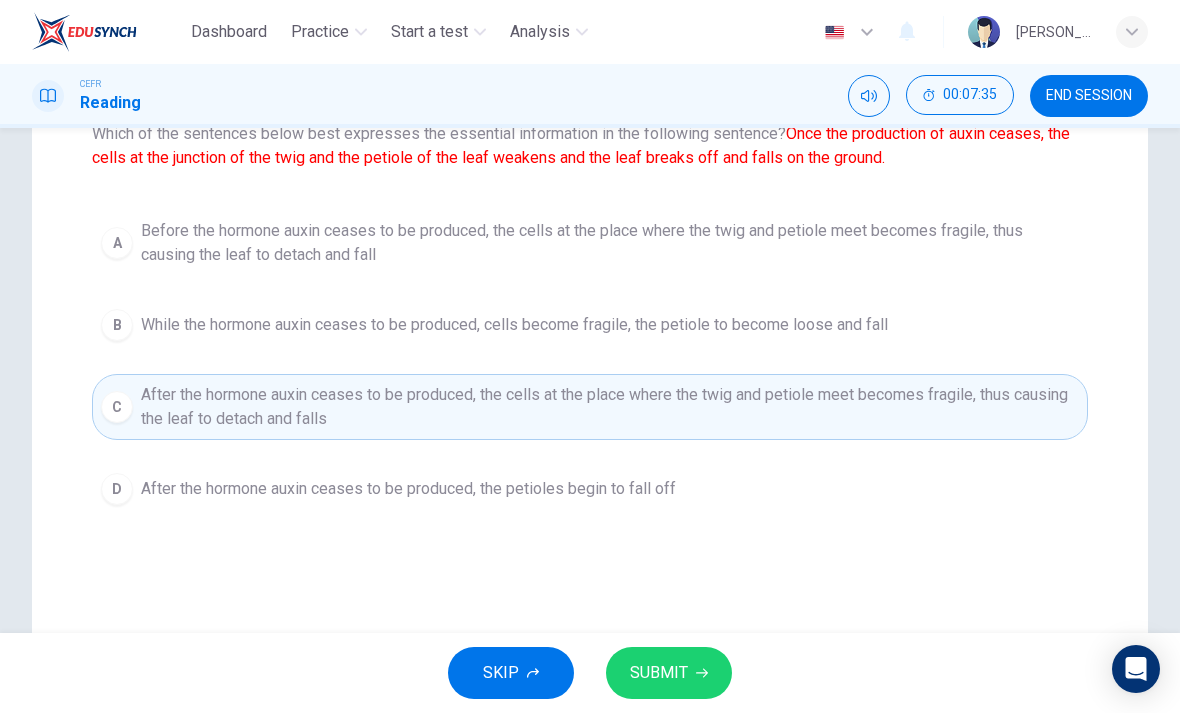 click on "SUBMIT" at bounding box center [659, 673] 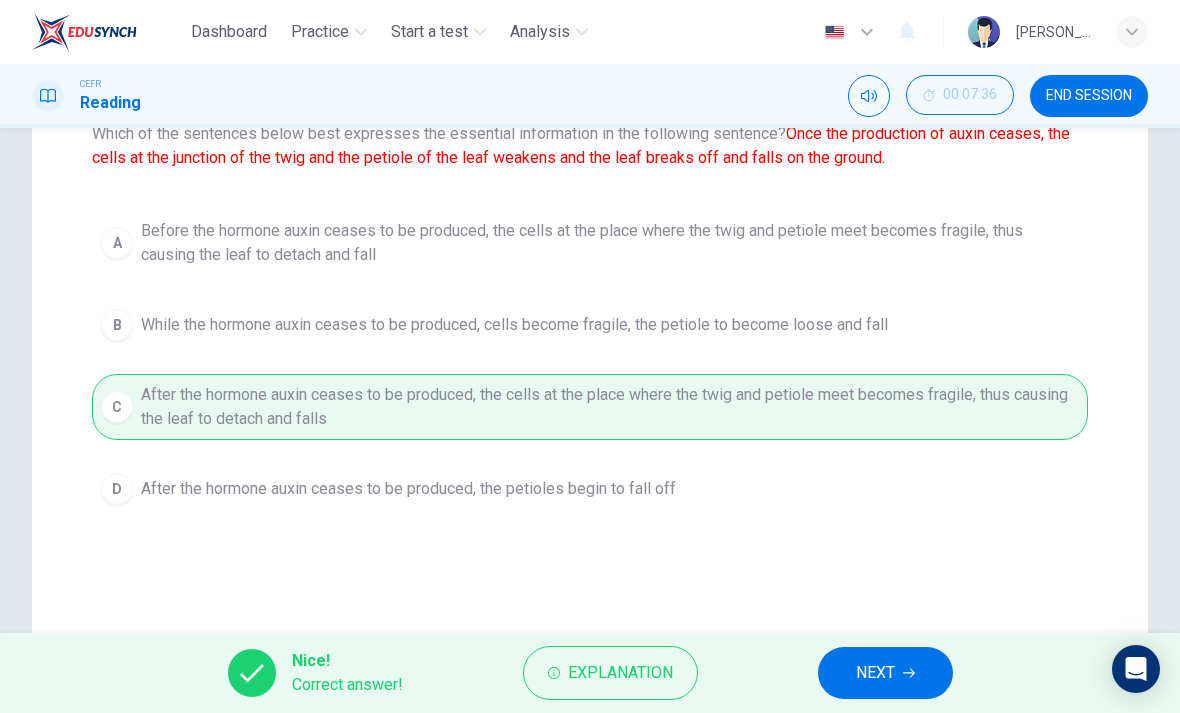 click on "NEXT" at bounding box center [885, 673] 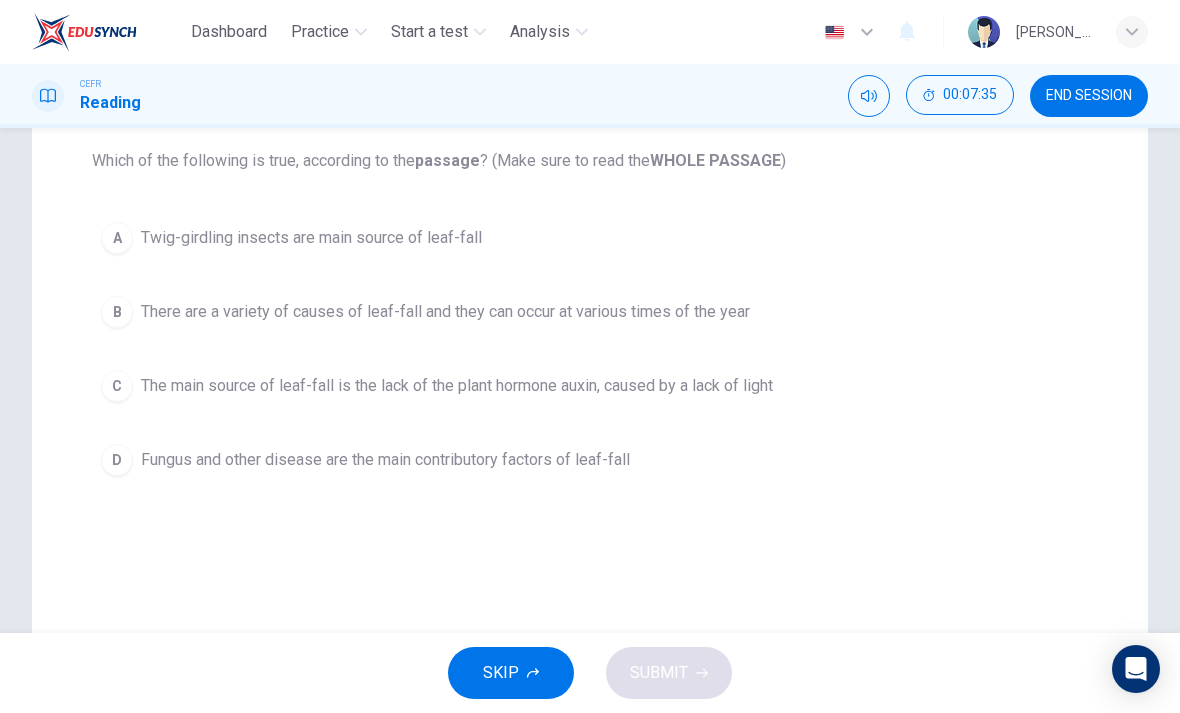 scroll, scrollTop: 203, scrollLeft: 0, axis: vertical 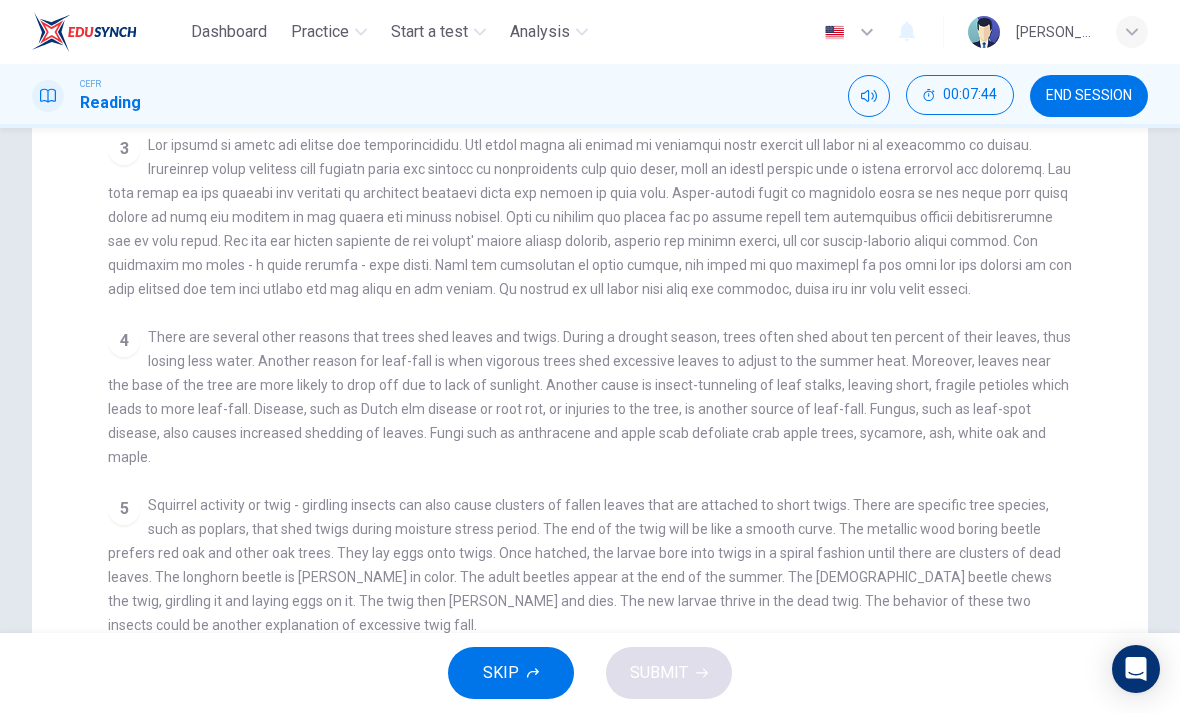 click at bounding box center [590, 217] 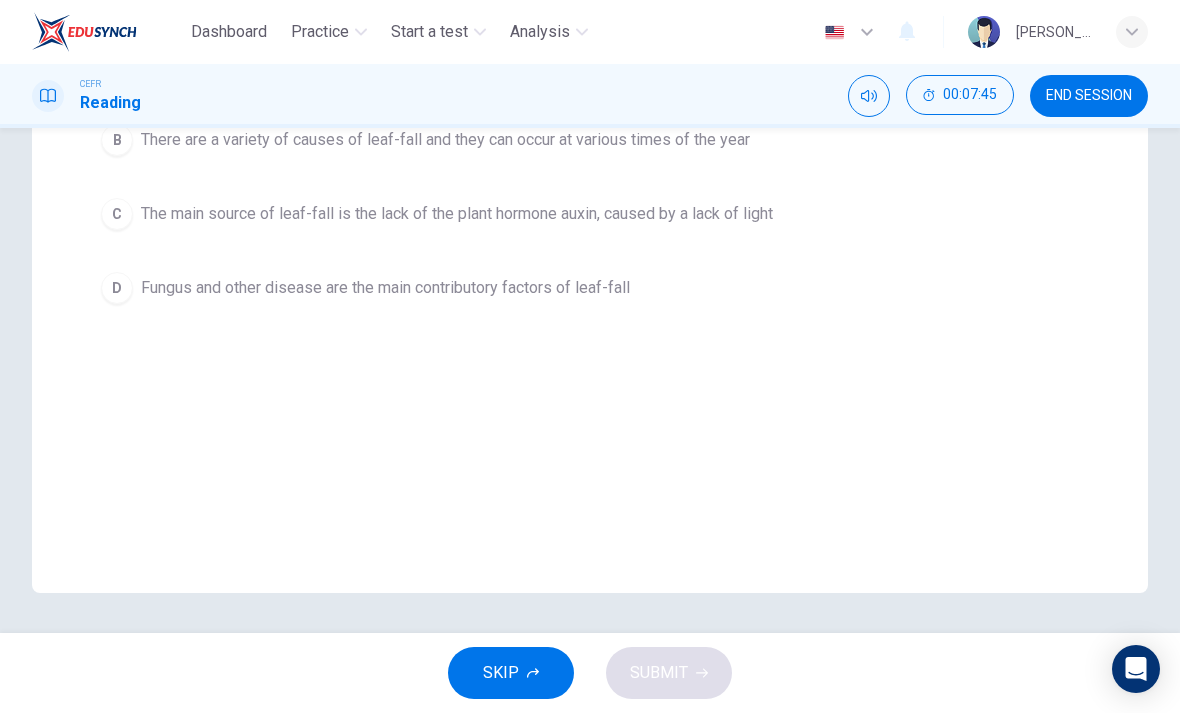 checkbox on "false" 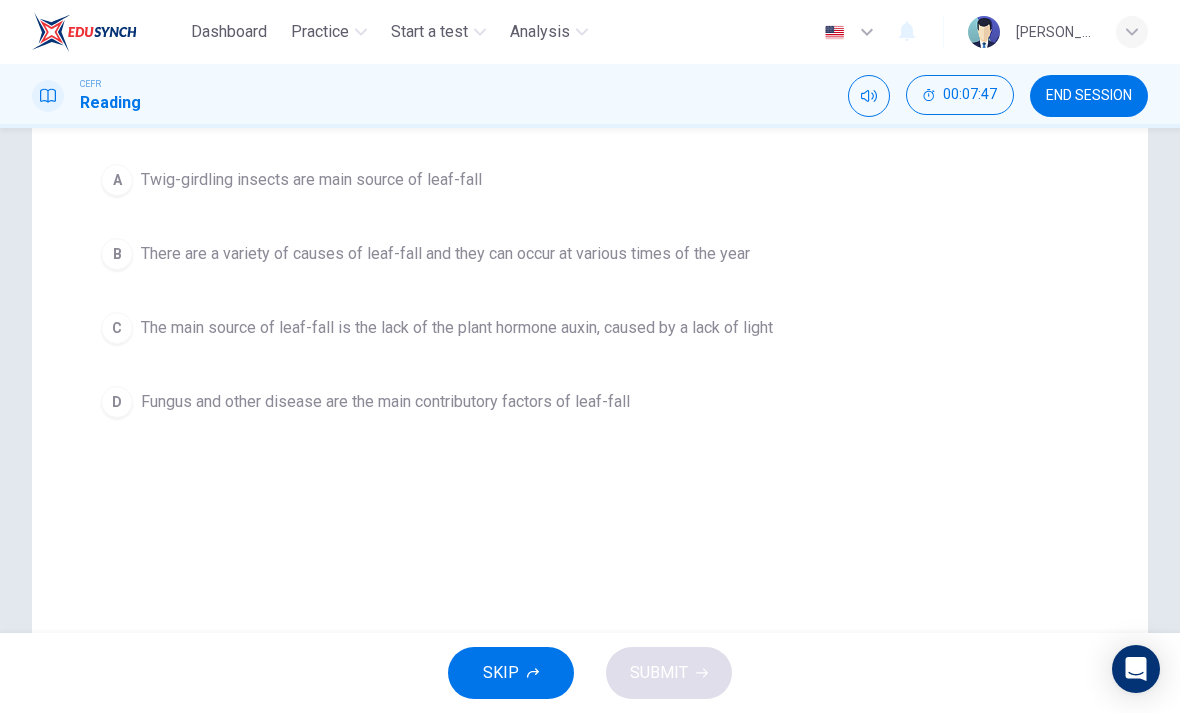 scroll, scrollTop: 262, scrollLeft: 0, axis: vertical 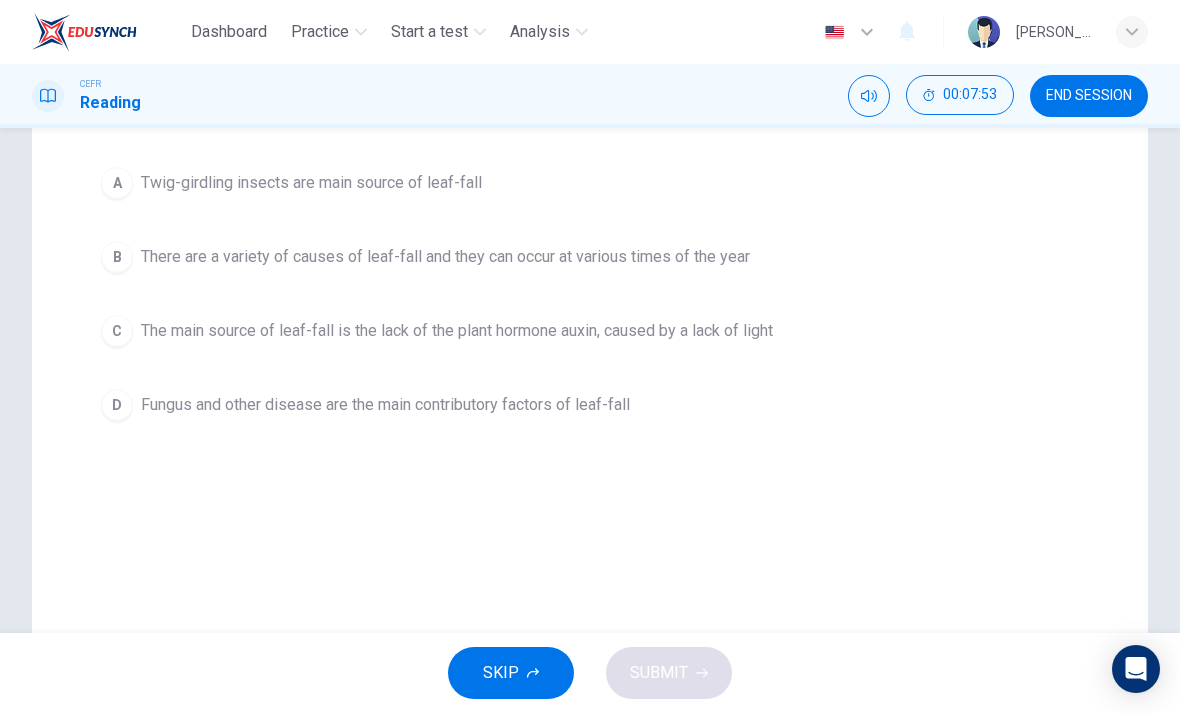 click on "There are a variety of causes of leaf-fall and they can occur at various times of the year" at bounding box center (445, 257) 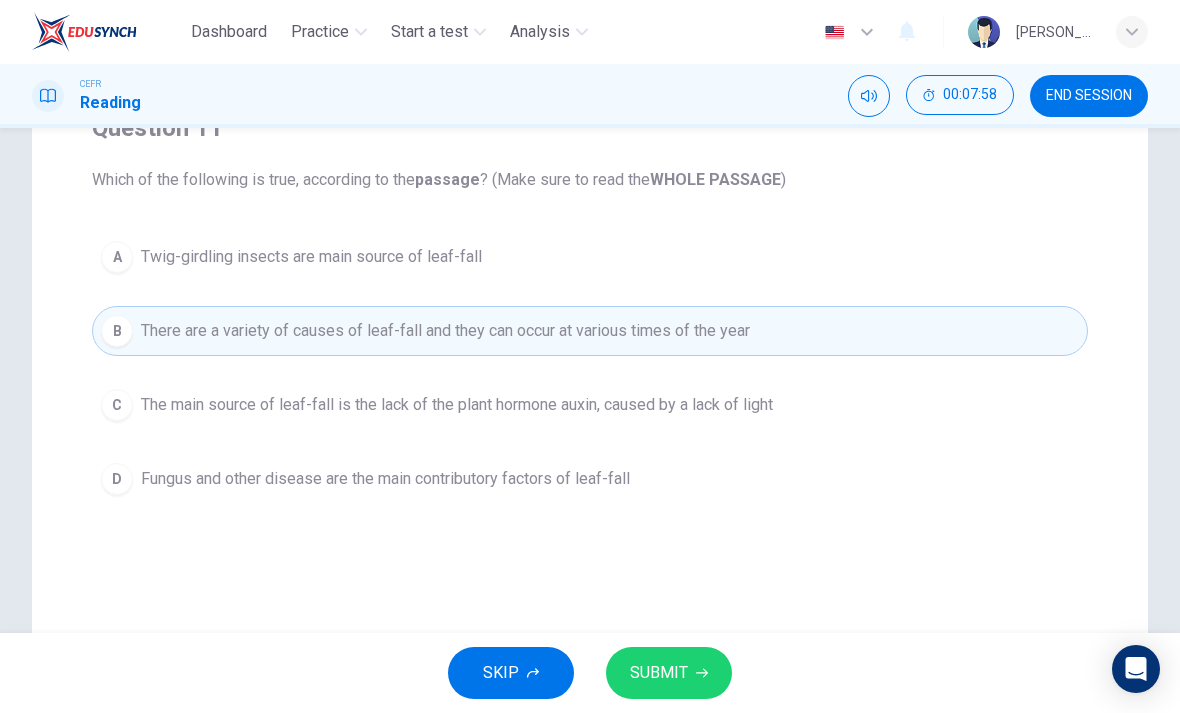 scroll, scrollTop: 186, scrollLeft: 0, axis: vertical 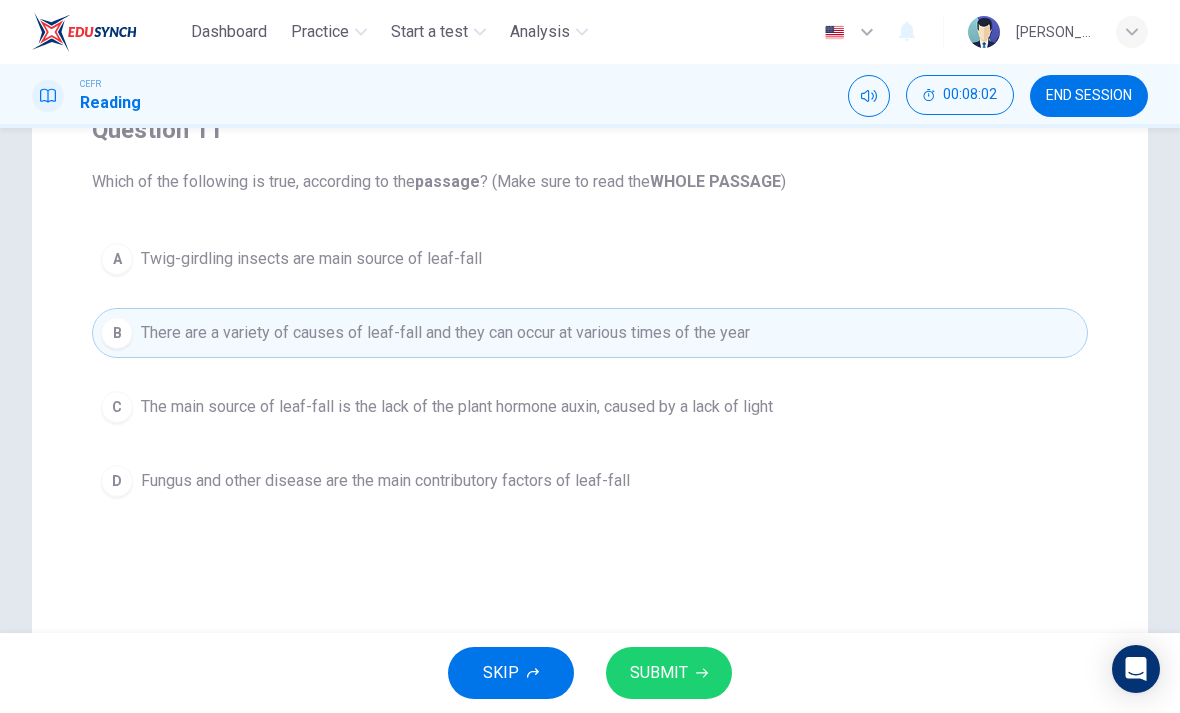 click on "SUBMIT" at bounding box center [659, 673] 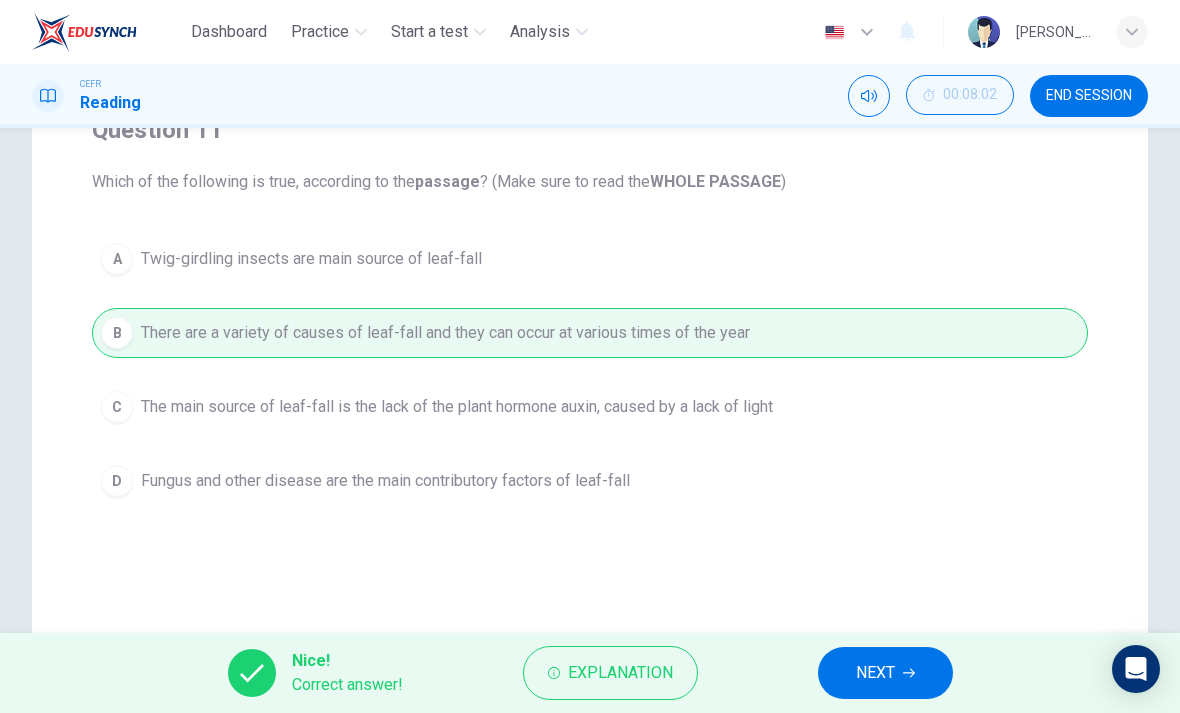 click on "NEXT" at bounding box center [885, 673] 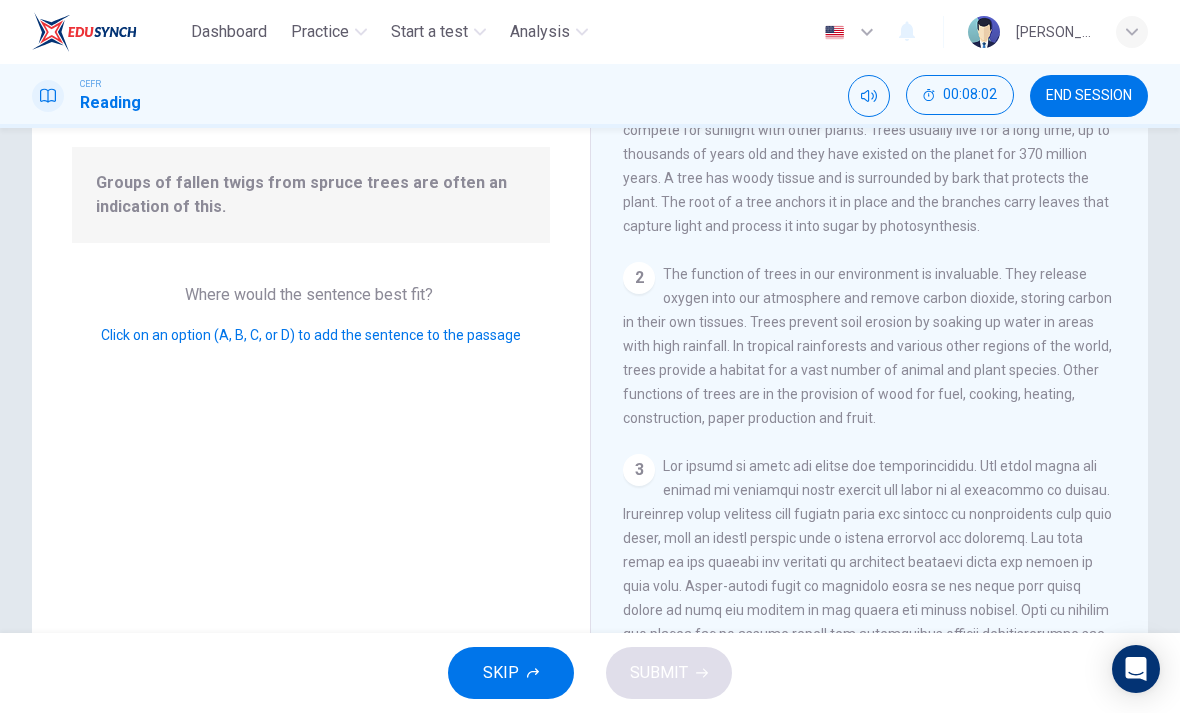 scroll, scrollTop: 791, scrollLeft: 0, axis: vertical 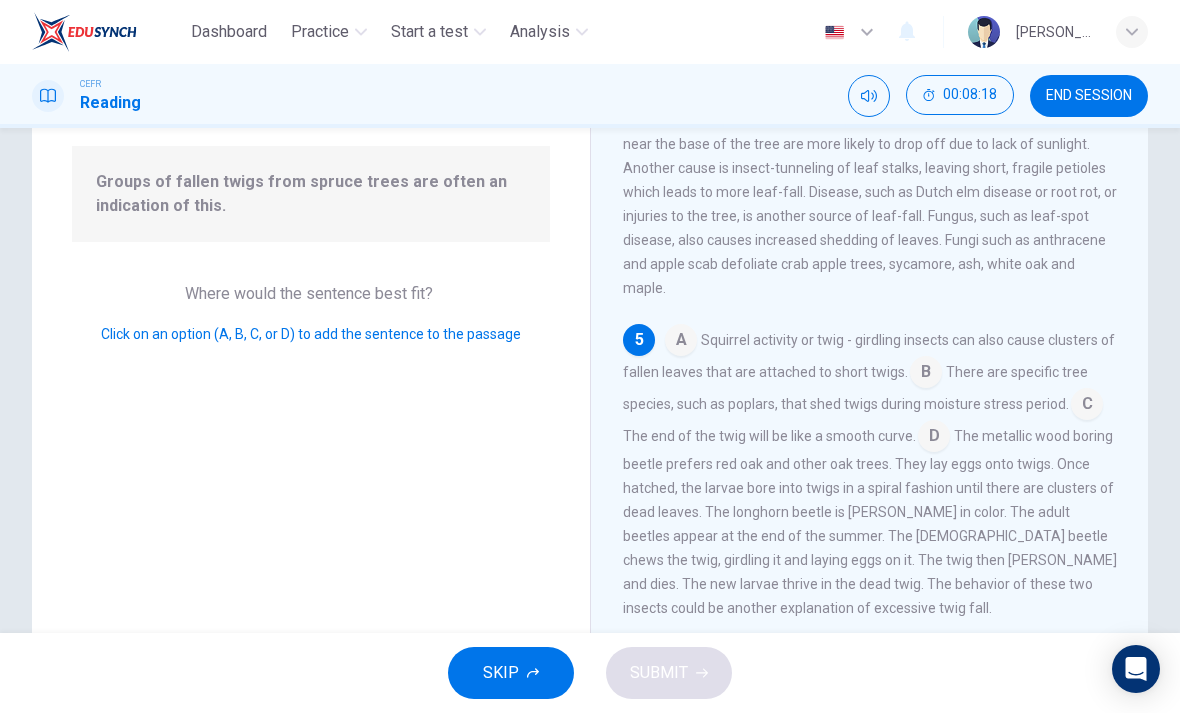 click at bounding box center (1087, 406) 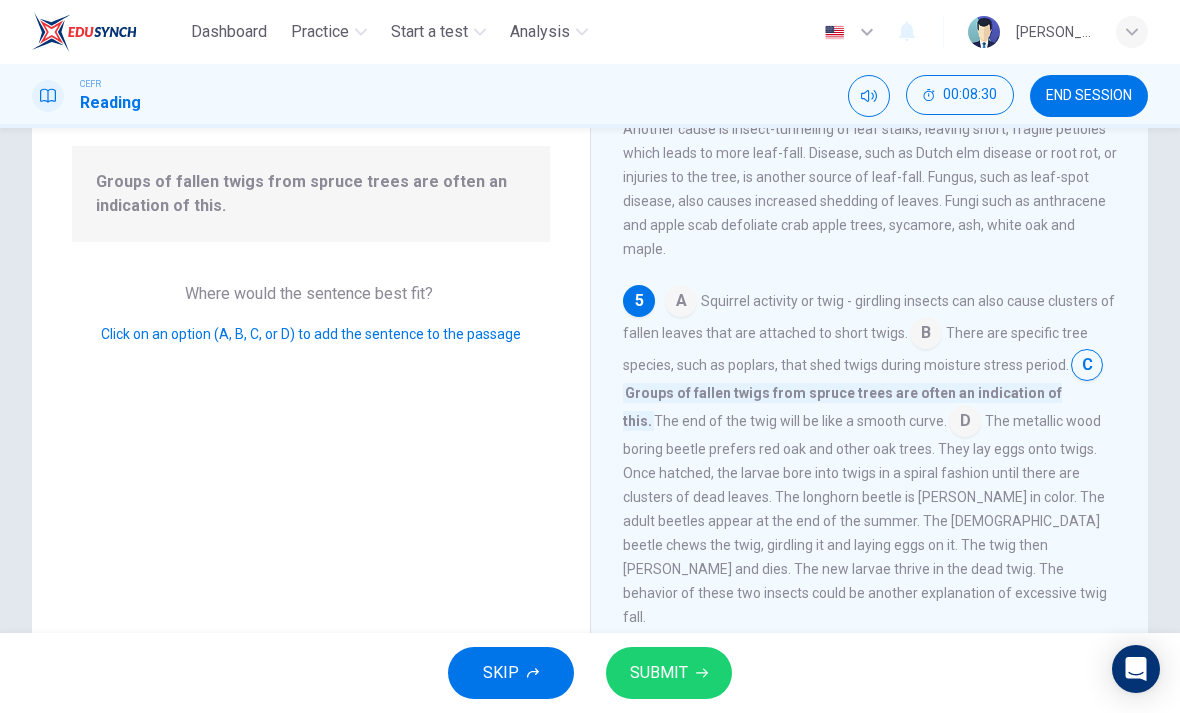 scroll, scrollTop: 815, scrollLeft: 0, axis: vertical 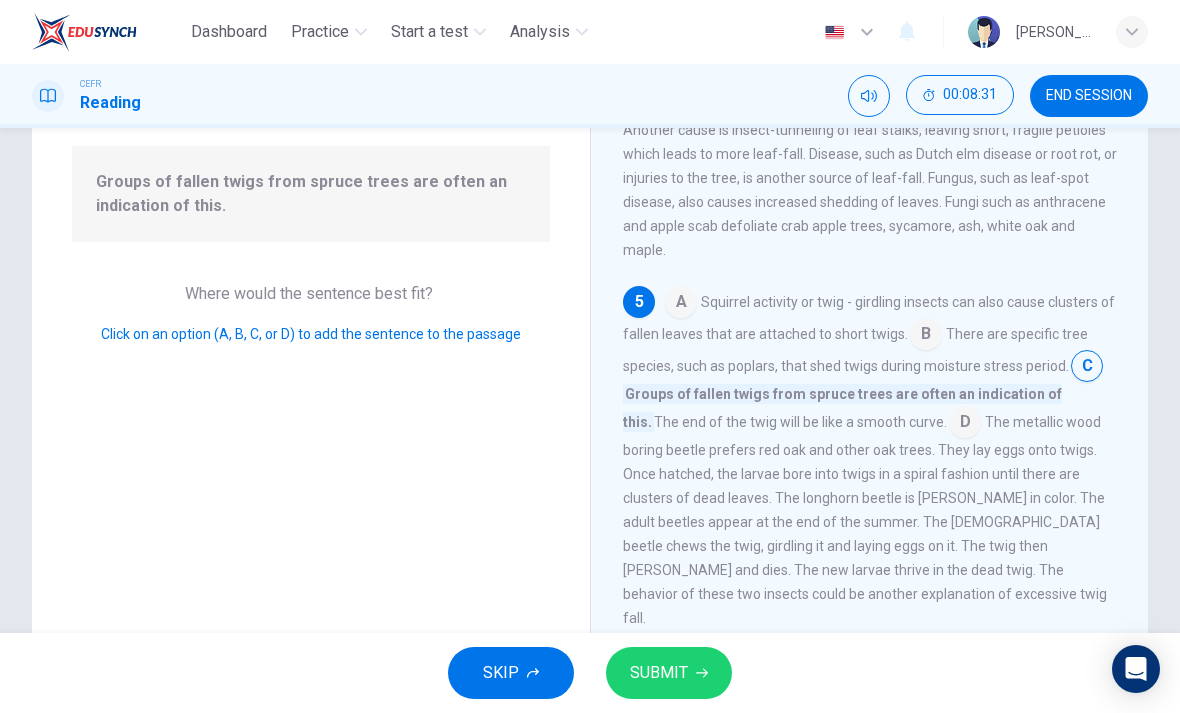 click at bounding box center [965, 424] 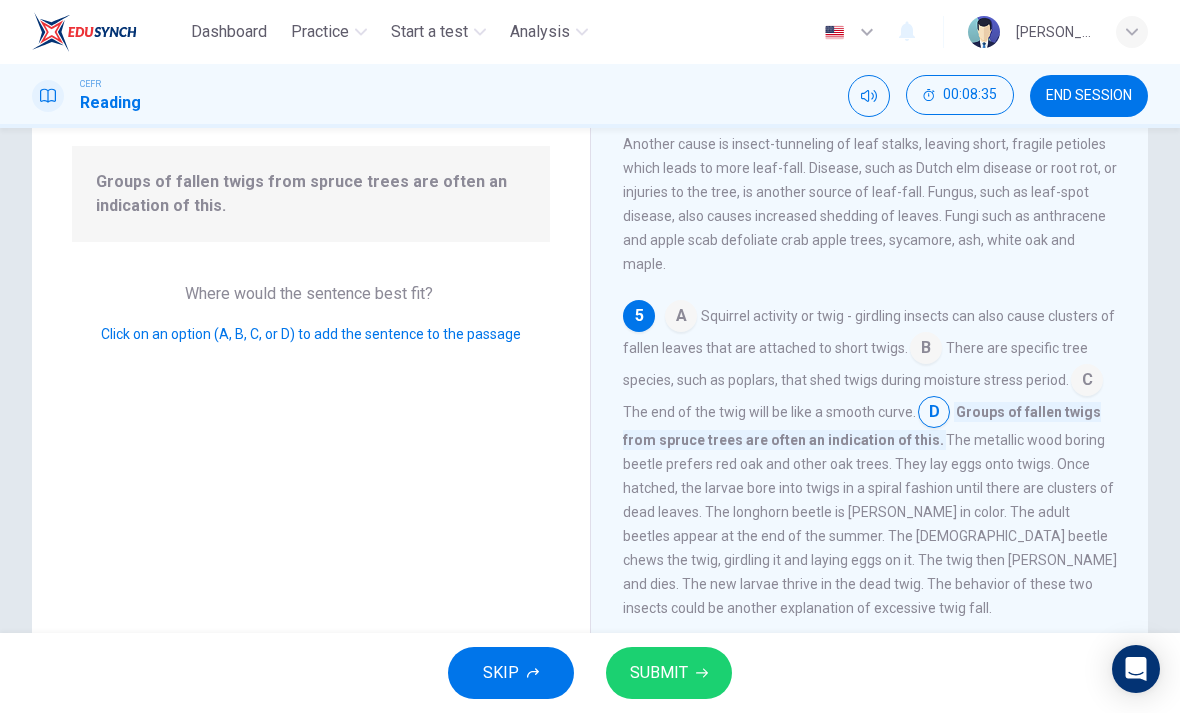 click at bounding box center [1087, 382] 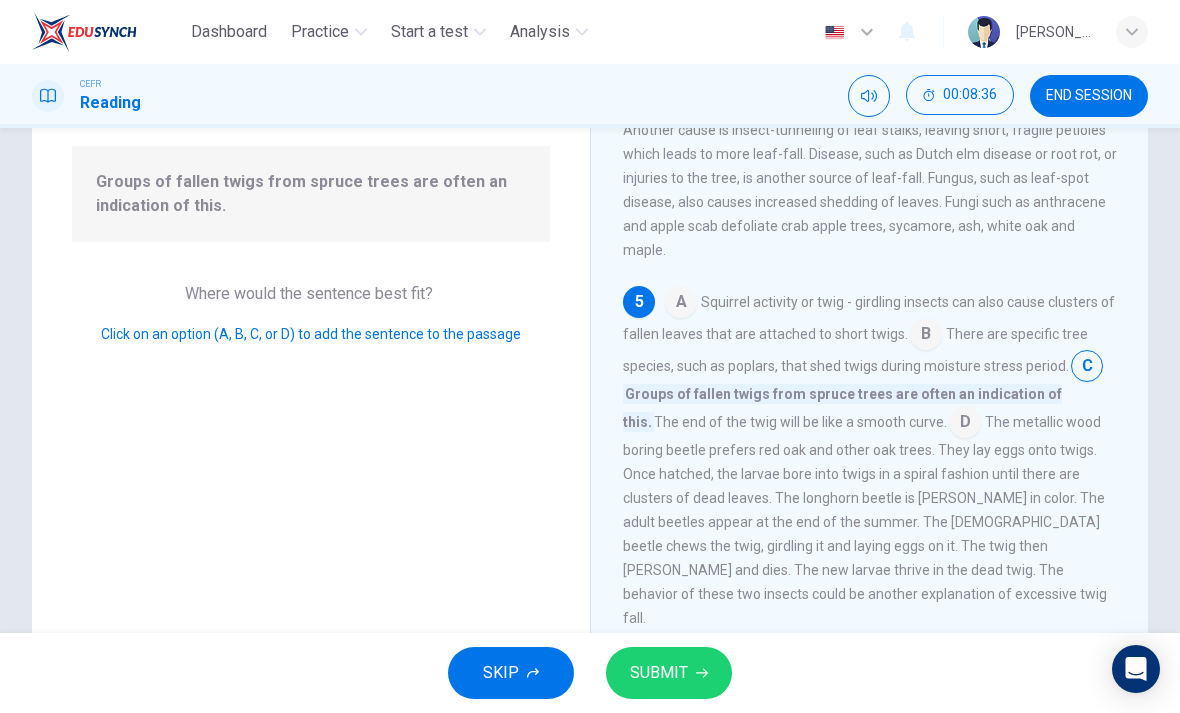 click at bounding box center [965, 424] 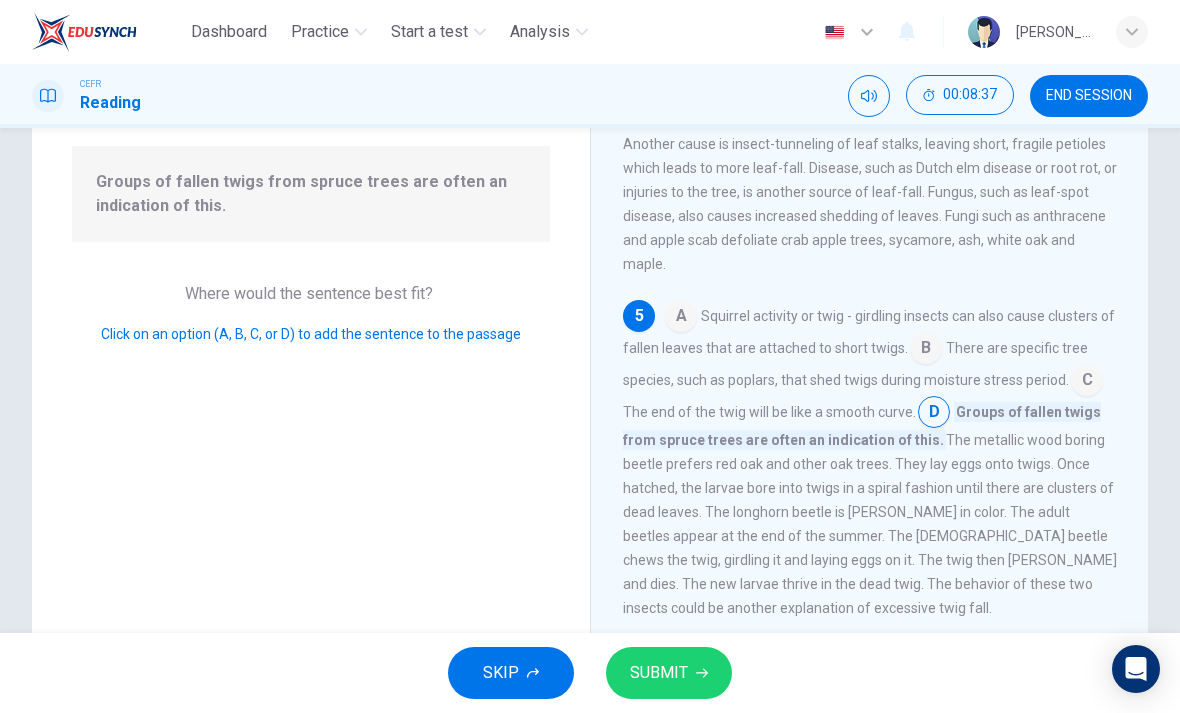 click on "SUBMIT" at bounding box center [659, 673] 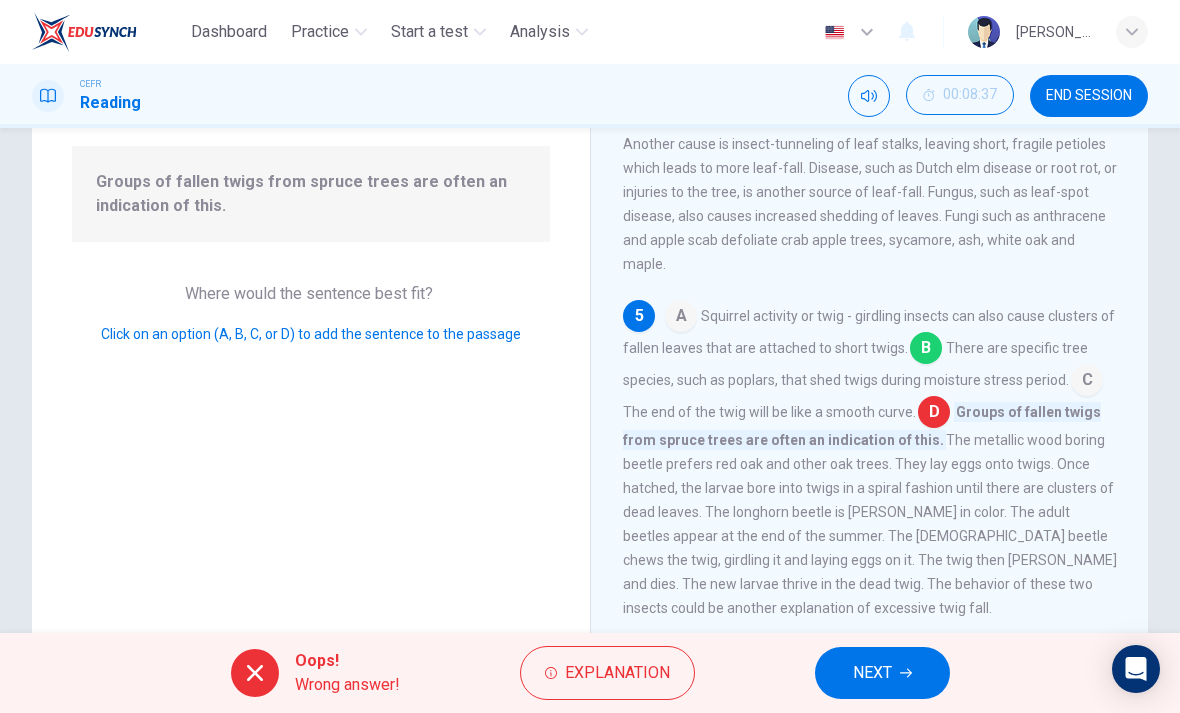 click on "NEXT" at bounding box center (872, 673) 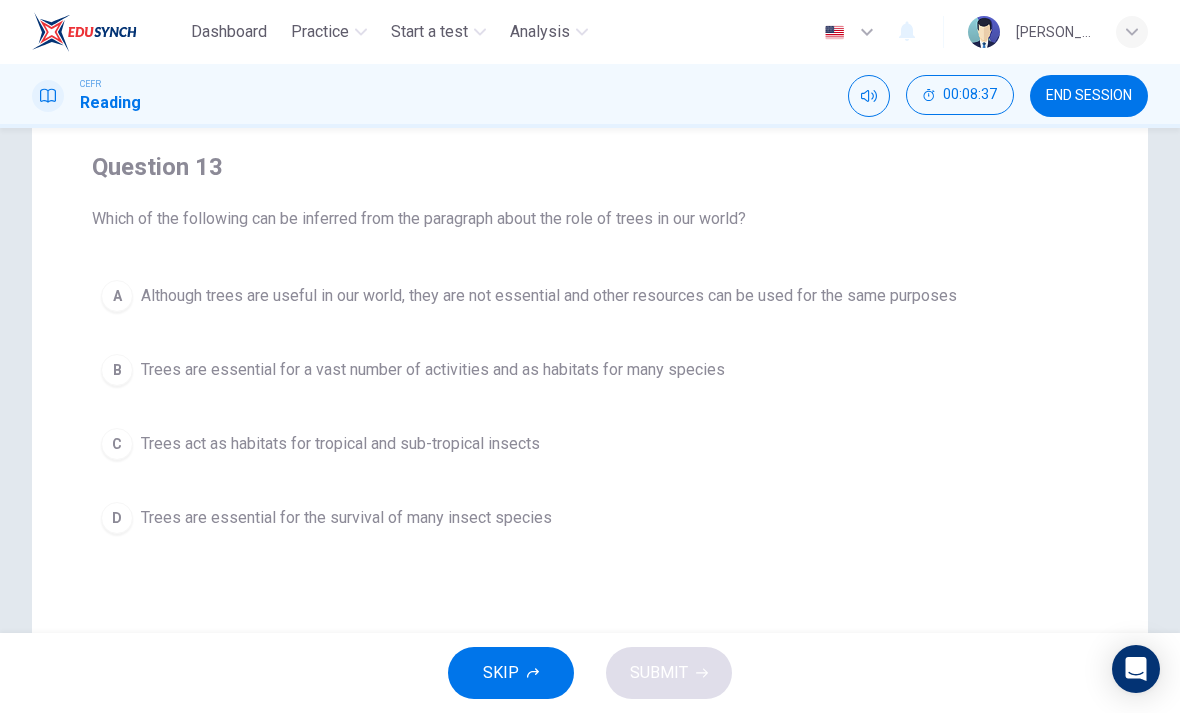 scroll, scrollTop: 135, scrollLeft: 0, axis: vertical 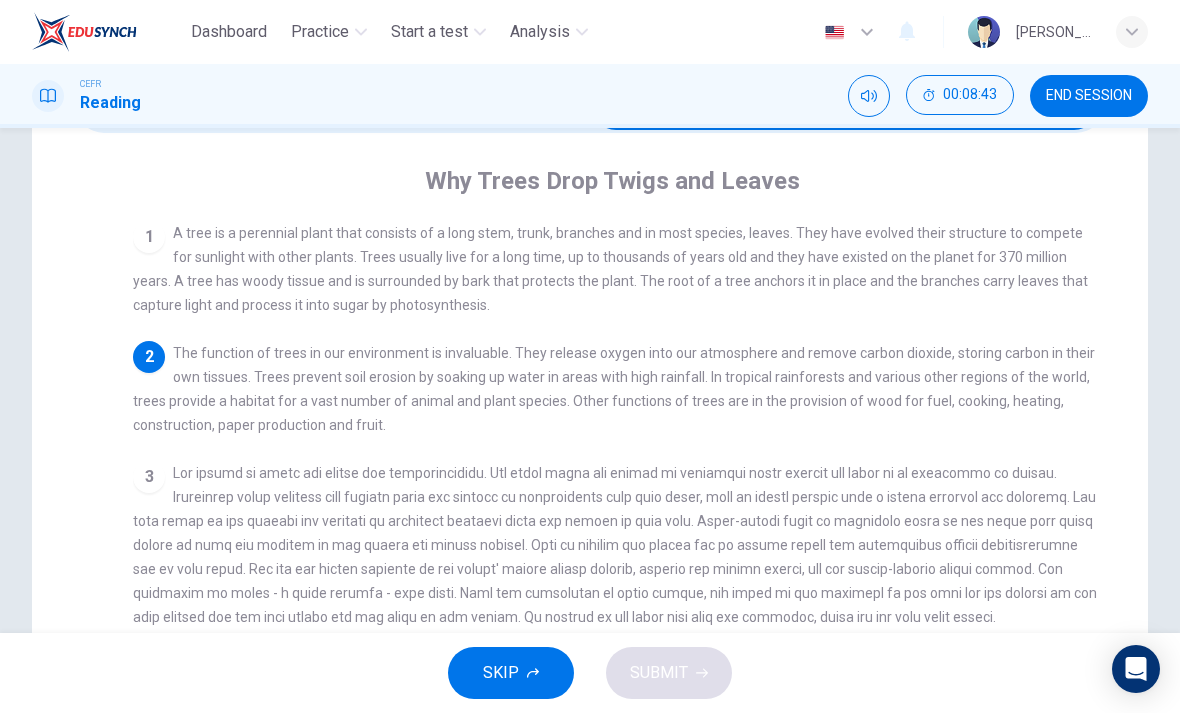 checkbox on "false" 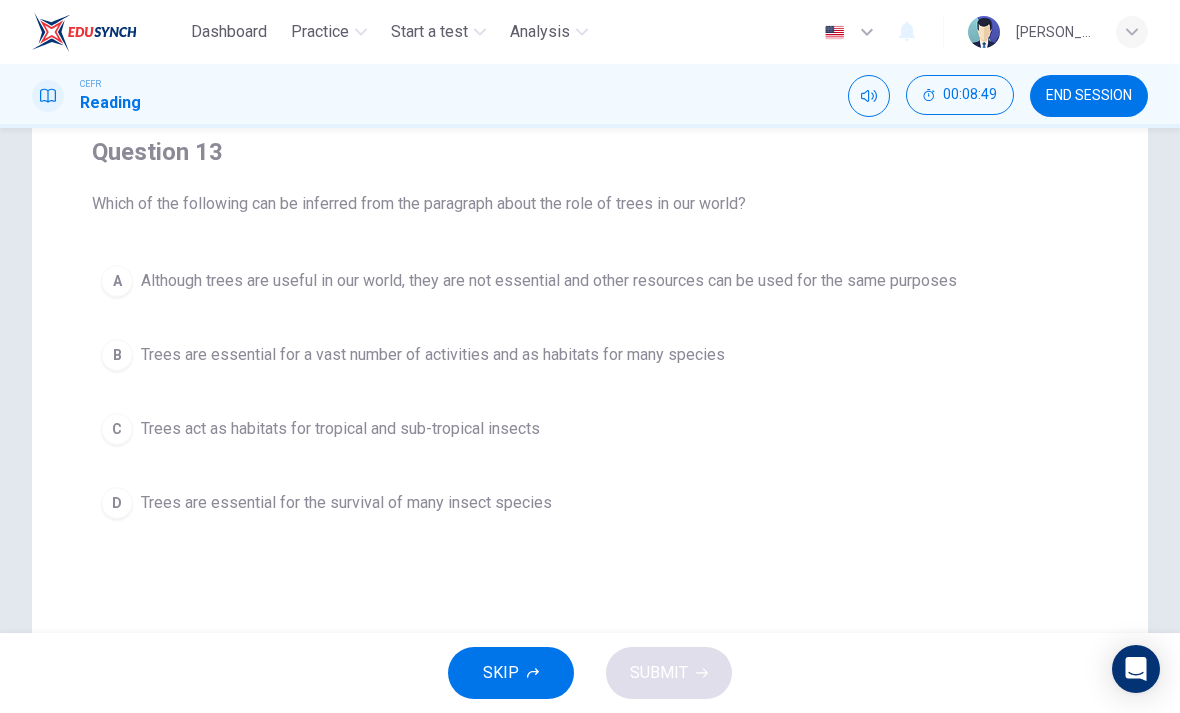 scroll, scrollTop: 170, scrollLeft: 0, axis: vertical 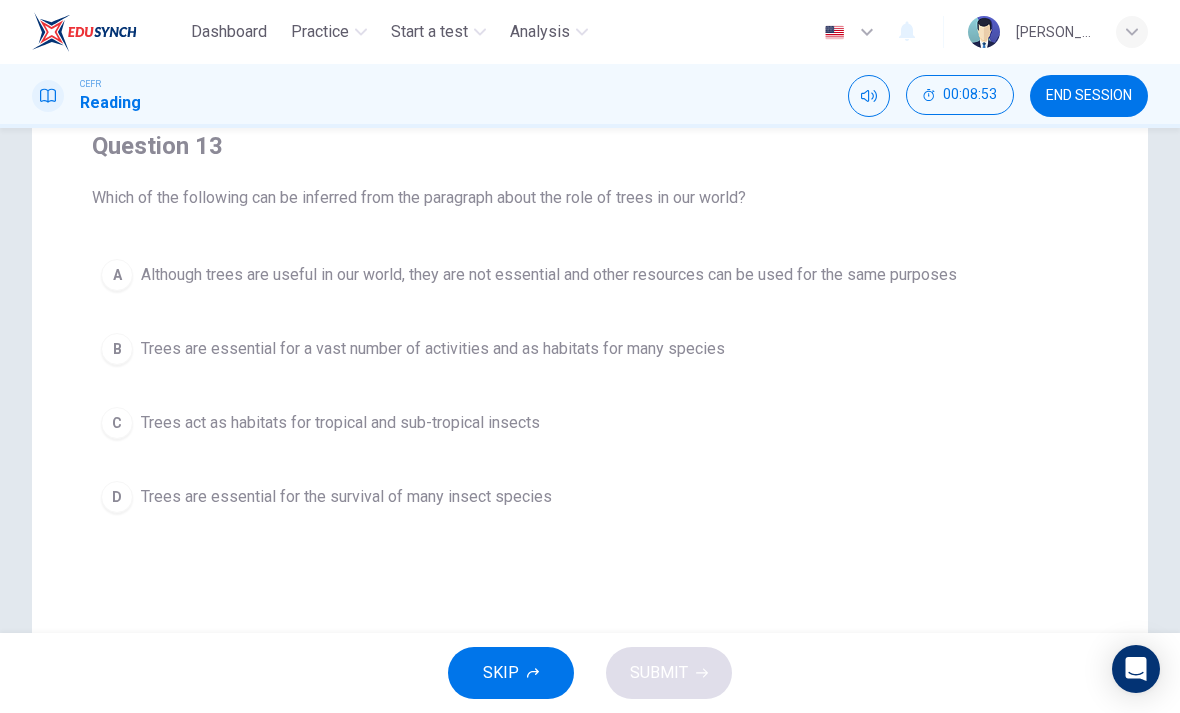 click on "B Trees are essential for a vast number of activities and as habitats for many species" at bounding box center (590, 349) 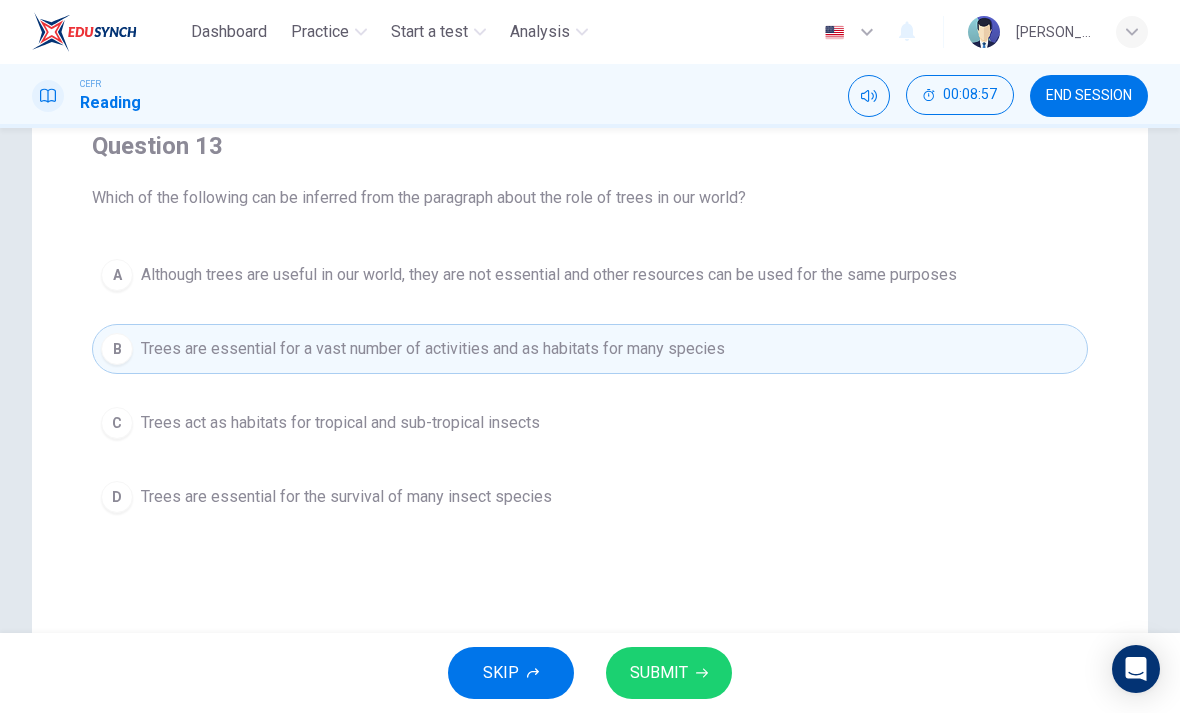 click on "SUBMIT" at bounding box center [669, 673] 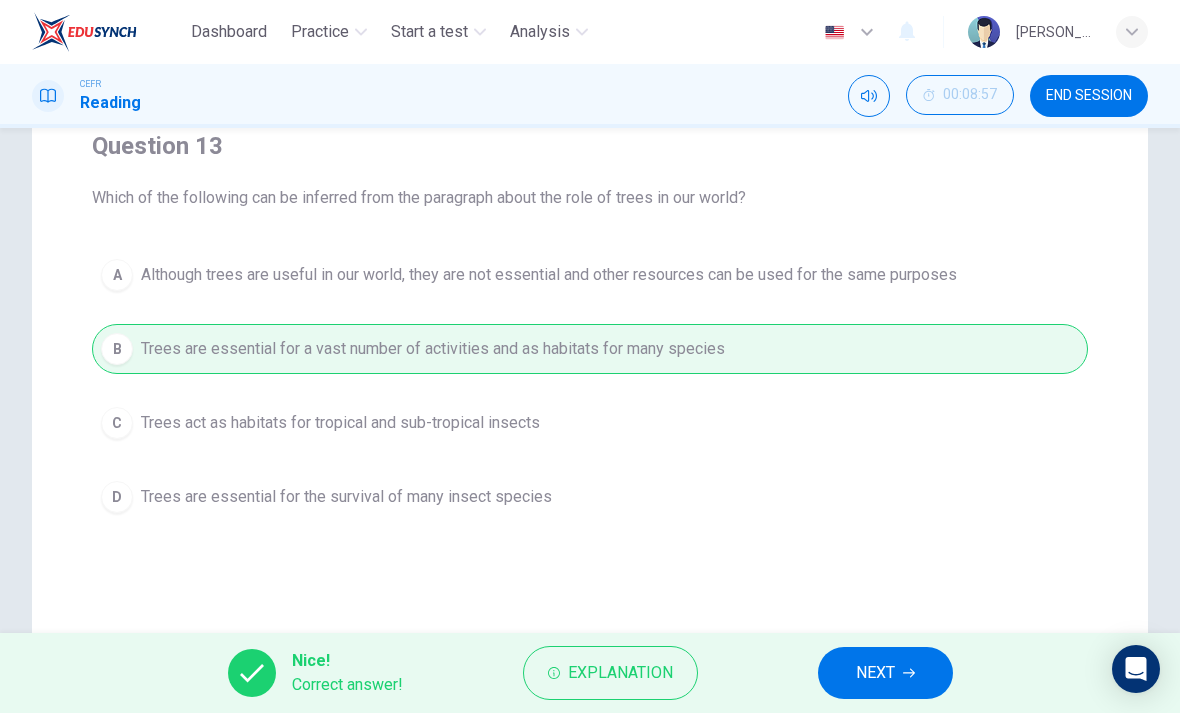 click on "NEXT" at bounding box center [875, 673] 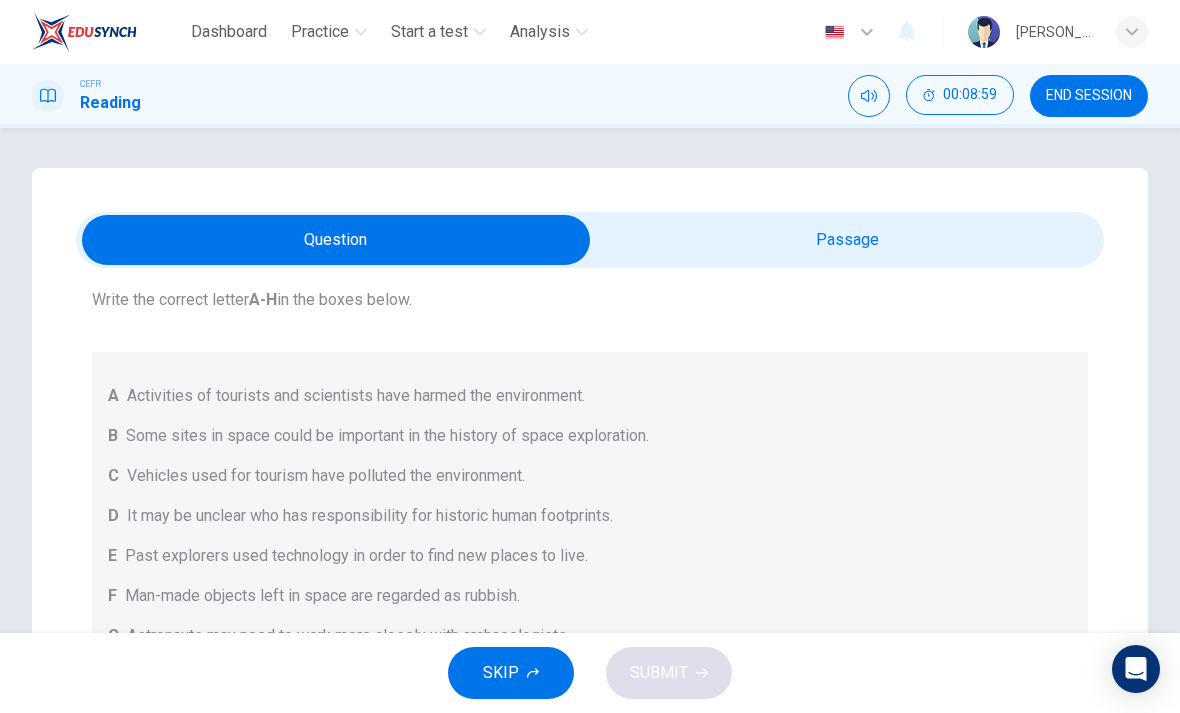 scroll, scrollTop: 116, scrollLeft: 0, axis: vertical 